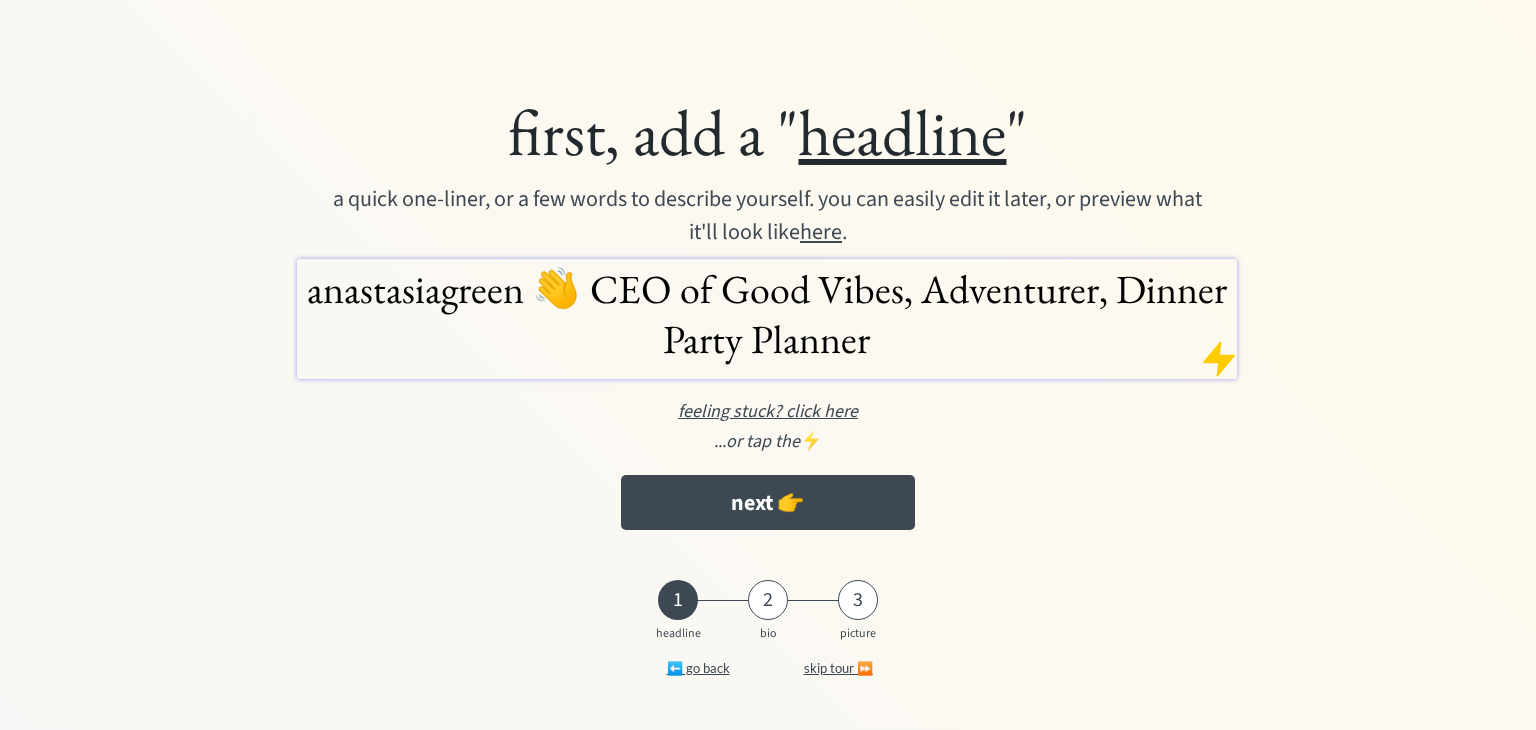scroll, scrollTop: 0, scrollLeft: 0, axis: both 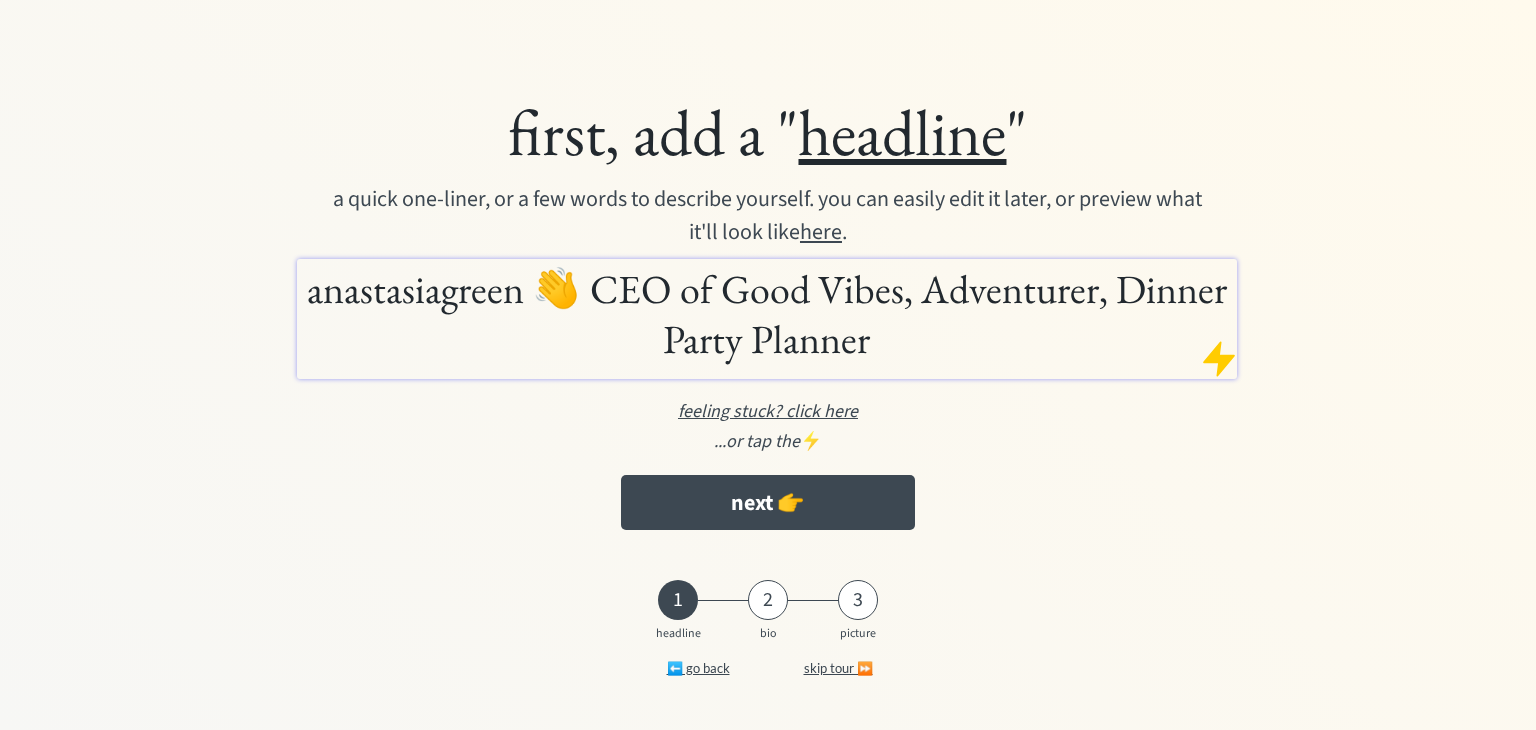 click on "feeling stuck? click here" at bounding box center (768, 411) 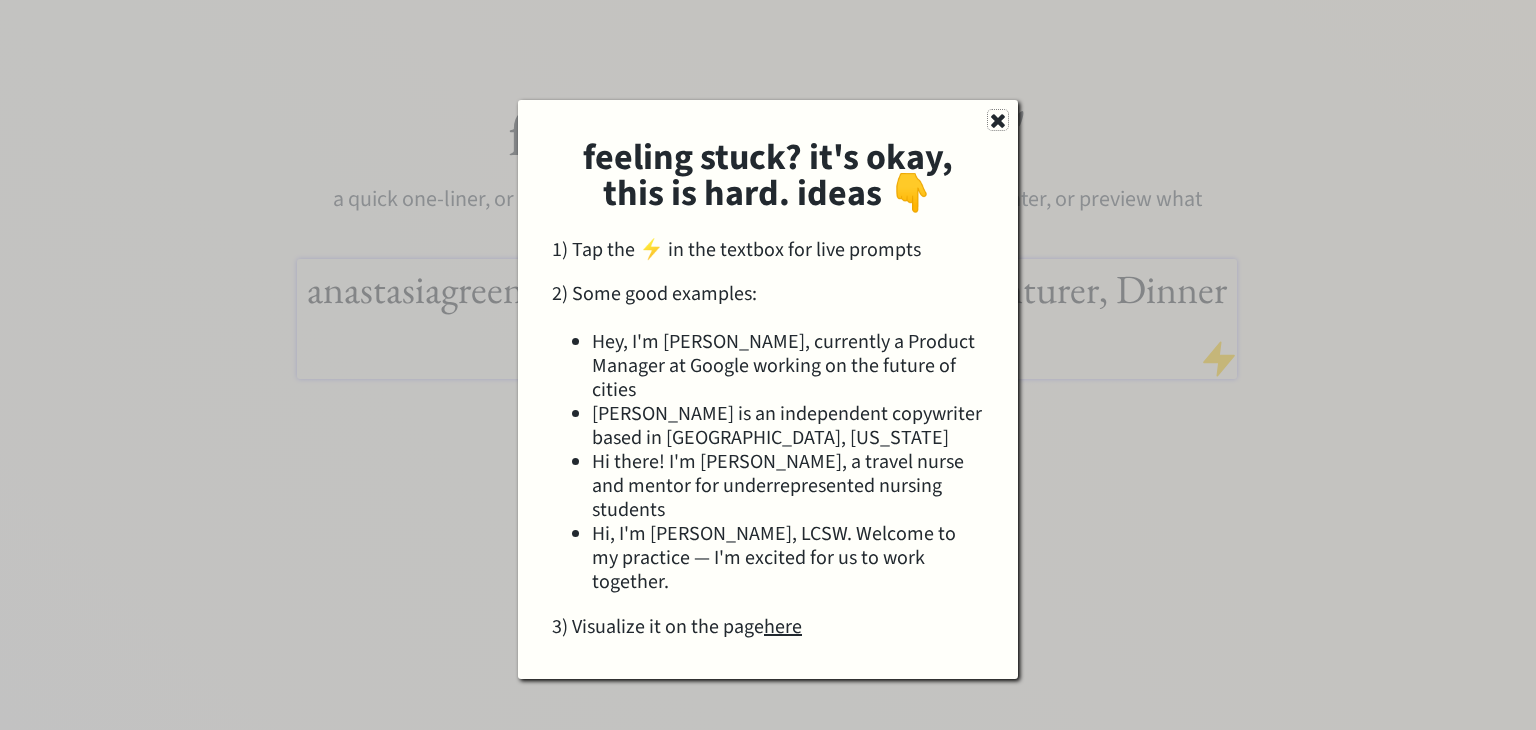 click 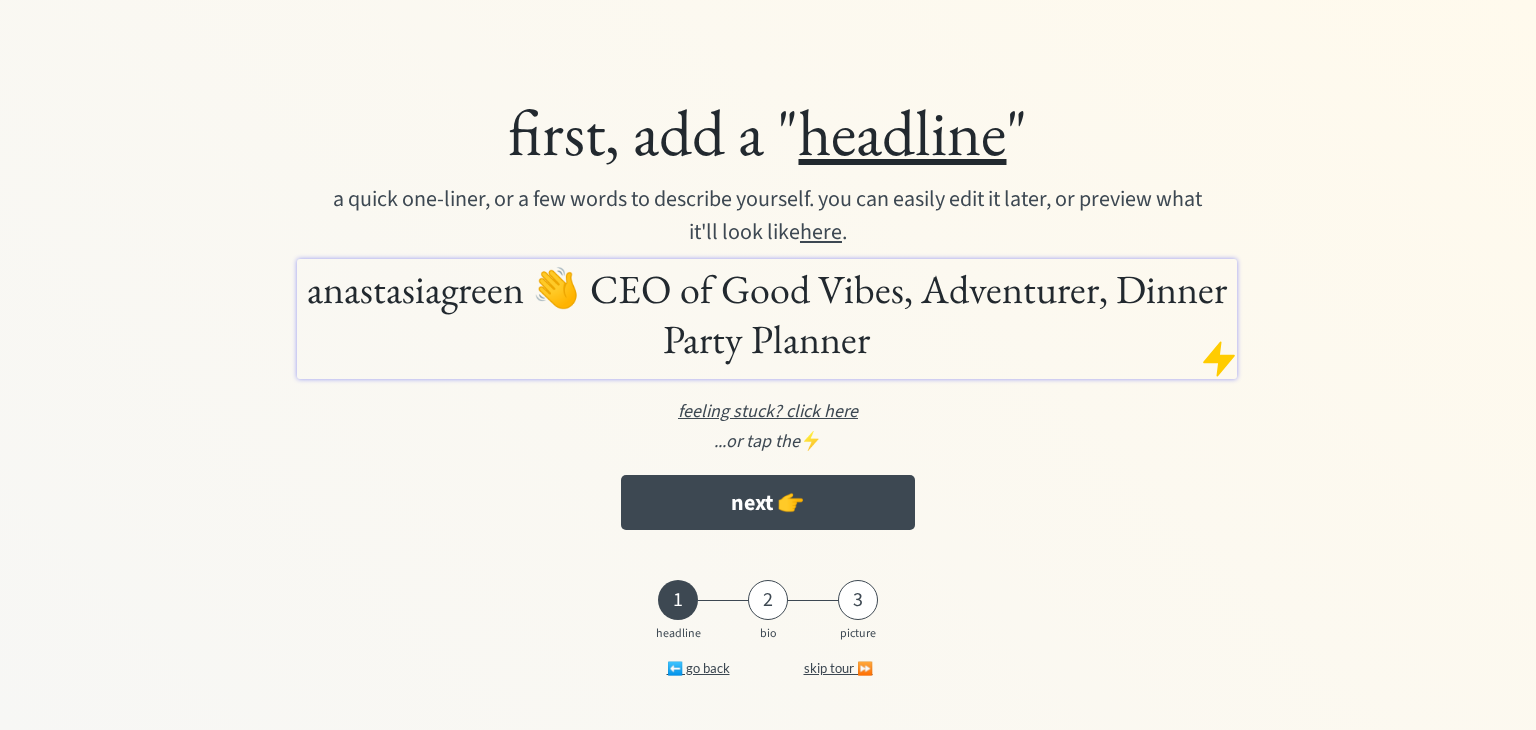 click on "anastasiagreen 👋 CEO of Good Vibes, Adventurer, Dinner Party Planner" at bounding box center (766, 314) 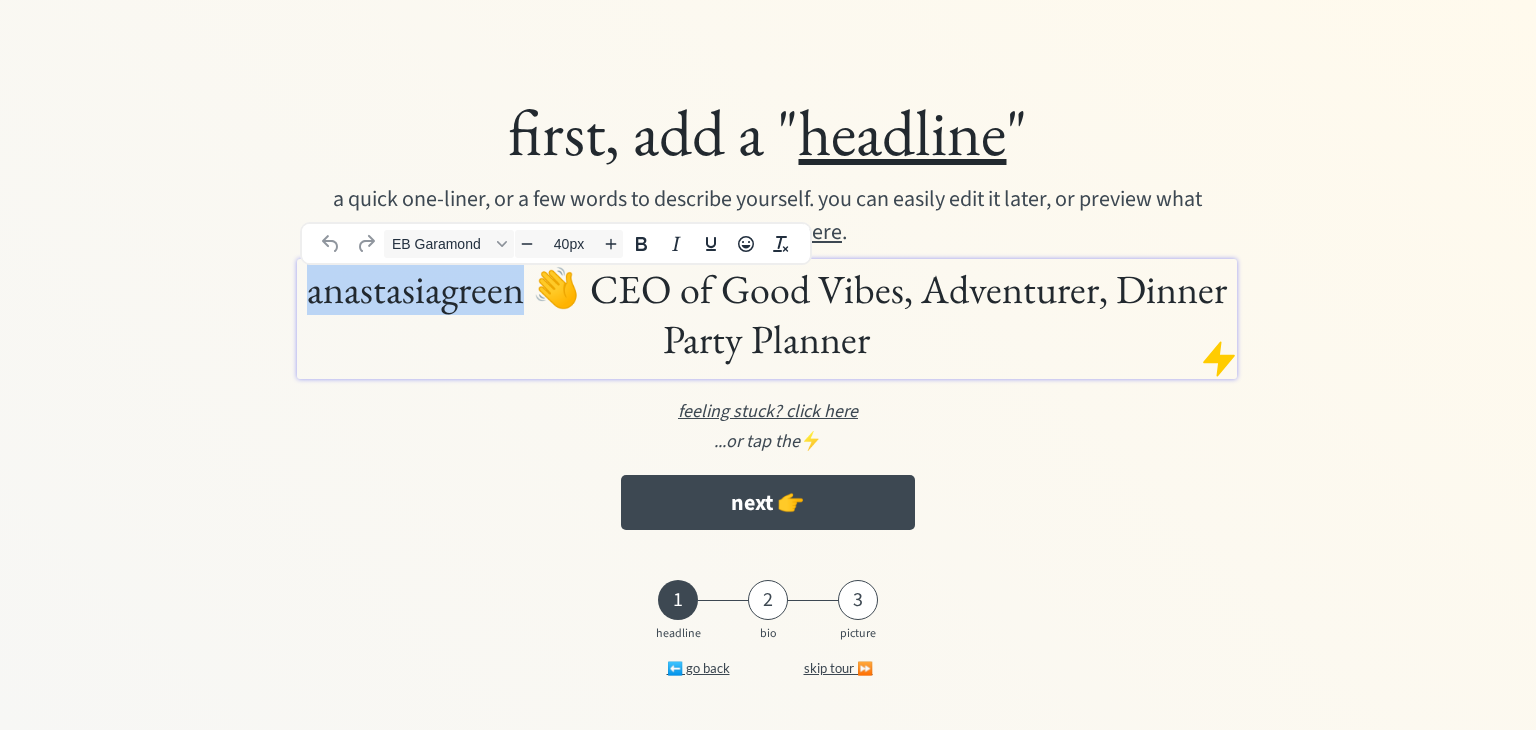drag, startPoint x: 516, startPoint y: 291, endPoint x: 296, endPoint y: 288, distance: 220.02045 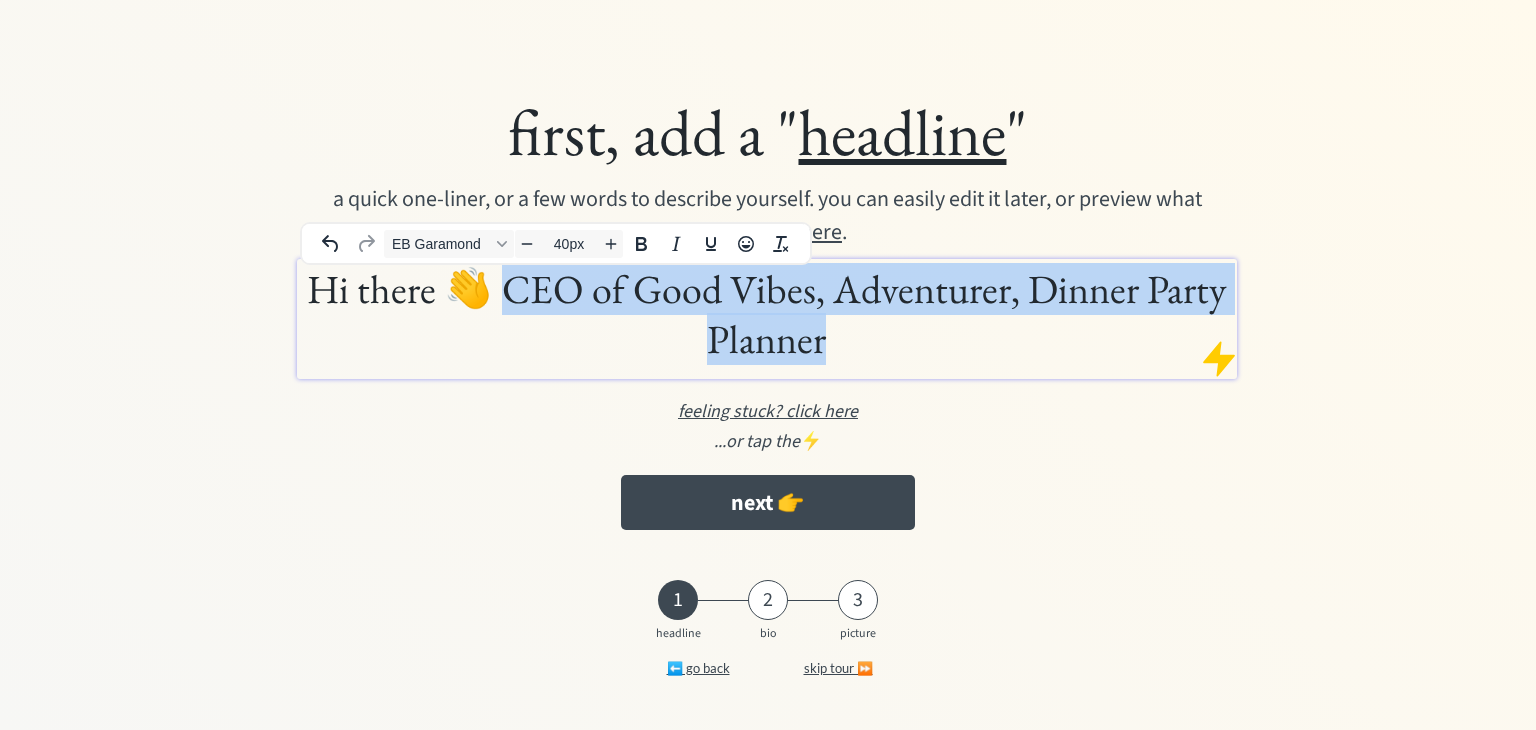 drag, startPoint x: 514, startPoint y: 286, endPoint x: 832, endPoint y: 349, distance: 324.1805 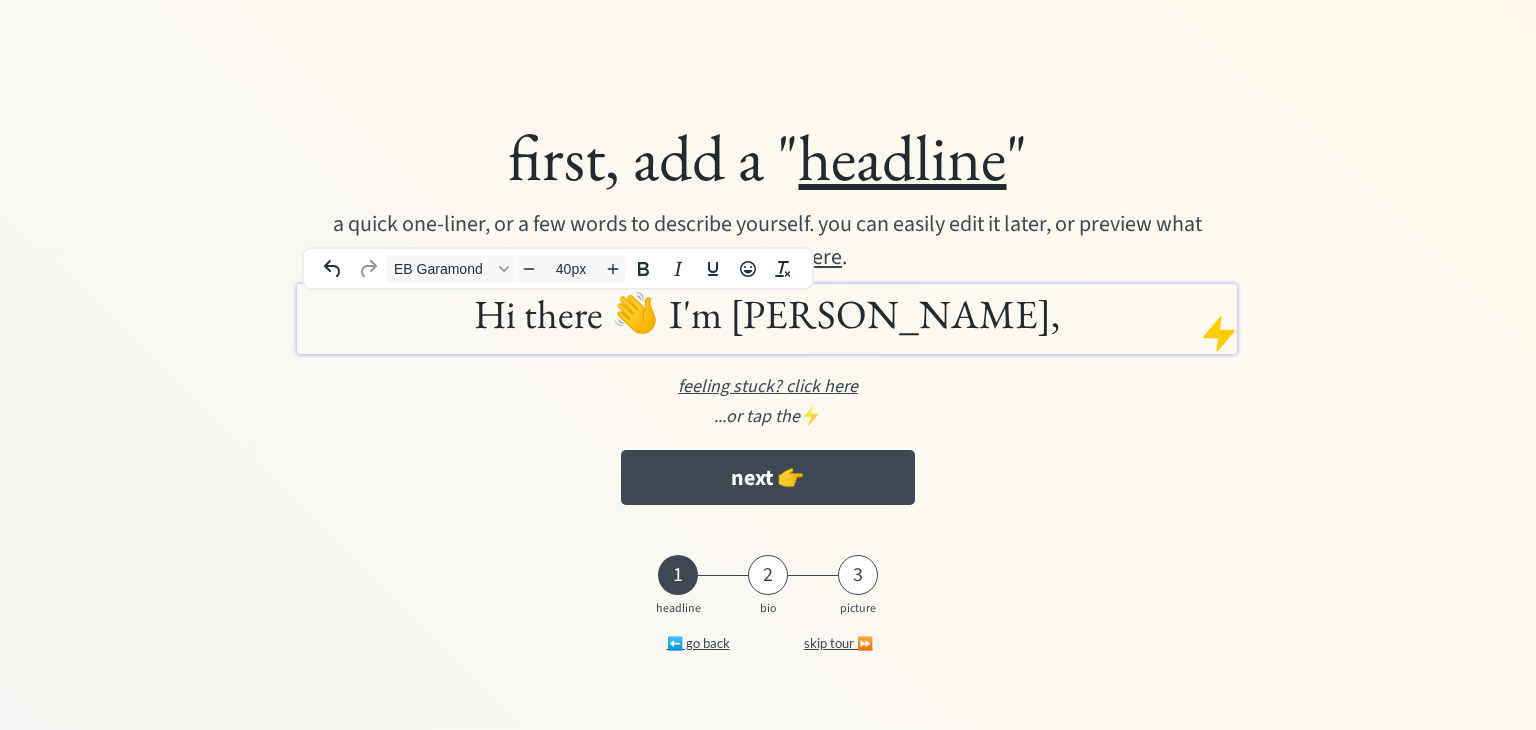 click at bounding box center (1219, 334) 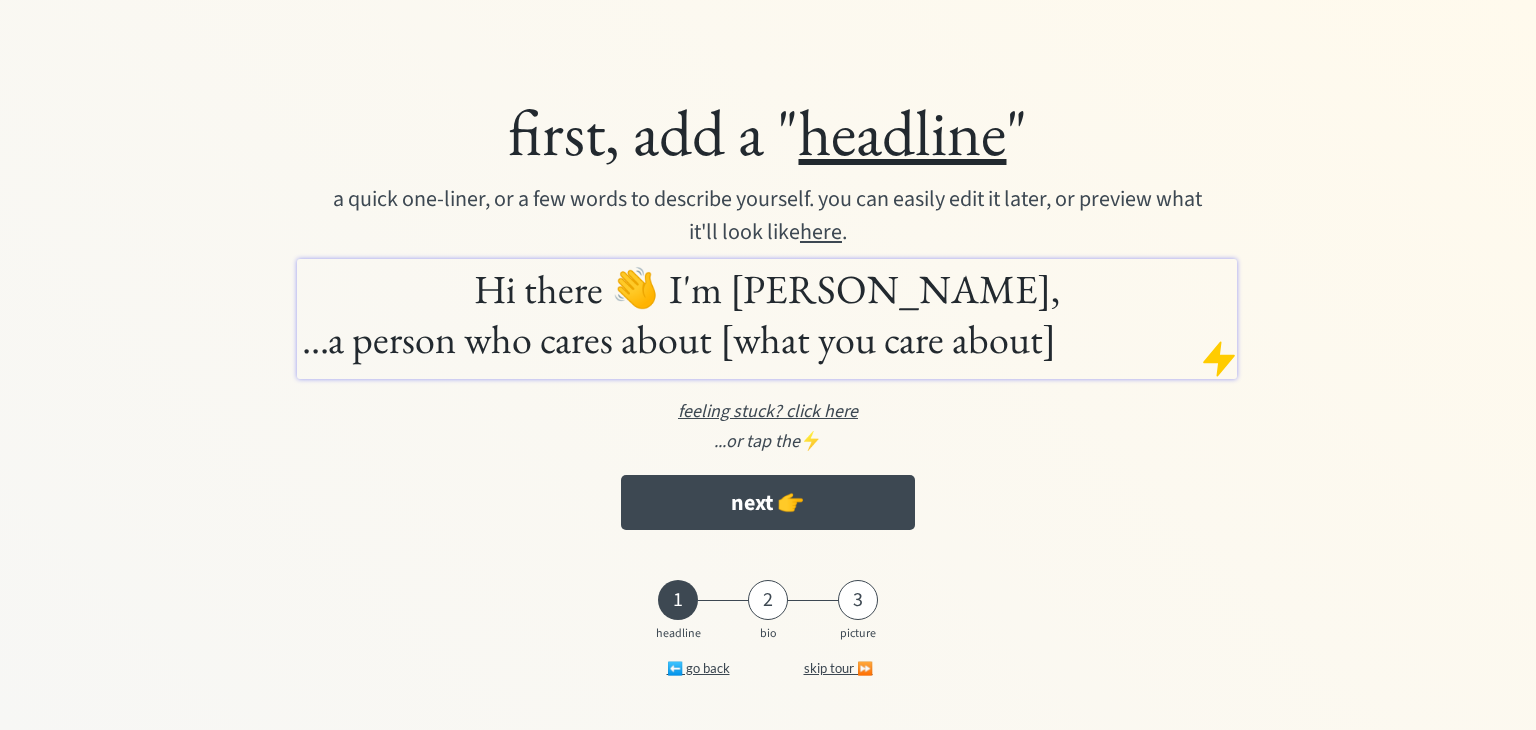 click at bounding box center [1219, 359] 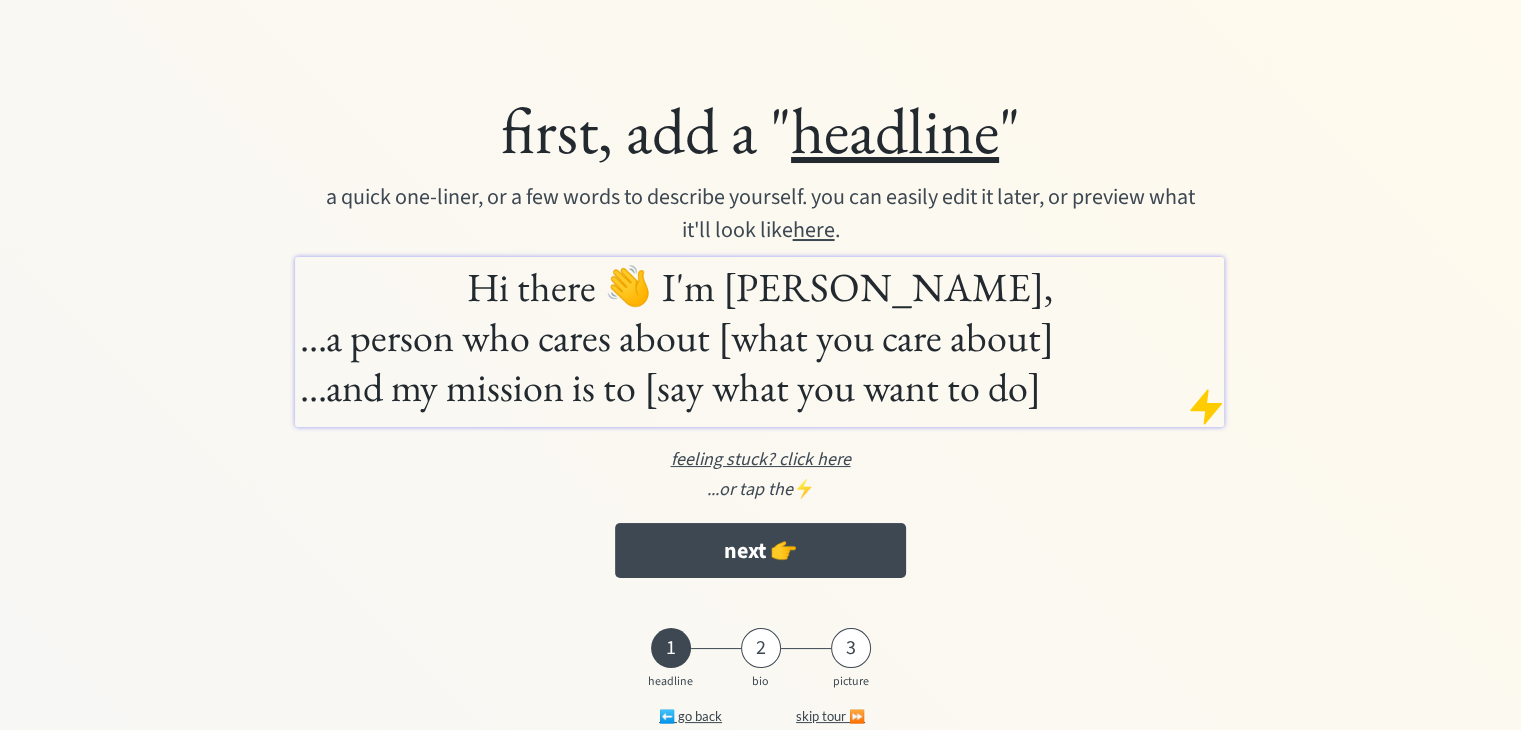 click at bounding box center [1206, 407] 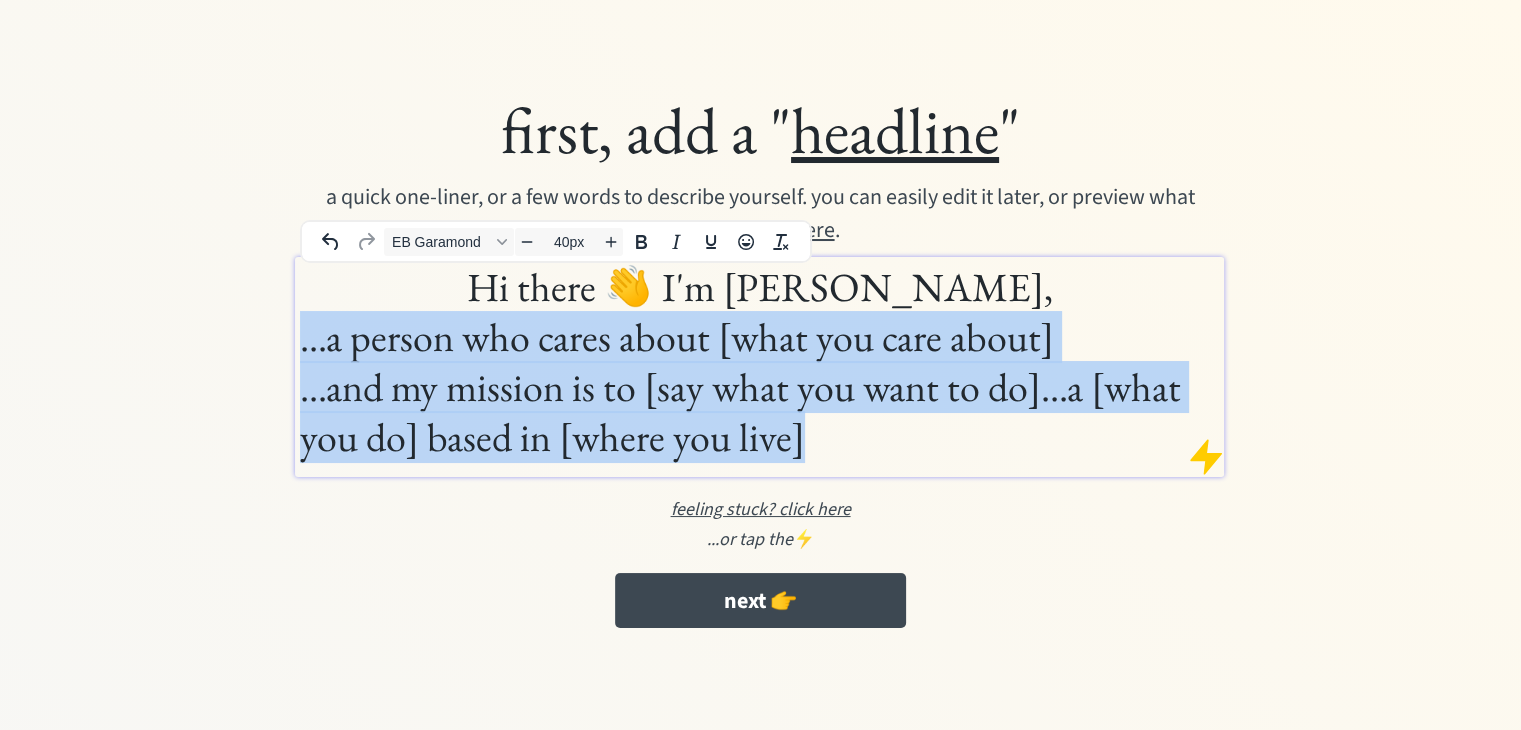 drag, startPoint x: 300, startPoint y: 348, endPoint x: 920, endPoint y: 475, distance: 632.8736 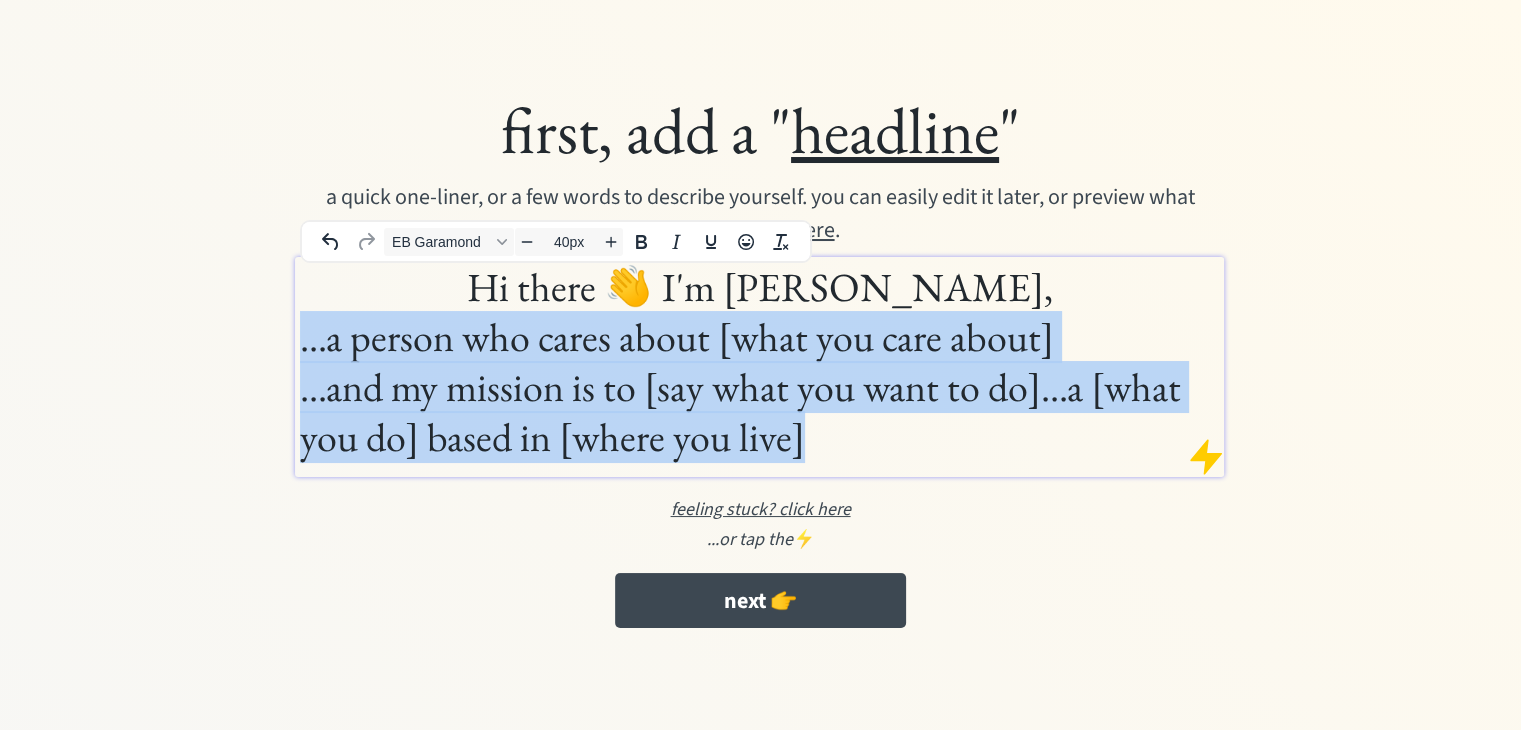 click on "Hi there 👋 I'm Anastasia,  ...a person who cares about [what you care about] ...and my mission is to [say what you want to do]...a [what you do] based in [where you live]" at bounding box center [760, 367] 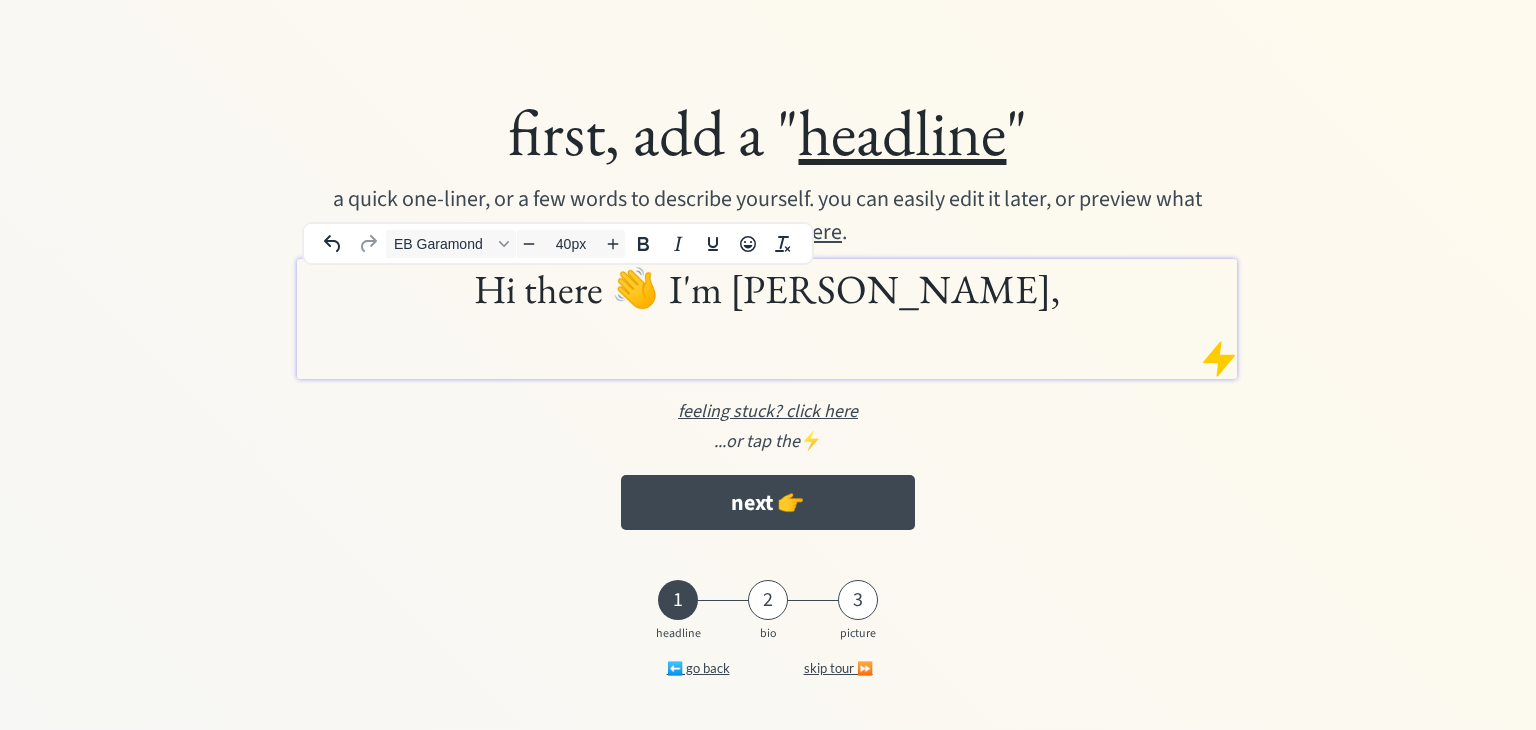 click on "Hi there 👋 I'm Anastasia," at bounding box center (766, 289) 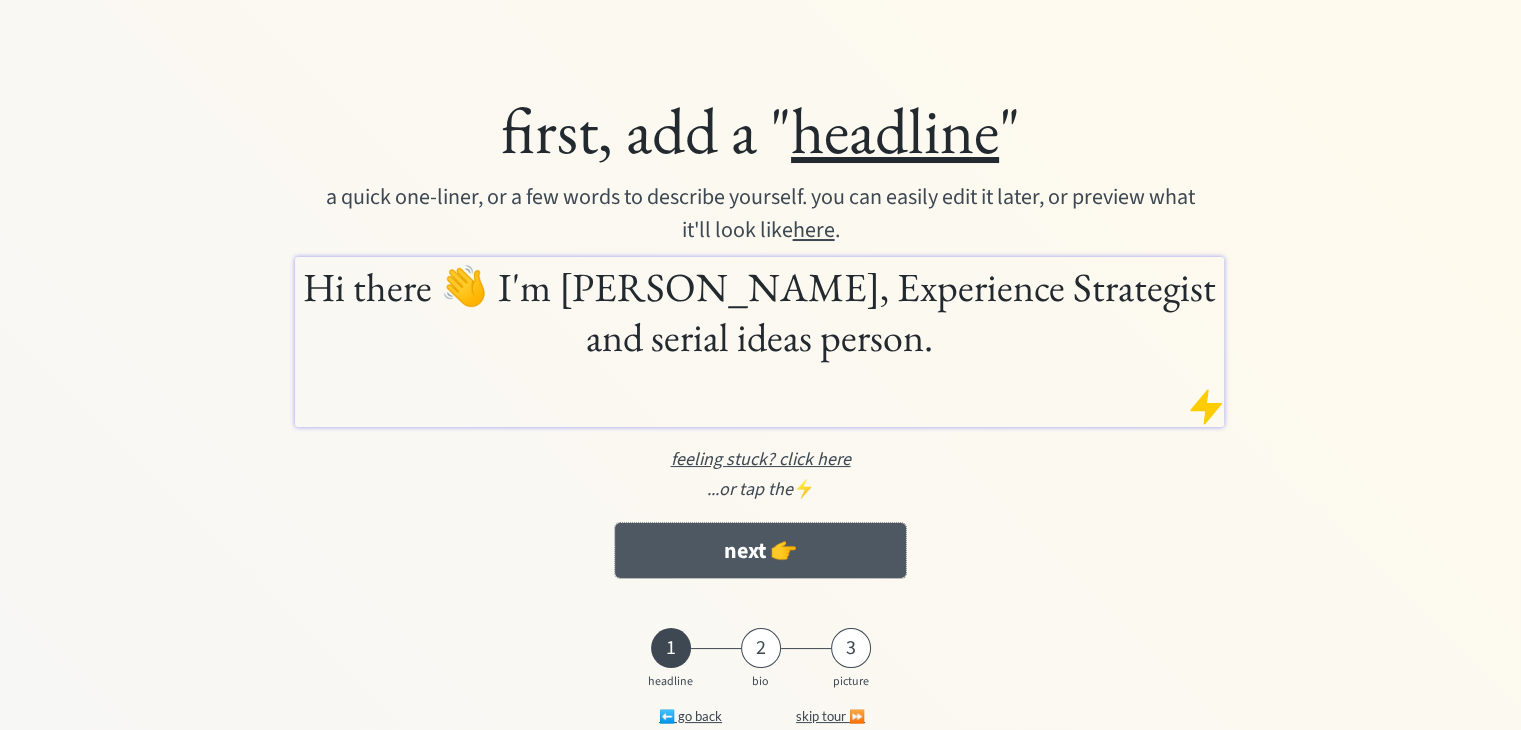 click on "next 👉" at bounding box center [760, 550] 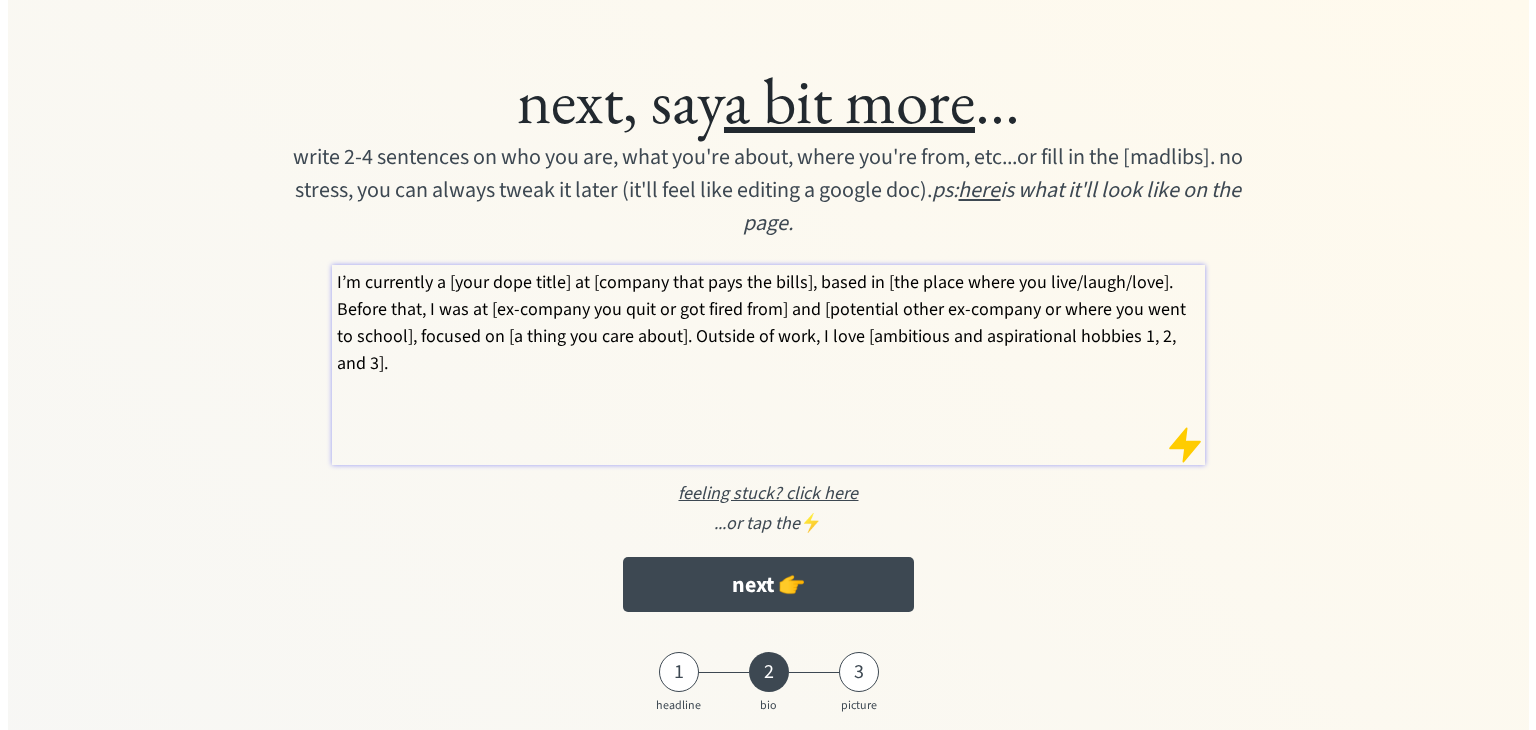 scroll, scrollTop: 0, scrollLeft: 0, axis: both 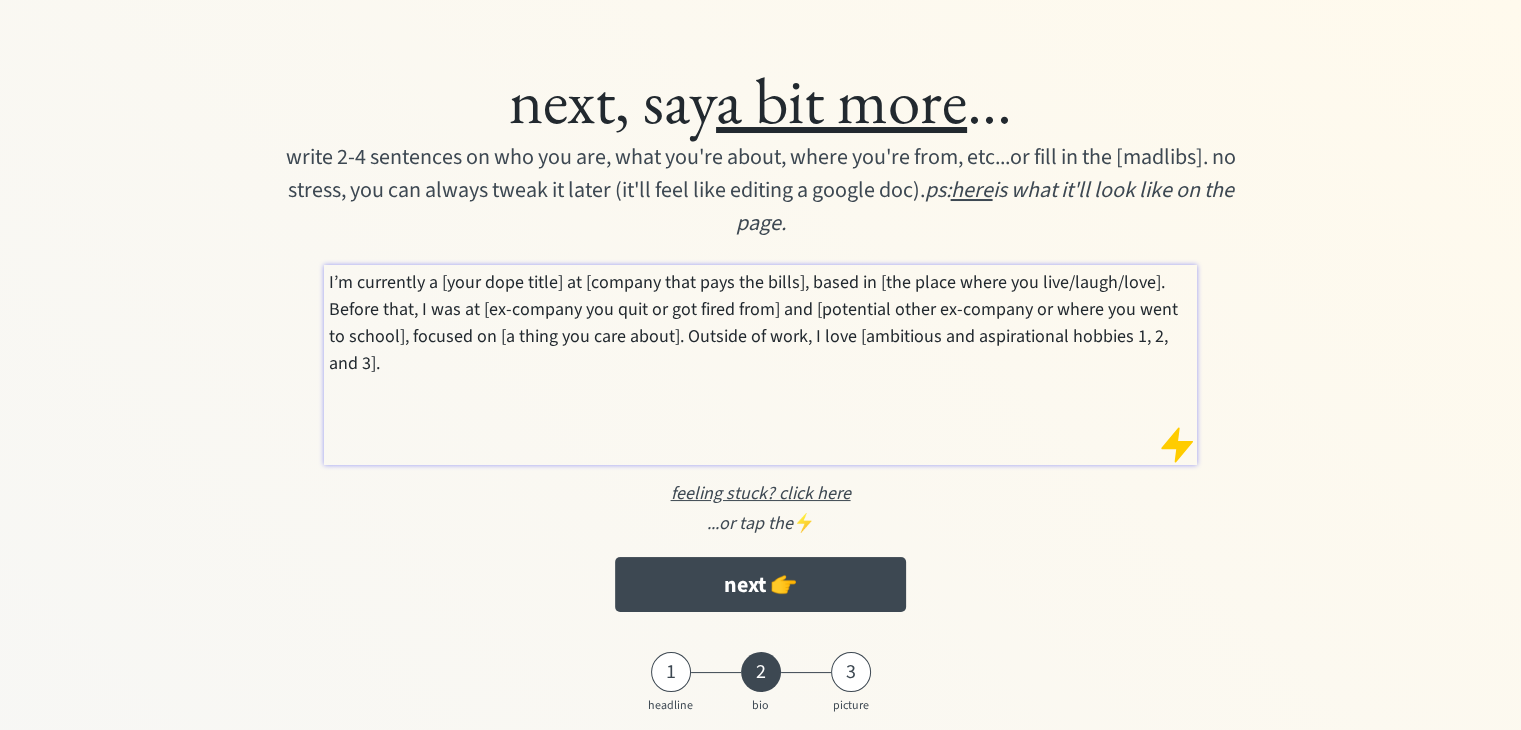 click at bounding box center [1177, 445] 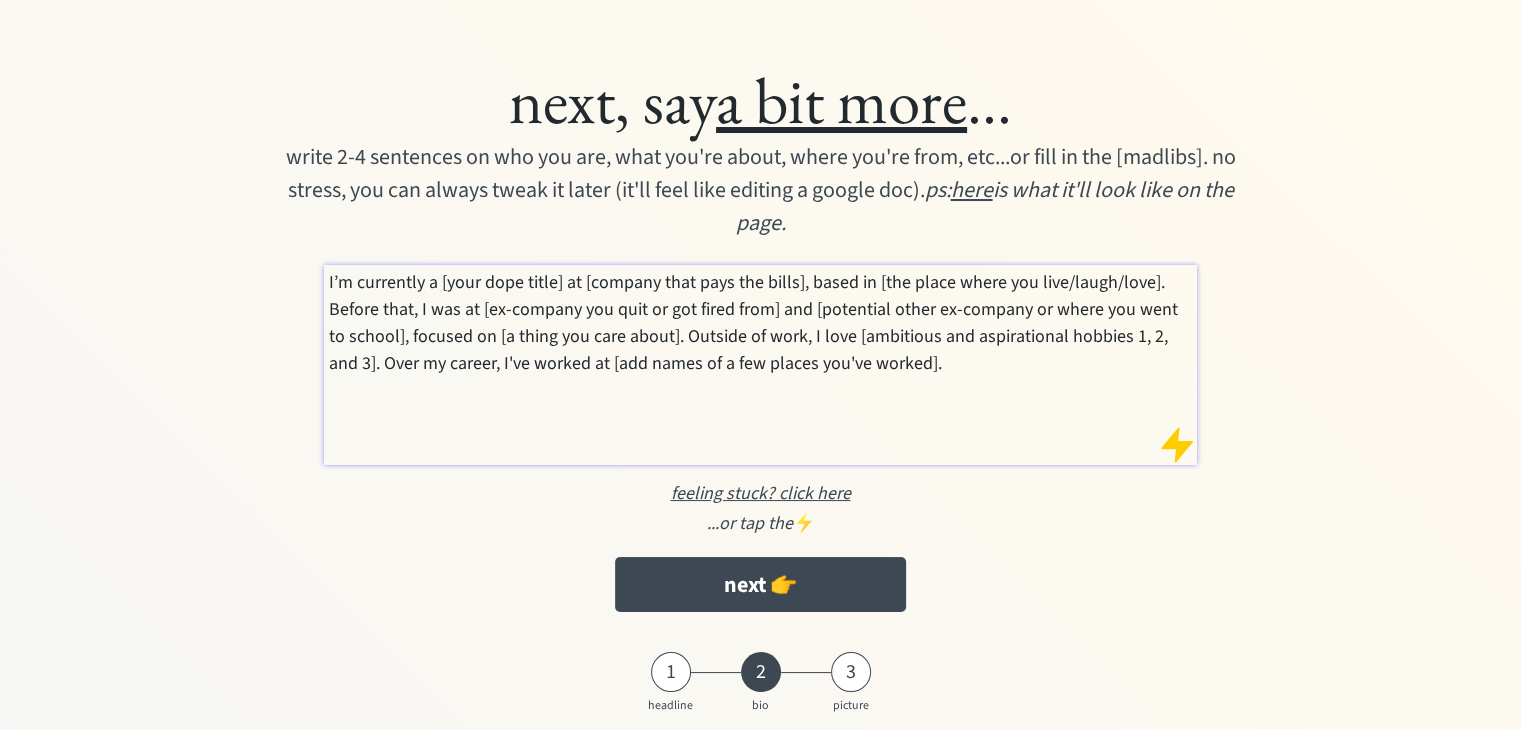 click on "feeling stuck? click here" at bounding box center [760, 493] 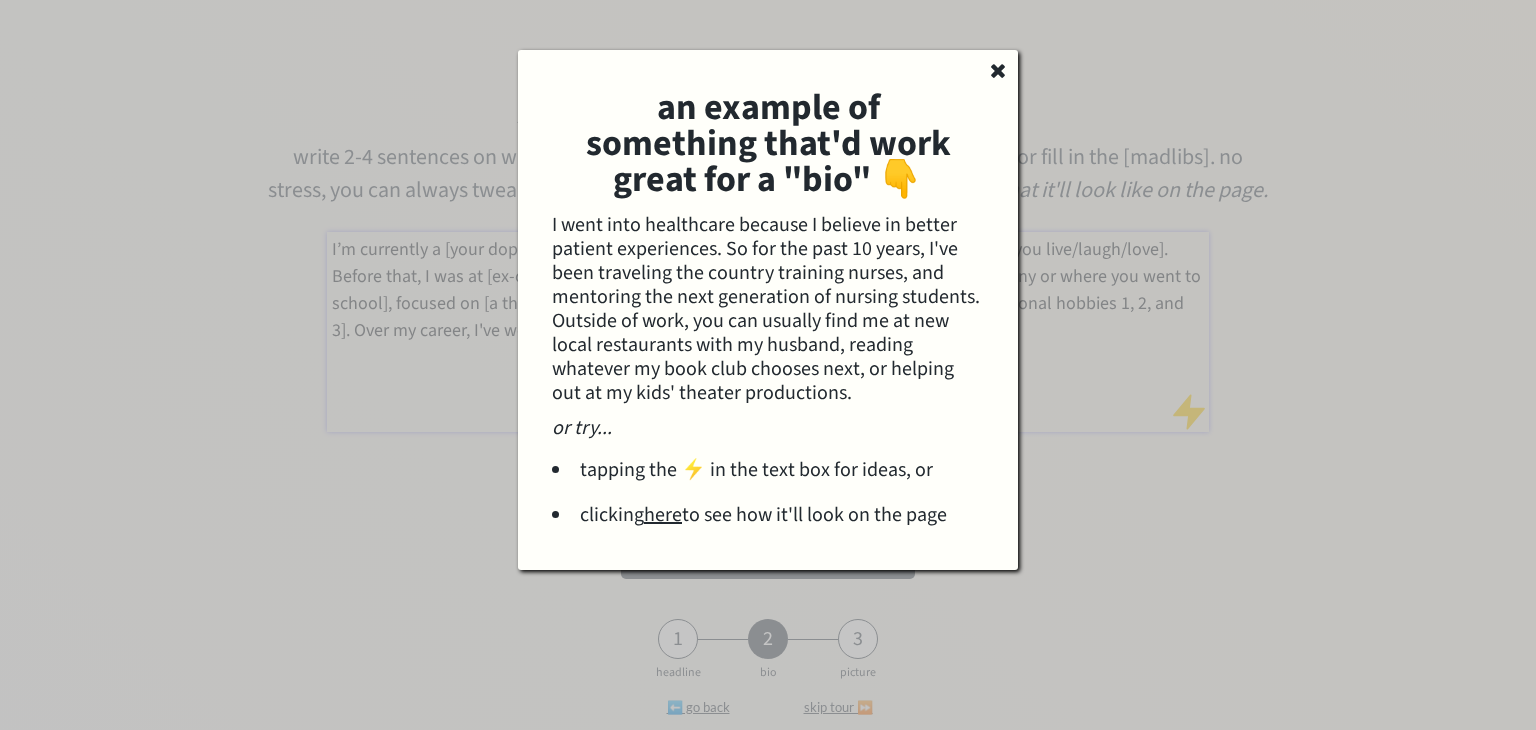 click 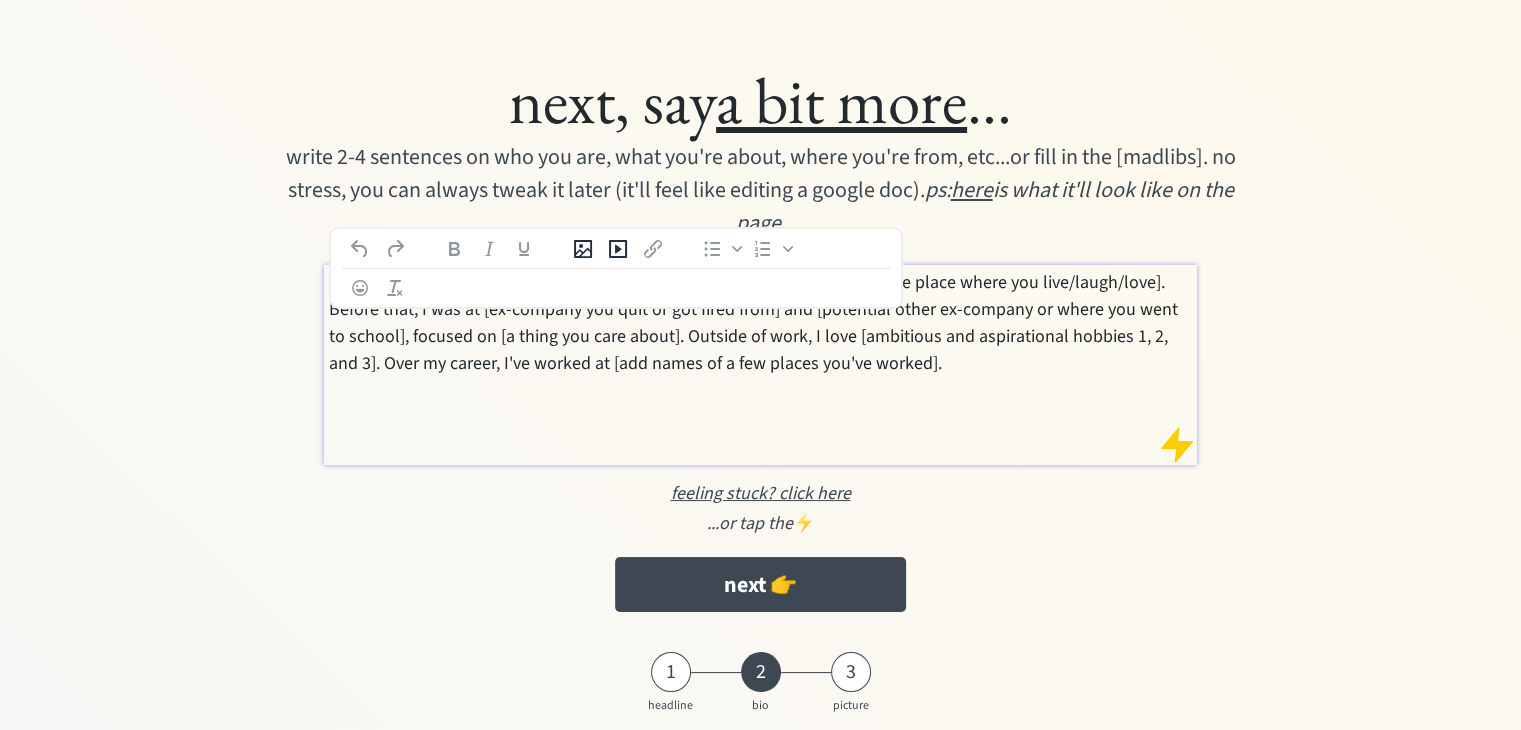 drag, startPoint x: 954, startPoint y: 378, endPoint x: 304, endPoint y: 261, distance: 660.44604 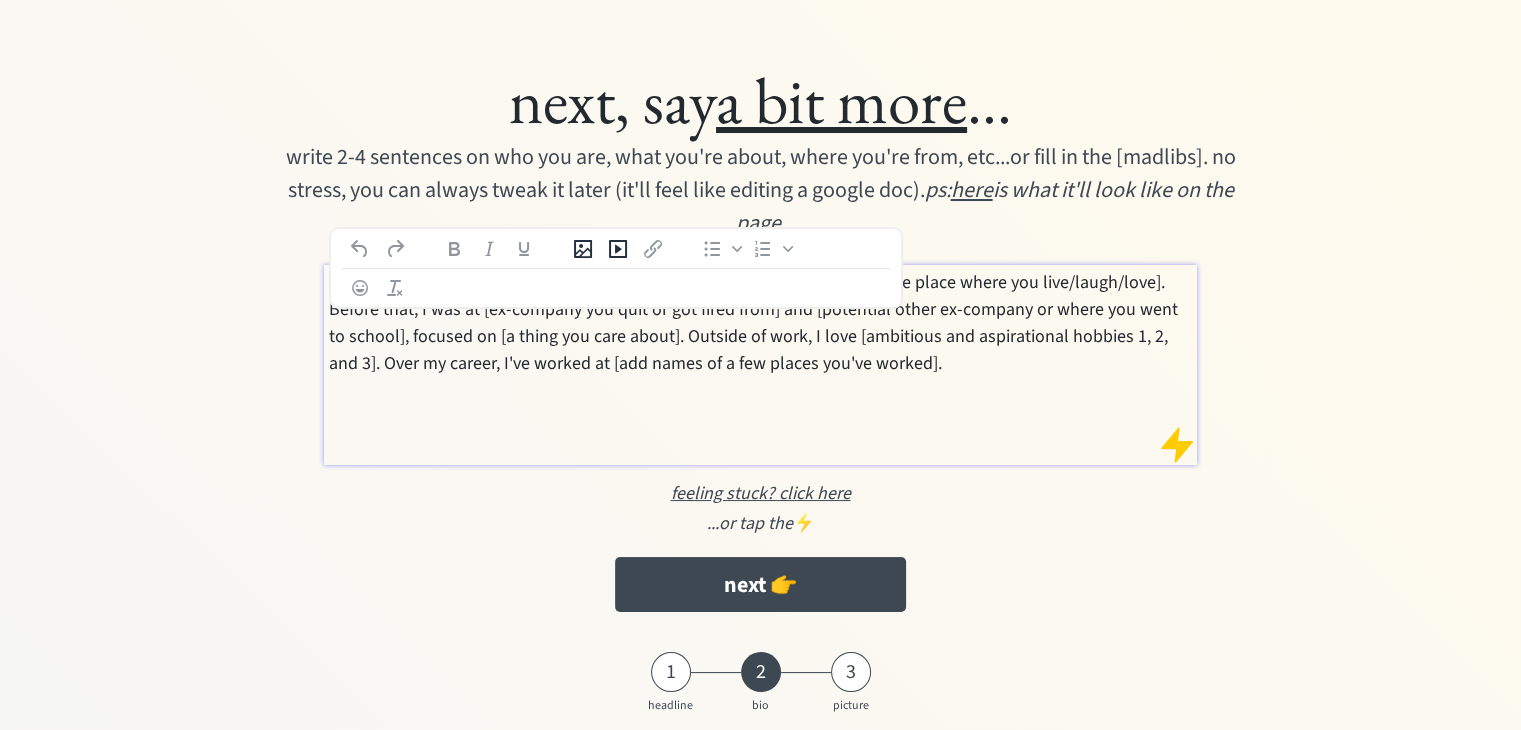 click on "next, say  a bit more ... write 2-4 sentences on who you are, what you're about, where you're from, etc...or fill in the [madlibs]. no stress, you can always tweak it later (it'll feel like editing a google doc).  ps:  here  is what it'll look like on the page. I’m currently a [your dope title] at [company that pays the bills], based in [the place where you live/laugh/love]. Before that, I was at [ex-company you quit or got fired from] and [potential other ex-company or where you went to school], focused on [a thing you care about]. Outside of work, I love [ambitious and aspirational hobbies 1, 2, and 3]. Over my career, I've worked at [add names of a few places you've worked]. feeling stuck? click here ...or tap the  ⚡️ next 👉" at bounding box center [760, 336] 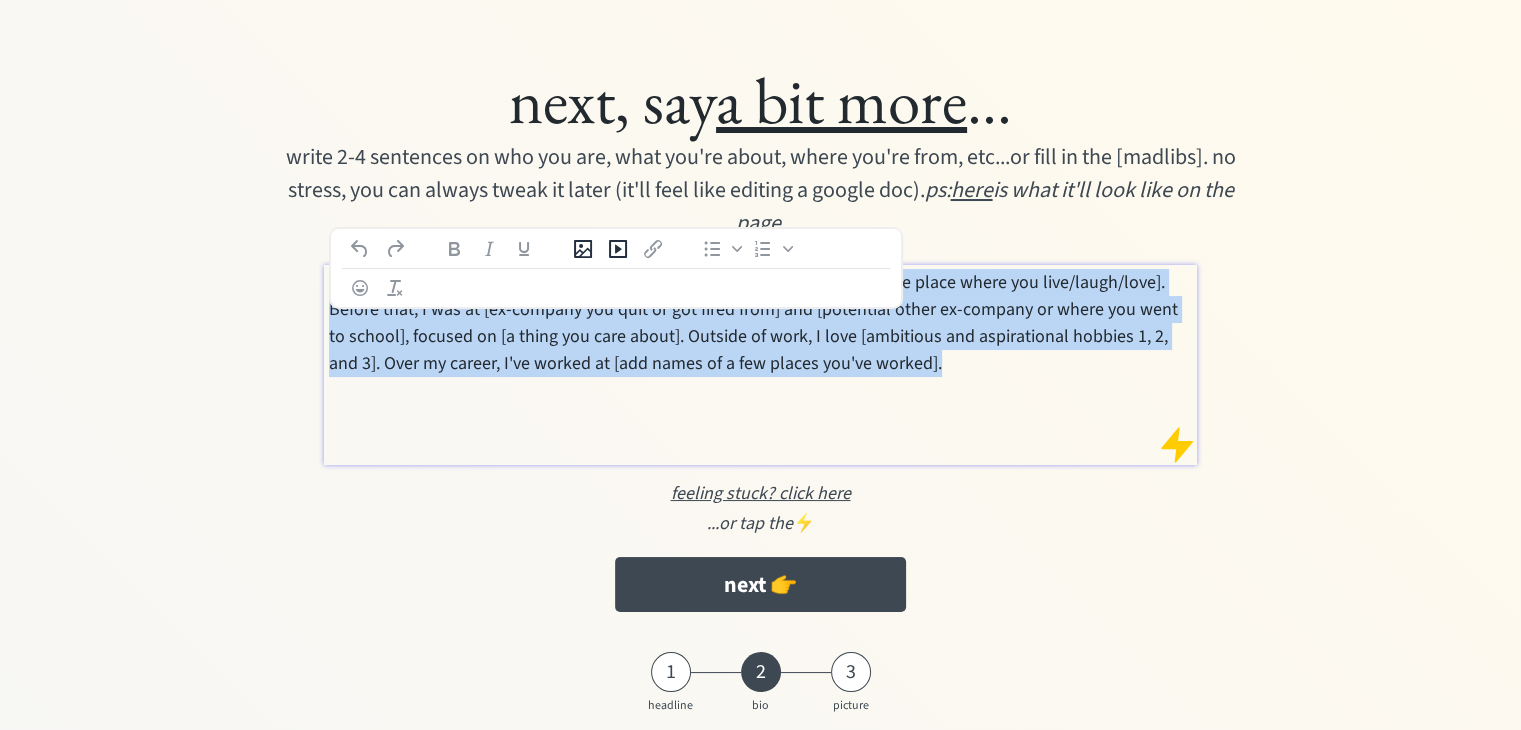 drag, startPoint x: 328, startPoint y: 281, endPoint x: 1004, endPoint y: 394, distance: 685.37946 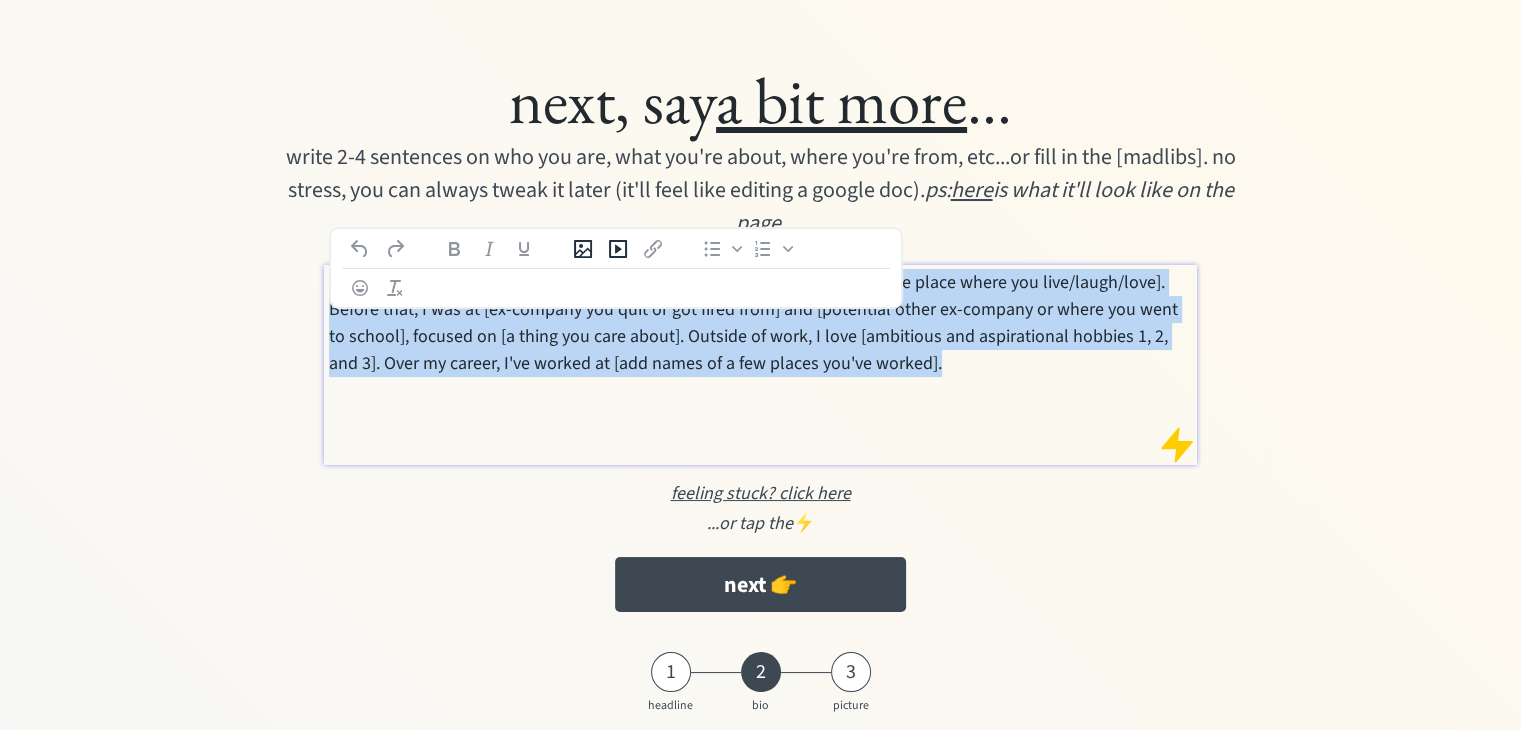 click on "I’m currently a [your dope title] at [company that pays the bills], based in [the place where you live/laugh/love]. Before that, I was at [ex-company you quit or got fired from] and [potential other ex-company or where you went to school], focused on [a thing you care about]. Outside of work, I love [ambitious and aspirational hobbies 1, 2, and 3]. Over my career, I've worked at [add names of a few places you've worked]." at bounding box center [761, 365] 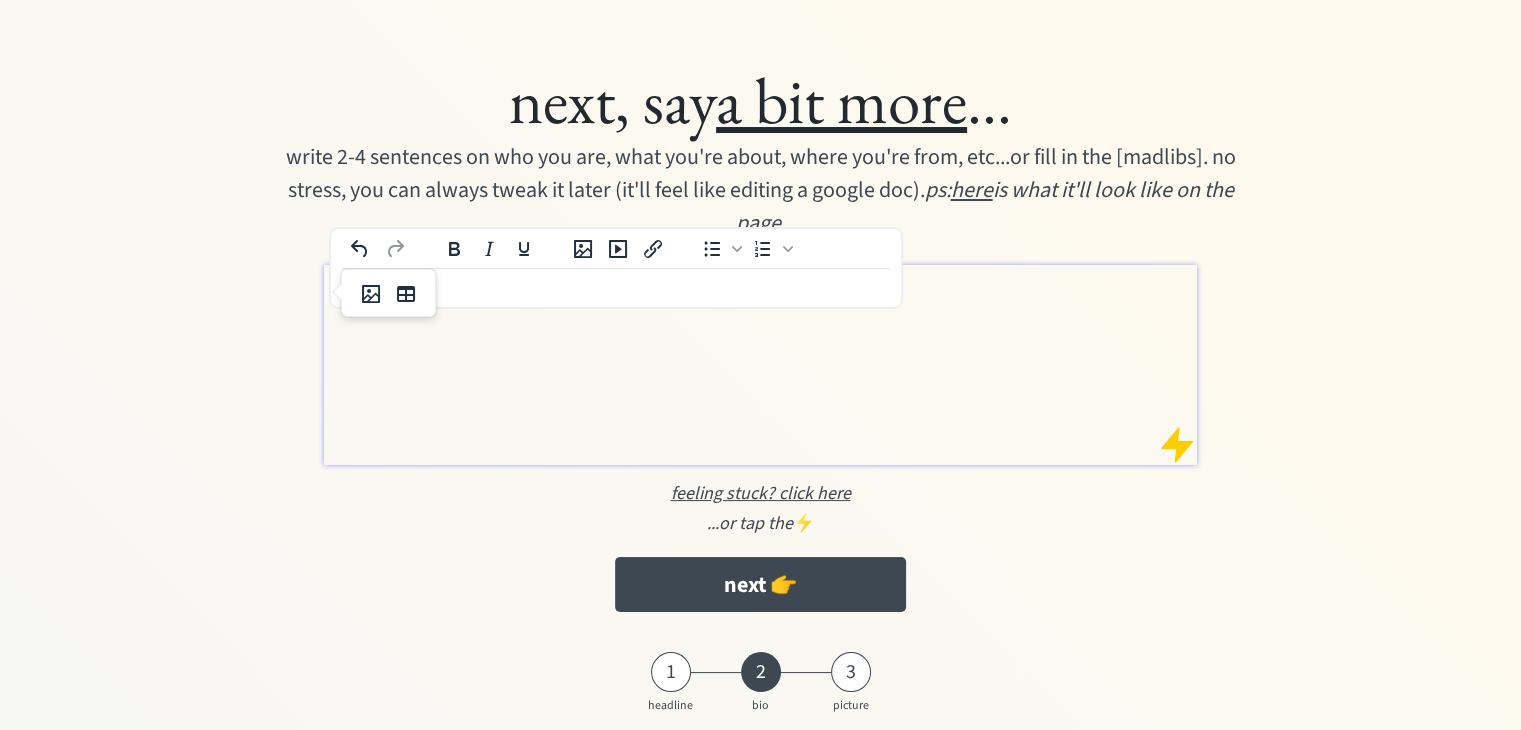 click at bounding box center [1177, 445] 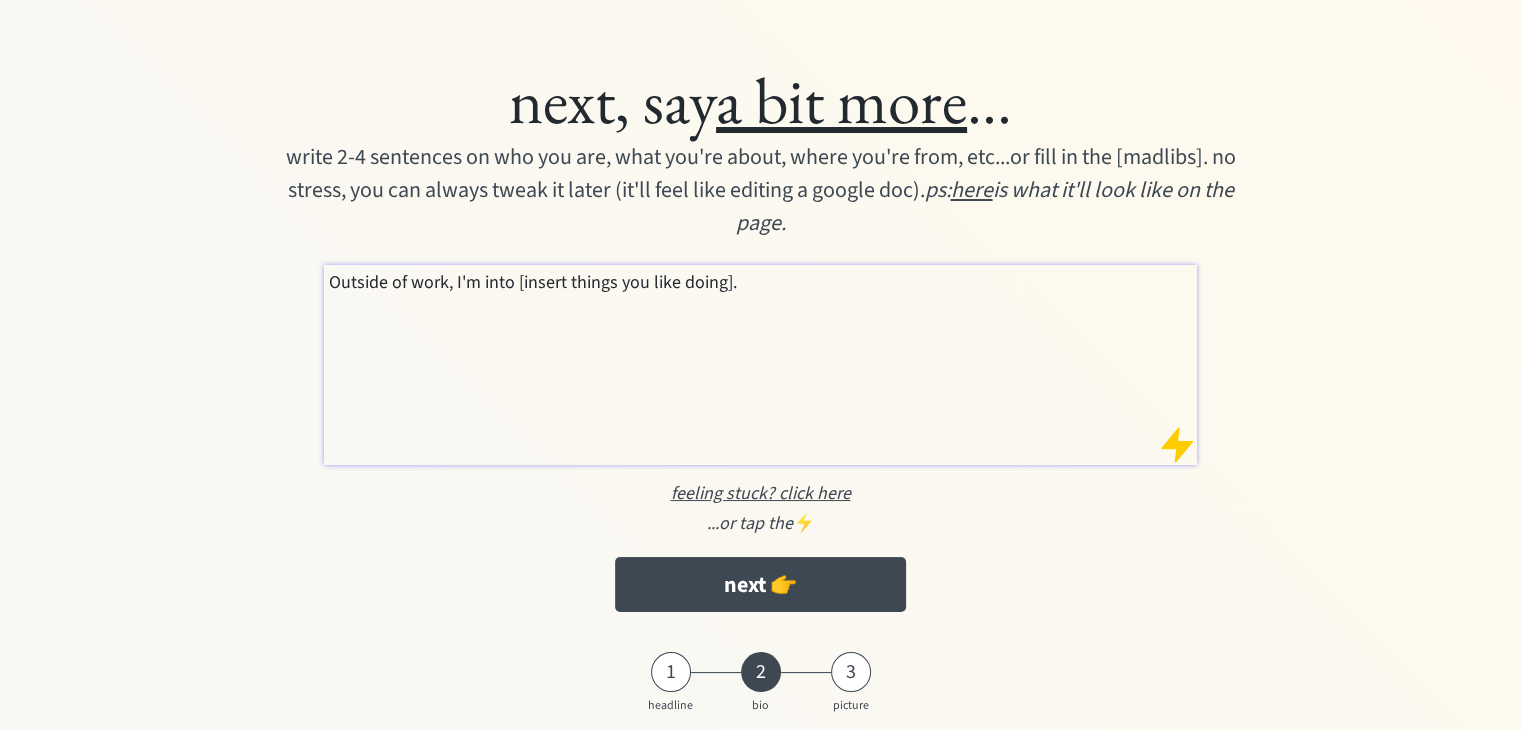 click at bounding box center [1177, 445] 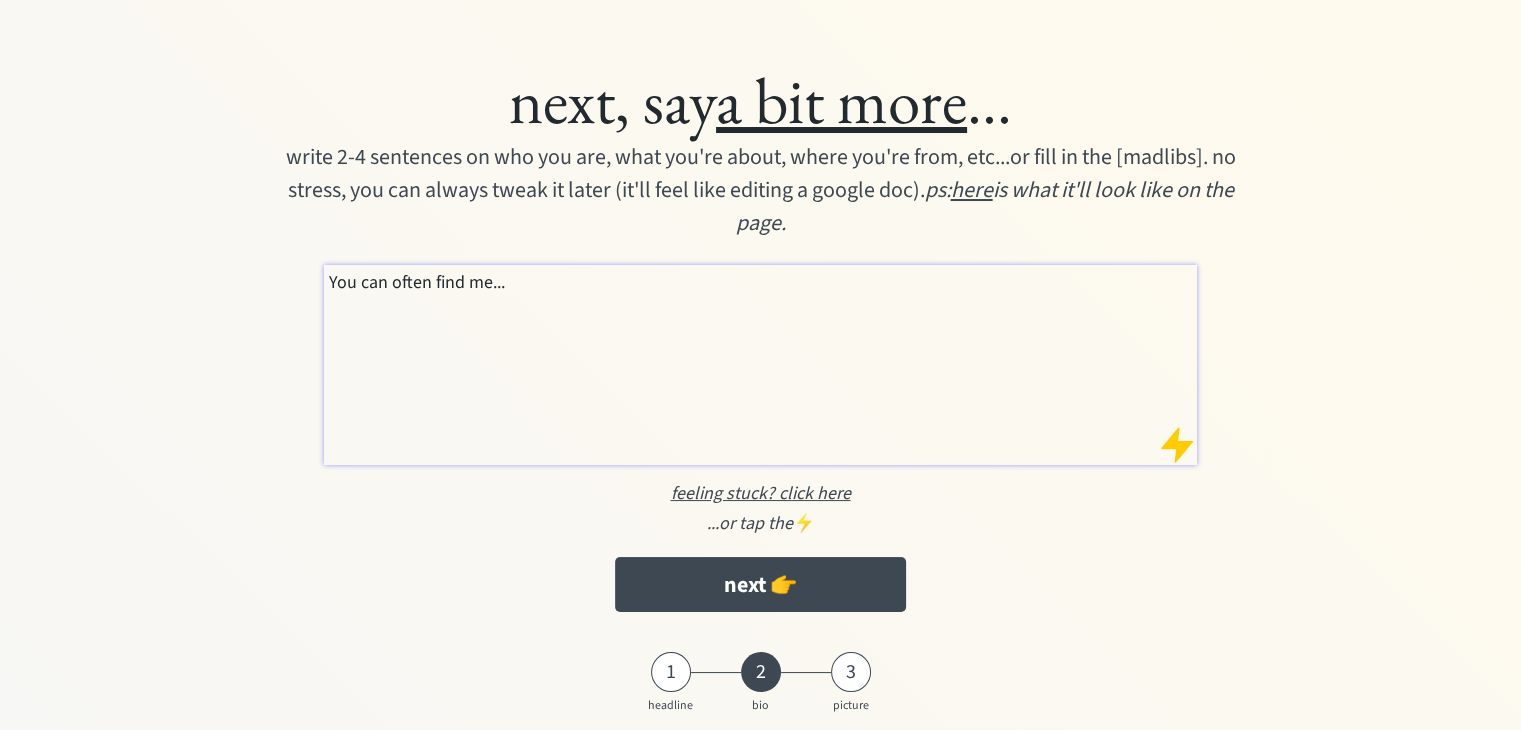 click at bounding box center [1177, 445] 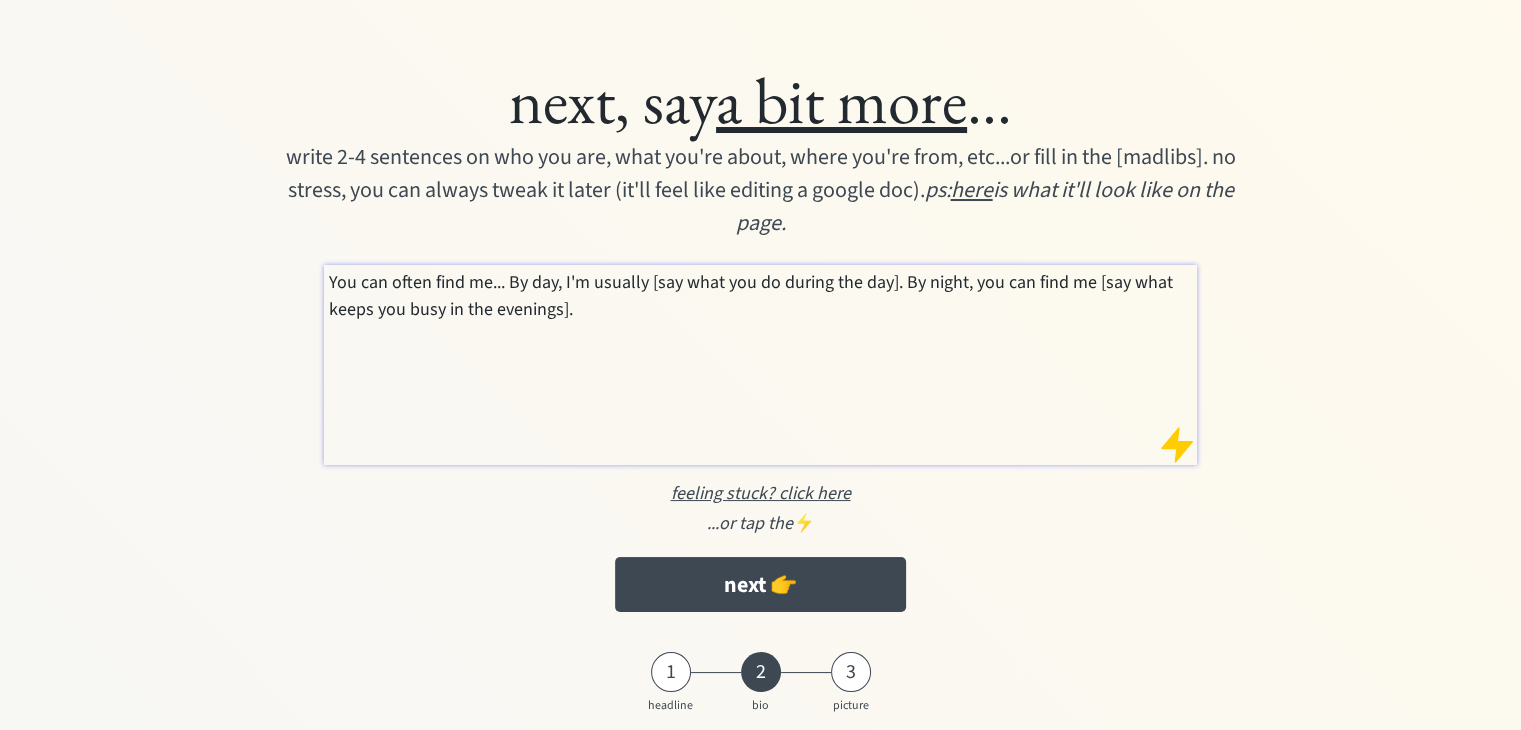 click at bounding box center (1177, 445) 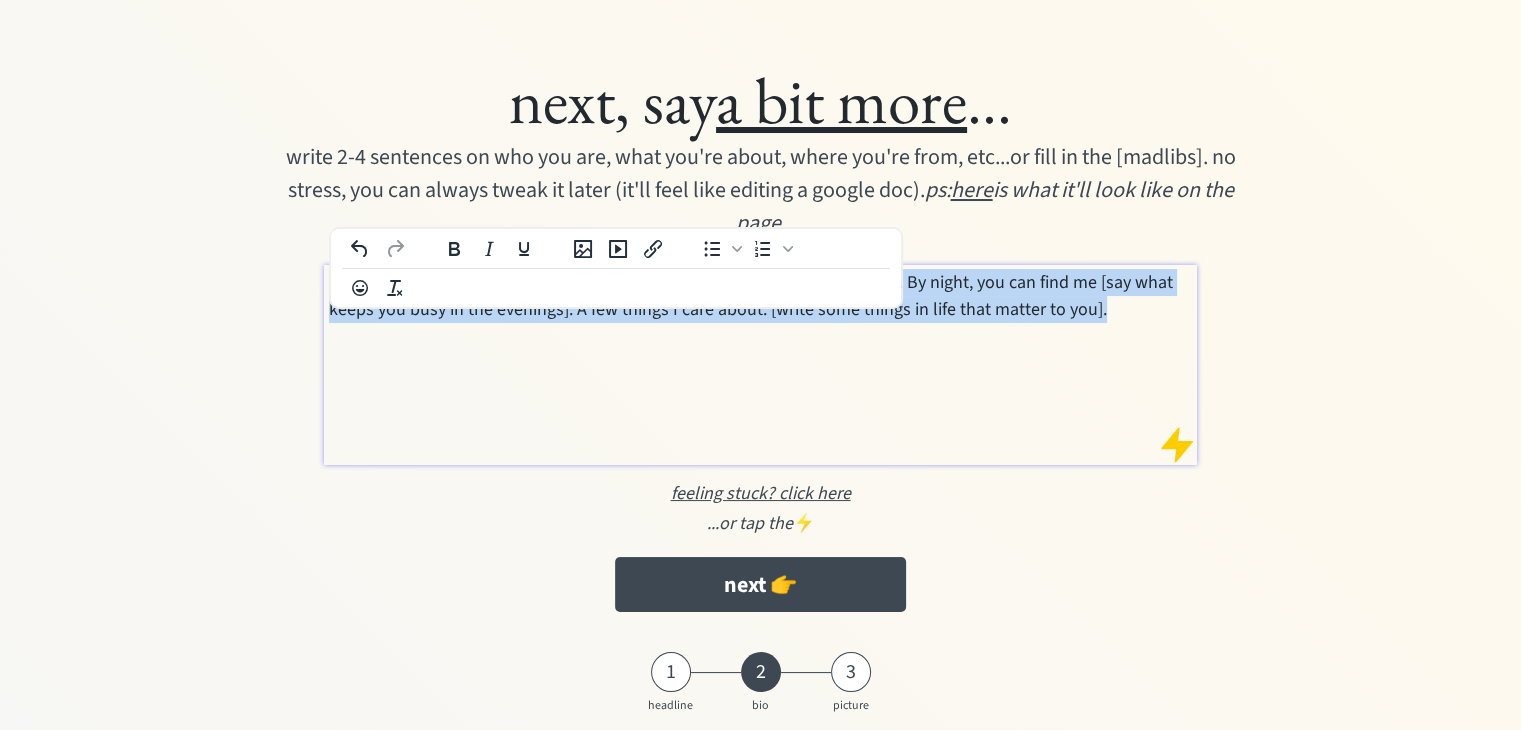 drag, startPoint x: 1129, startPoint y: 317, endPoint x: 300, endPoint y: 281, distance: 829.7813 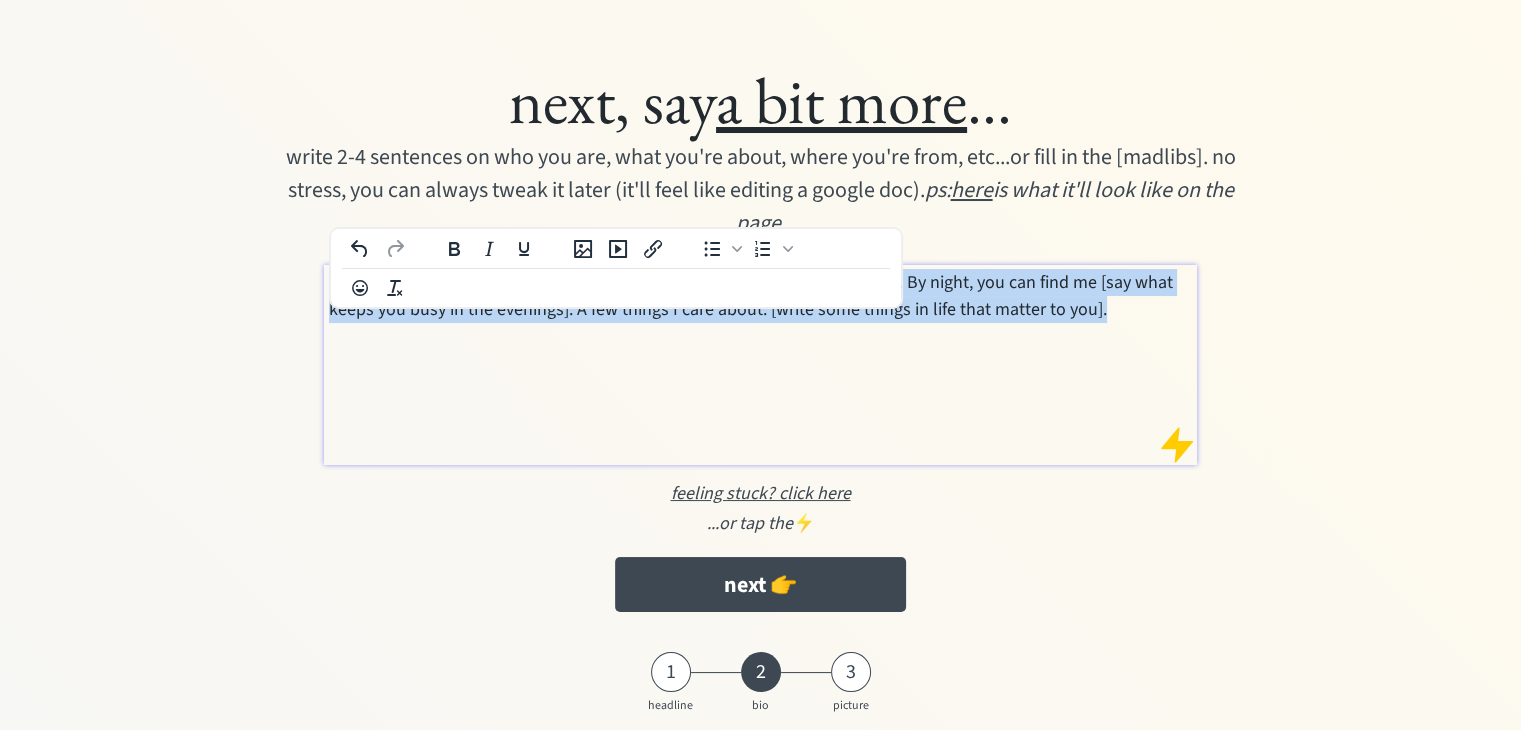 click on "next, say  a bit more ... write 2-4 sentences on who you are, what you're about, where you're from, etc...or fill in the [madlibs]. no stress, you can always tweak it later (it'll feel like editing a google doc).  ps:  here  is what it'll look like on the page. You can often find me... By day, I'm usually [say what you do during the day]. By night, you can find me [say what keeps you busy in the evenings]. A few things I care about: [write some things in life that matter to you]. feeling stuck? click here ...or tap the  ⚡️ next 👉" at bounding box center (760, 336) 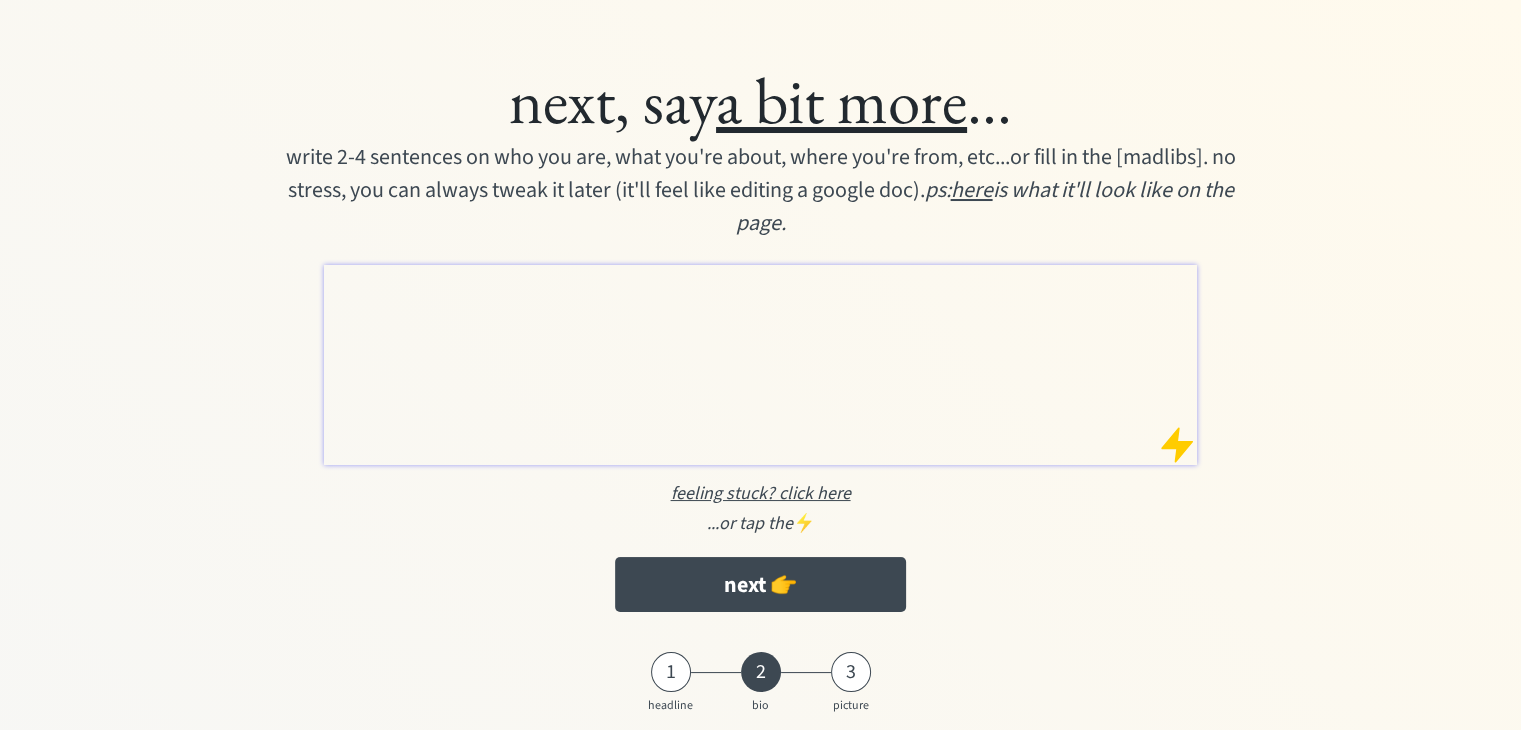 click at bounding box center (1177, 445) 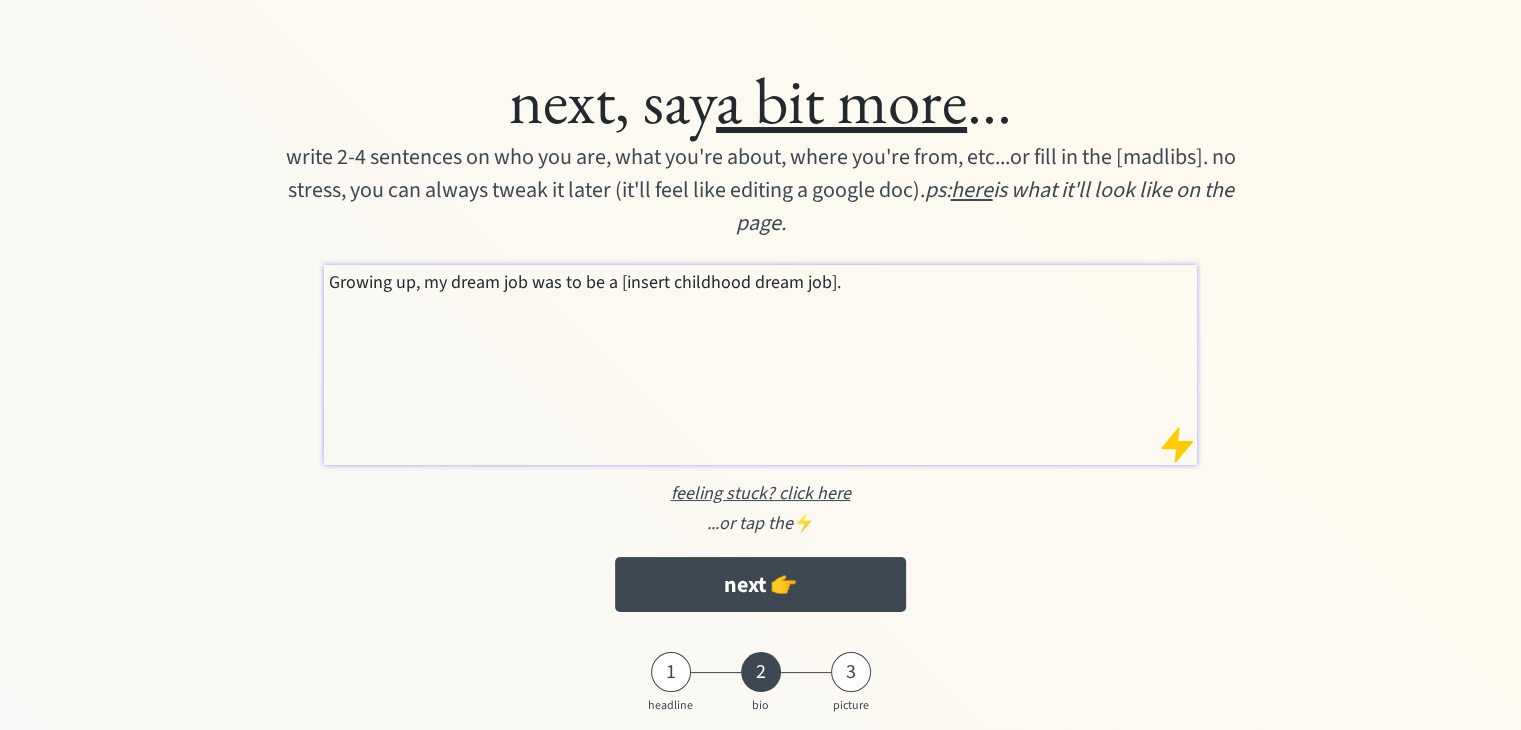 click at bounding box center (1177, 445) 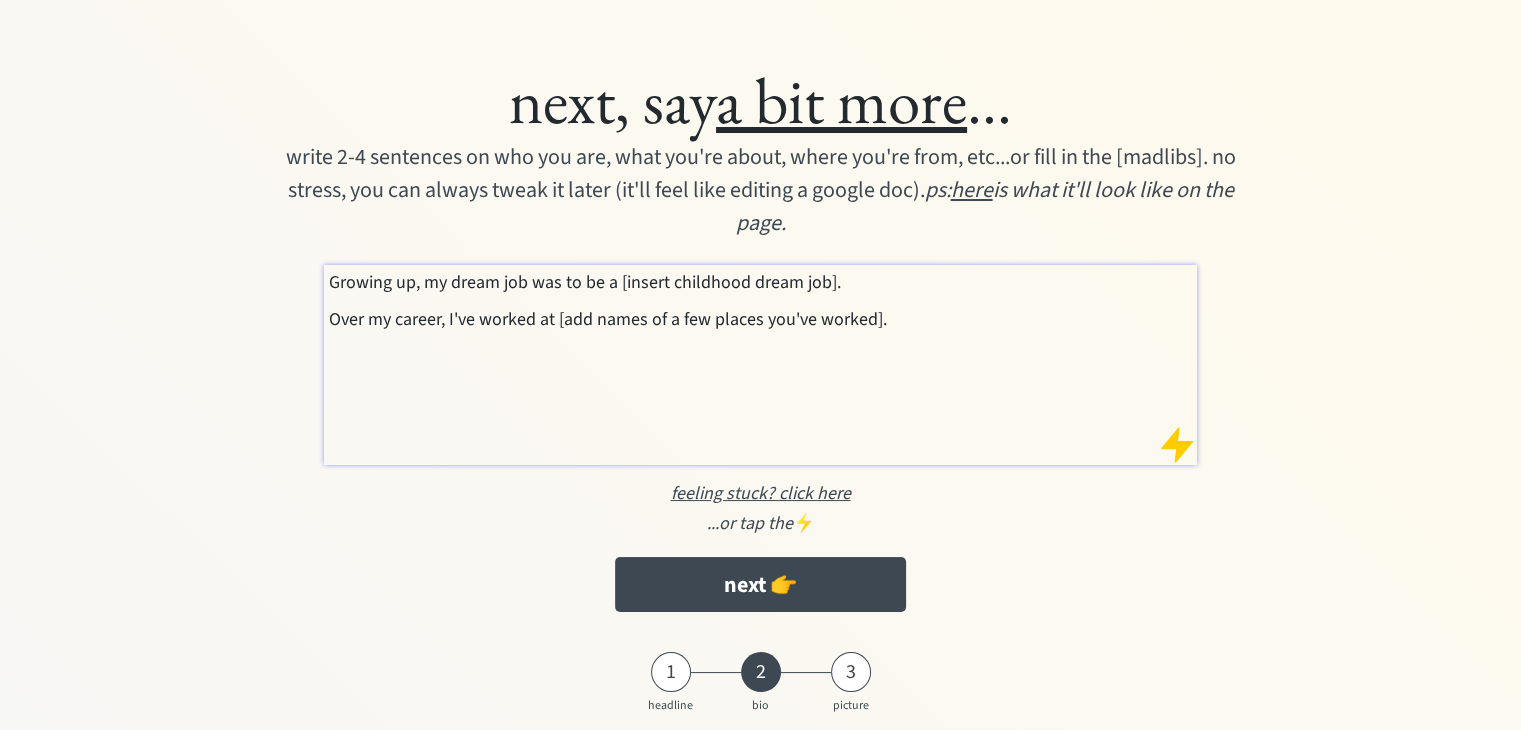 click at bounding box center [1177, 445] 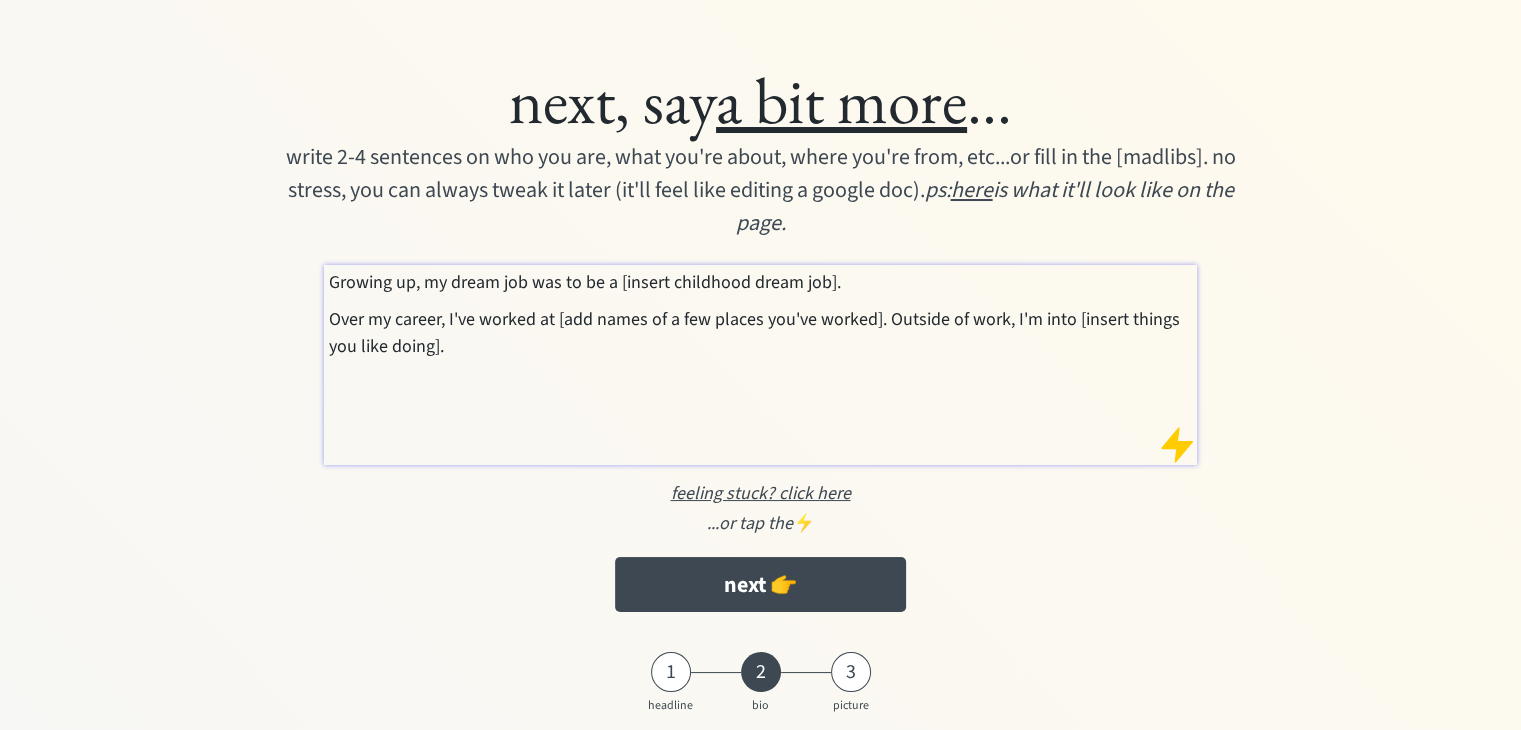 click at bounding box center [1177, 445] 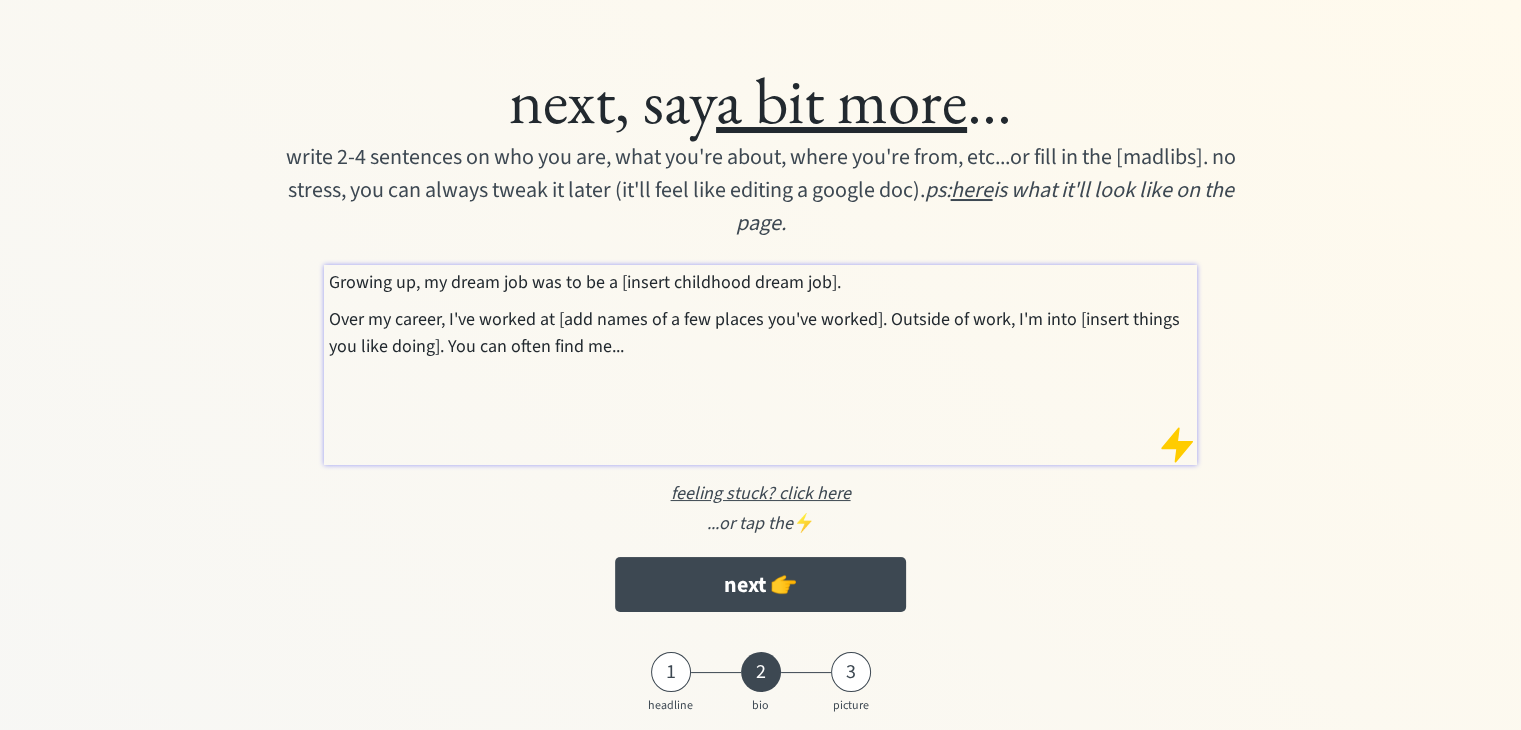 click at bounding box center [1177, 445] 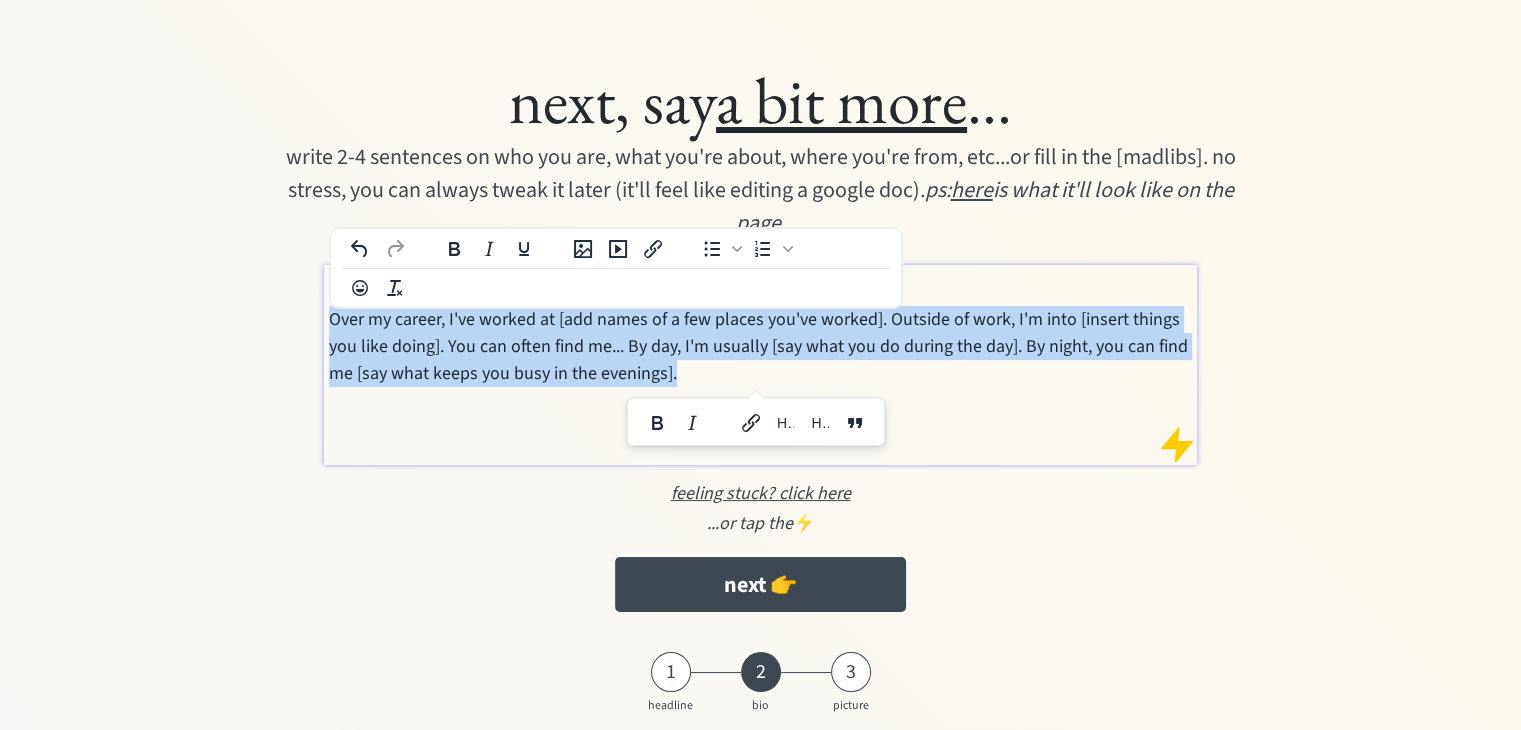 drag, startPoint x: 715, startPoint y: 377, endPoint x: 310, endPoint y: 280, distance: 416.45407 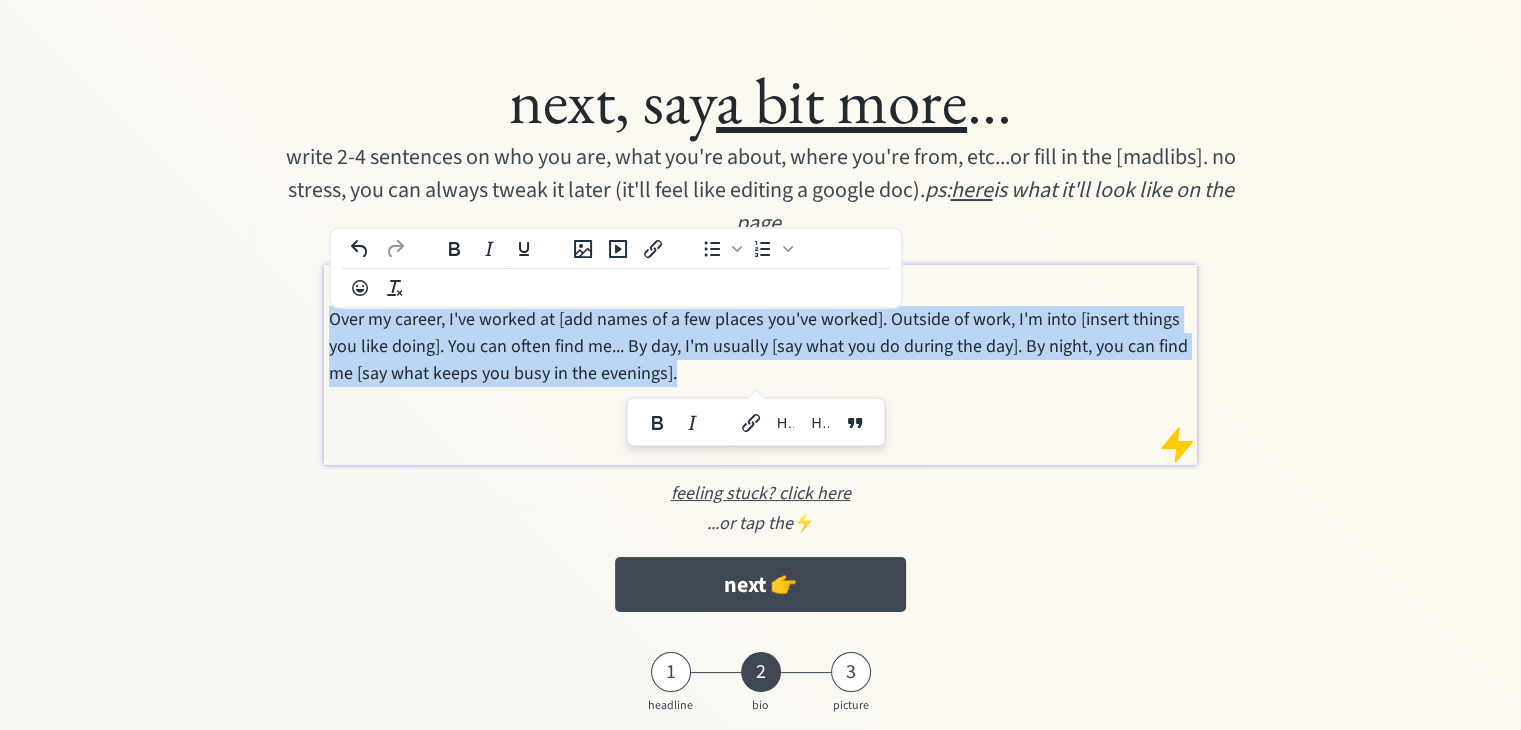 click on "next, say  a bit more ... write 2-4 sentences on who you are, what you're about, where you're from, etc...or fill in the [madlibs]. no stress, you can always tweak it later (it'll feel like editing a google doc).  ps:  here  is what it'll look like on the page. Growing up, my dream job was to be a [insert childhood dream job]. Over my career, I've worked at [add names of a few places you've worked]. Outside of work, I'm into [insert things you like doing]. You can often find me... By day, I'm usually [say what you do during the day]. By night, you can find me [say what keeps you busy in the evenings]. feeling stuck? click here ...or tap the  ⚡️ next 👉" at bounding box center [760, 336] 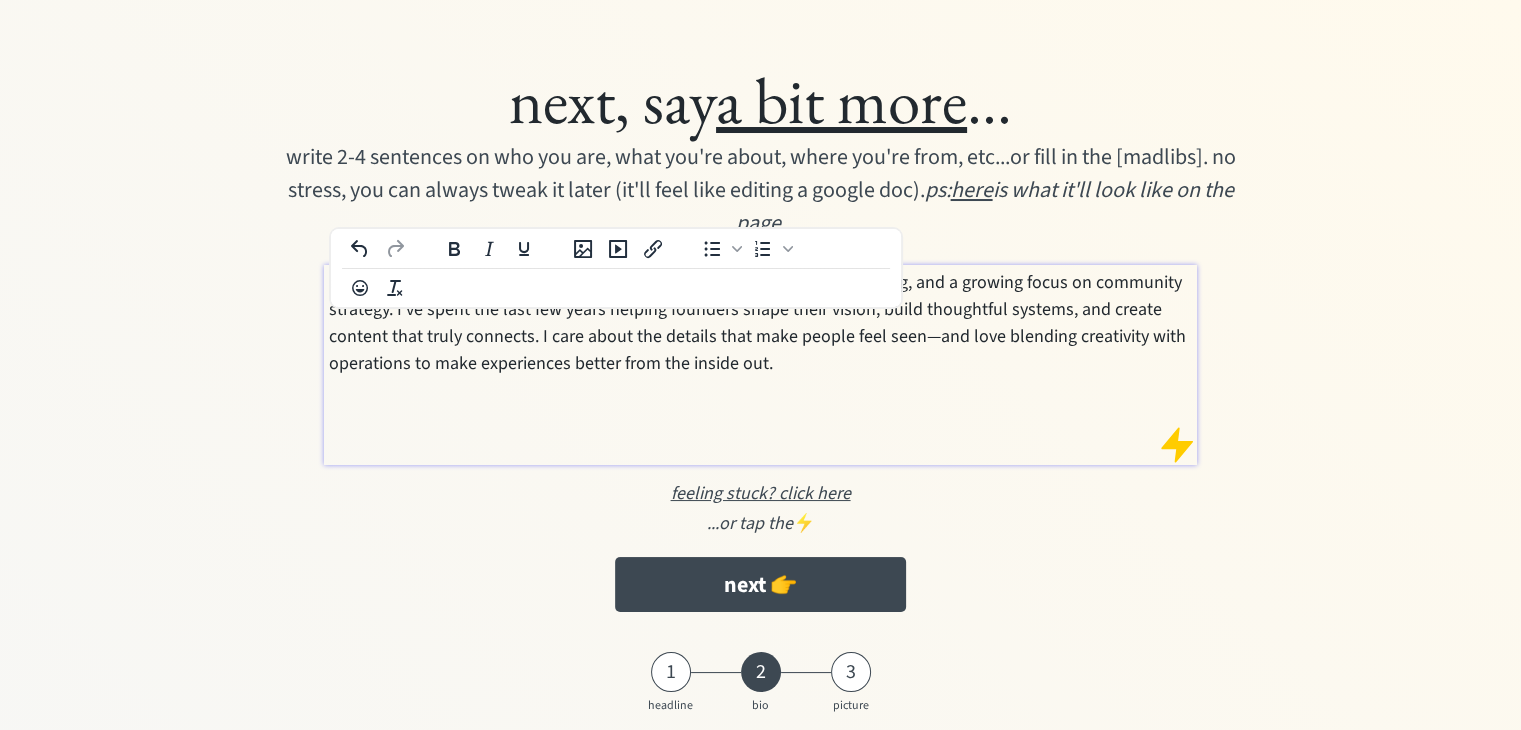 click on "a curious generalist with a strong content background, a deep love of writing, and a growing focus on community strategy. I’ve spent the last few years helping founders shape their vision, build thoughtful systems, and create content that truly connects. I care about the details that make people feel seen—and love blending creativity with operations to make experiences better from the inside out." at bounding box center [761, 323] 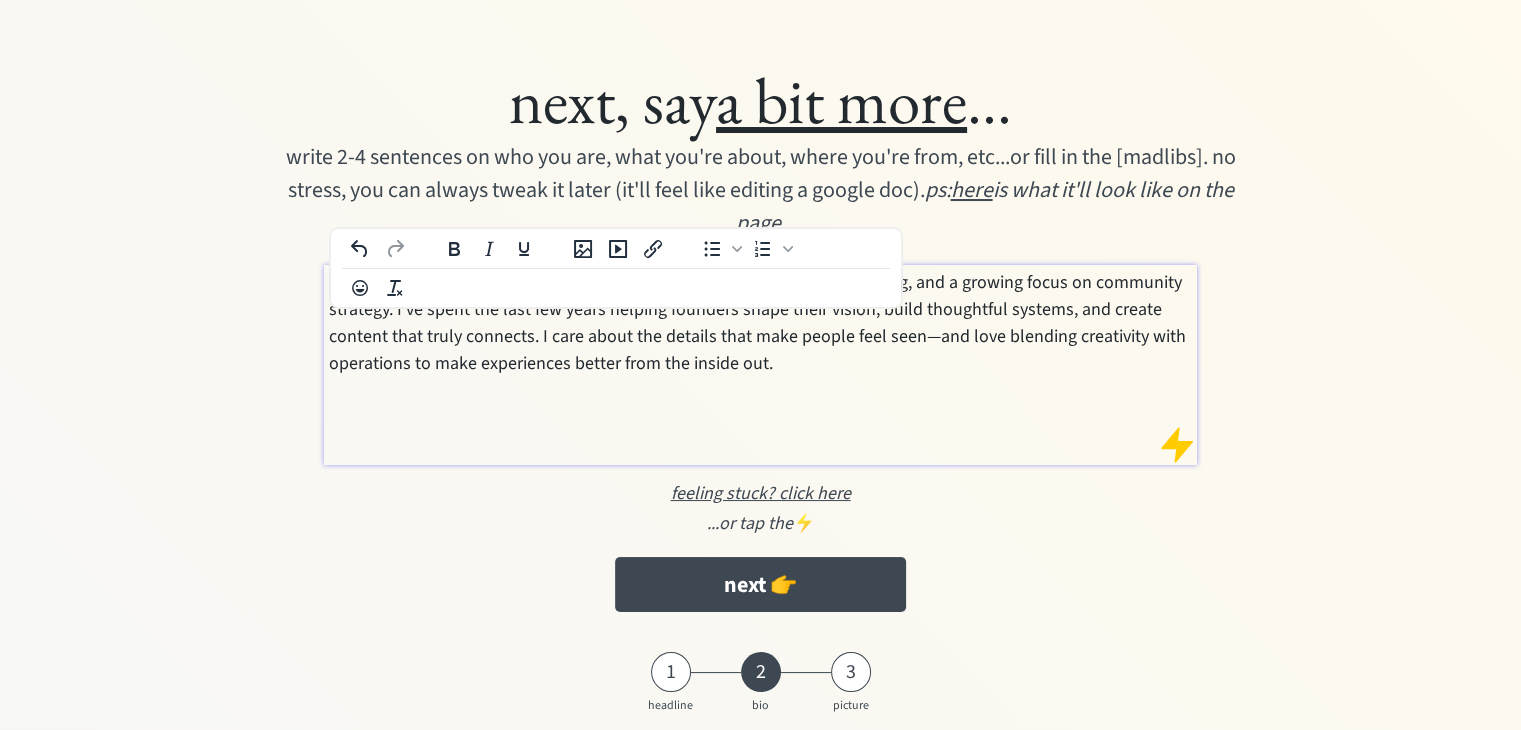 drag, startPoint x: 393, startPoint y: 283, endPoint x: 310, endPoint y: 282, distance: 83.00603 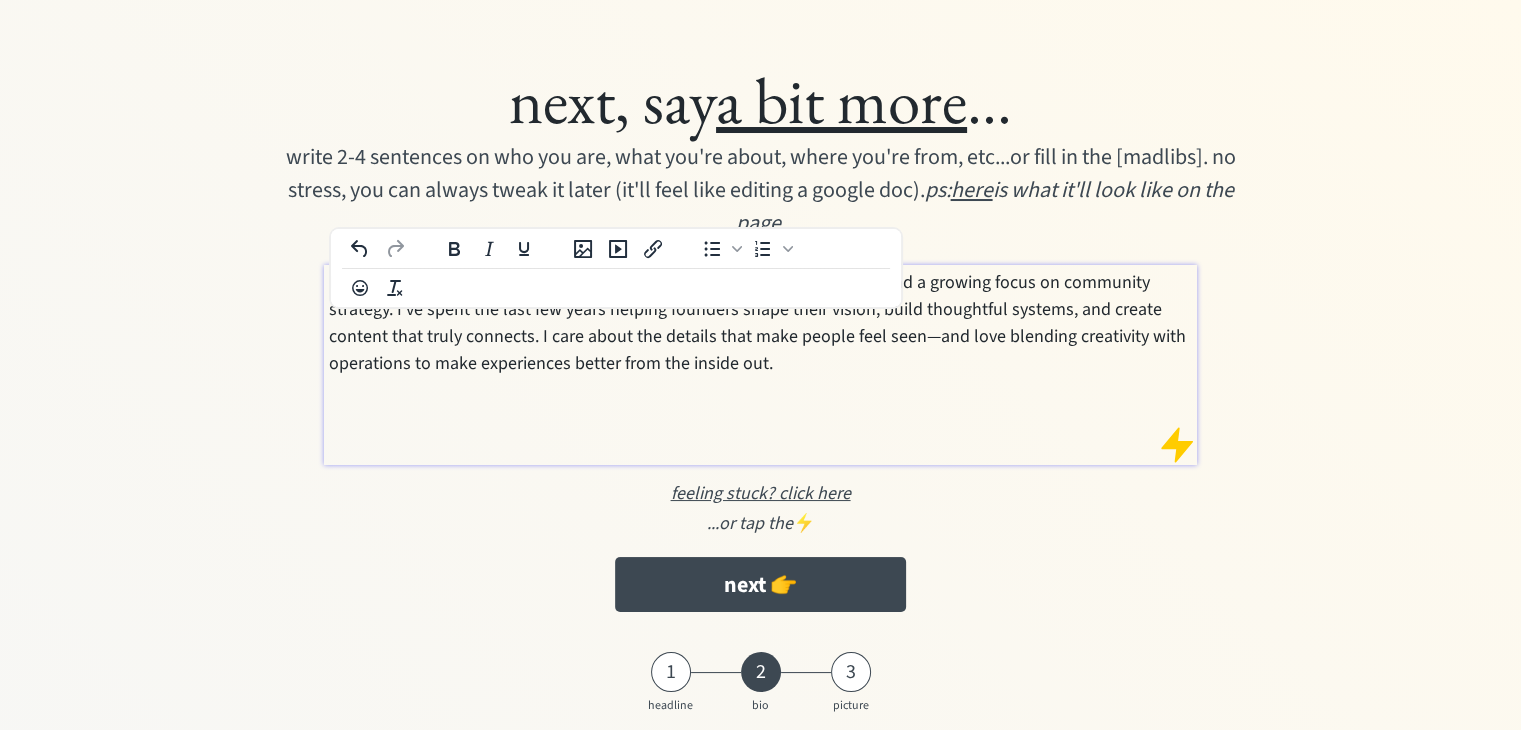 drag, startPoint x: 607, startPoint y: 283, endPoint x: 547, endPoint y: 283, distance: 60 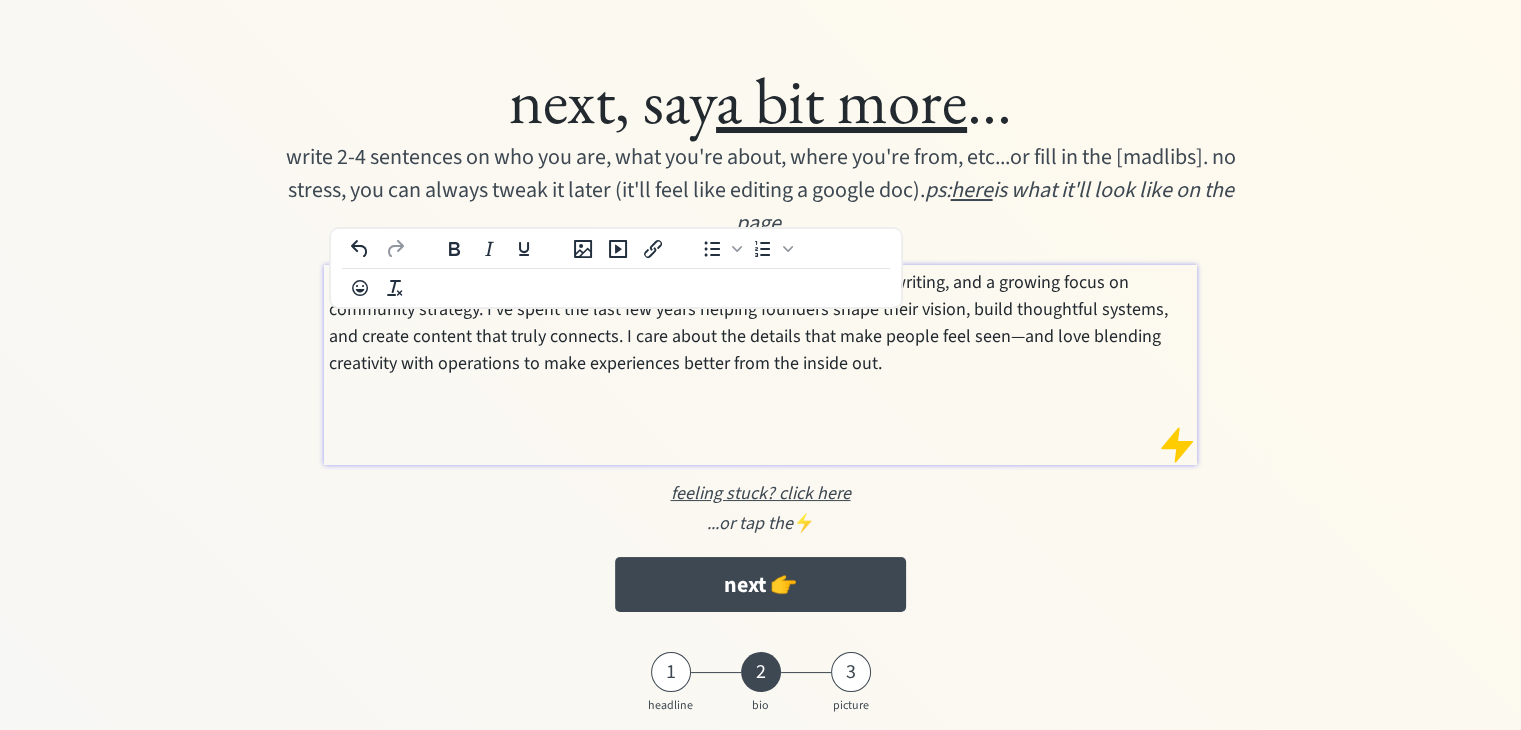 click on "I'm a generalist with a strong digital marketing background, a deep love of writing, and a growing focus on community strategy. I’ve spent the last few years helping founders shape their vision, build thoughtful systems, and create content that truly connects. I care about the details that make people feel seen—and love blending creativity with operations to make experiences better from the inside out." at bounding box center (761, 323) 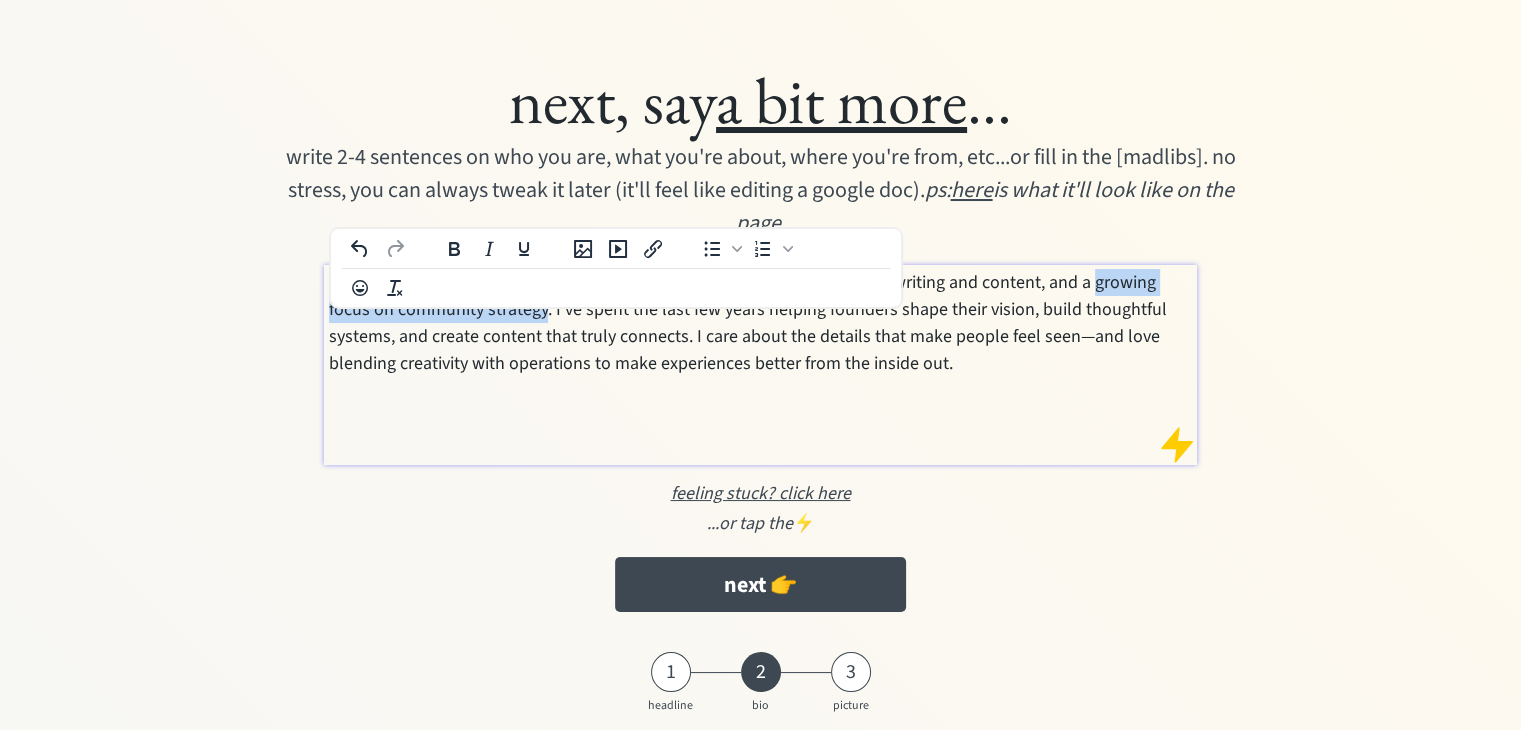 drag, startPoint x: 1087, startPoint y: 281, endPoint x: 500, endPoint y: 306, distance: 587.5321 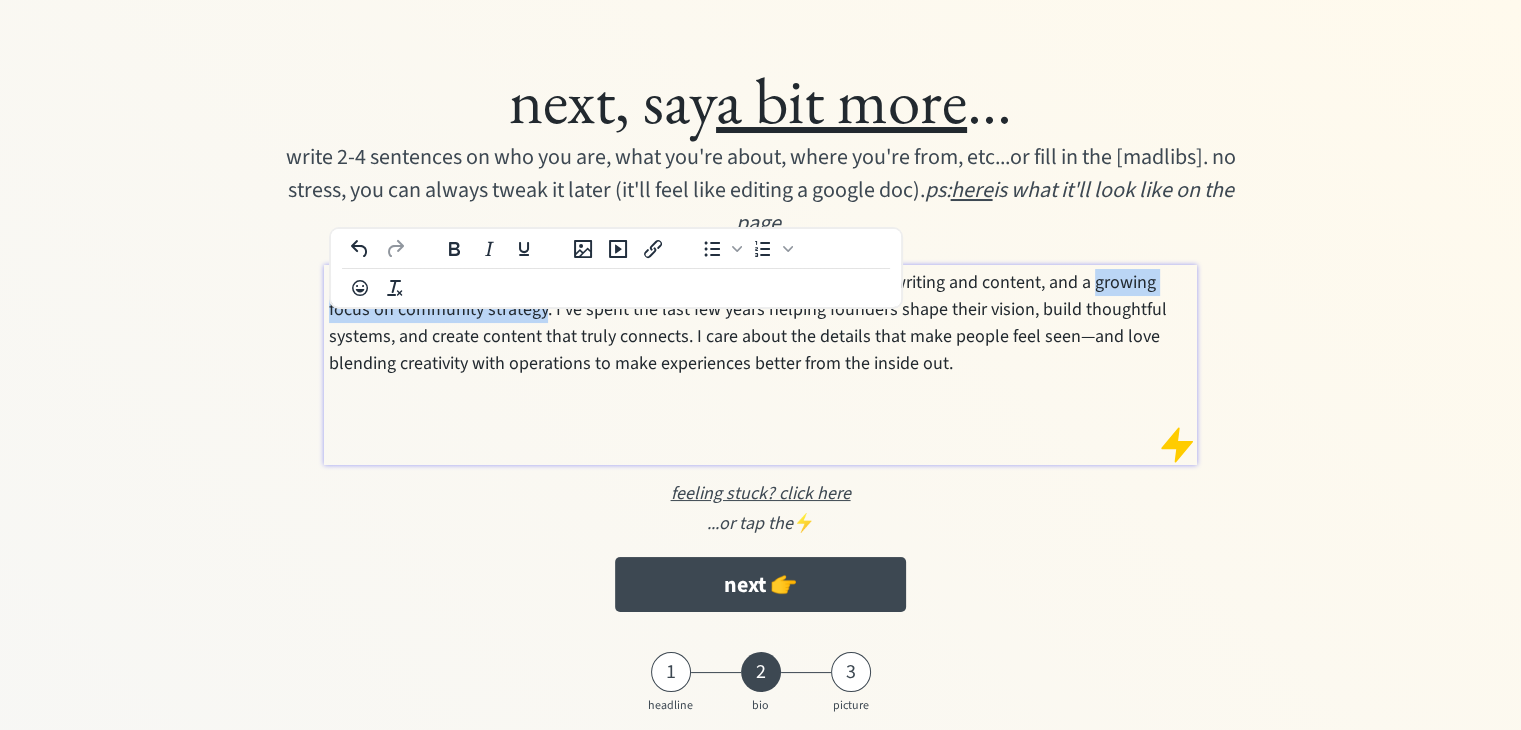 click on "I'm a generalist with a strong digital marketing background, a deep love of writing and content, and a growing focus on community strategy. I’ve spent the last few years helping founders shape their vision, build thoughtful systems, and create content that truly connects. I care about the details that make people feel seen—and love blending creativity with operations to make experiences better from the inside out." at bounding box center [761, 323] 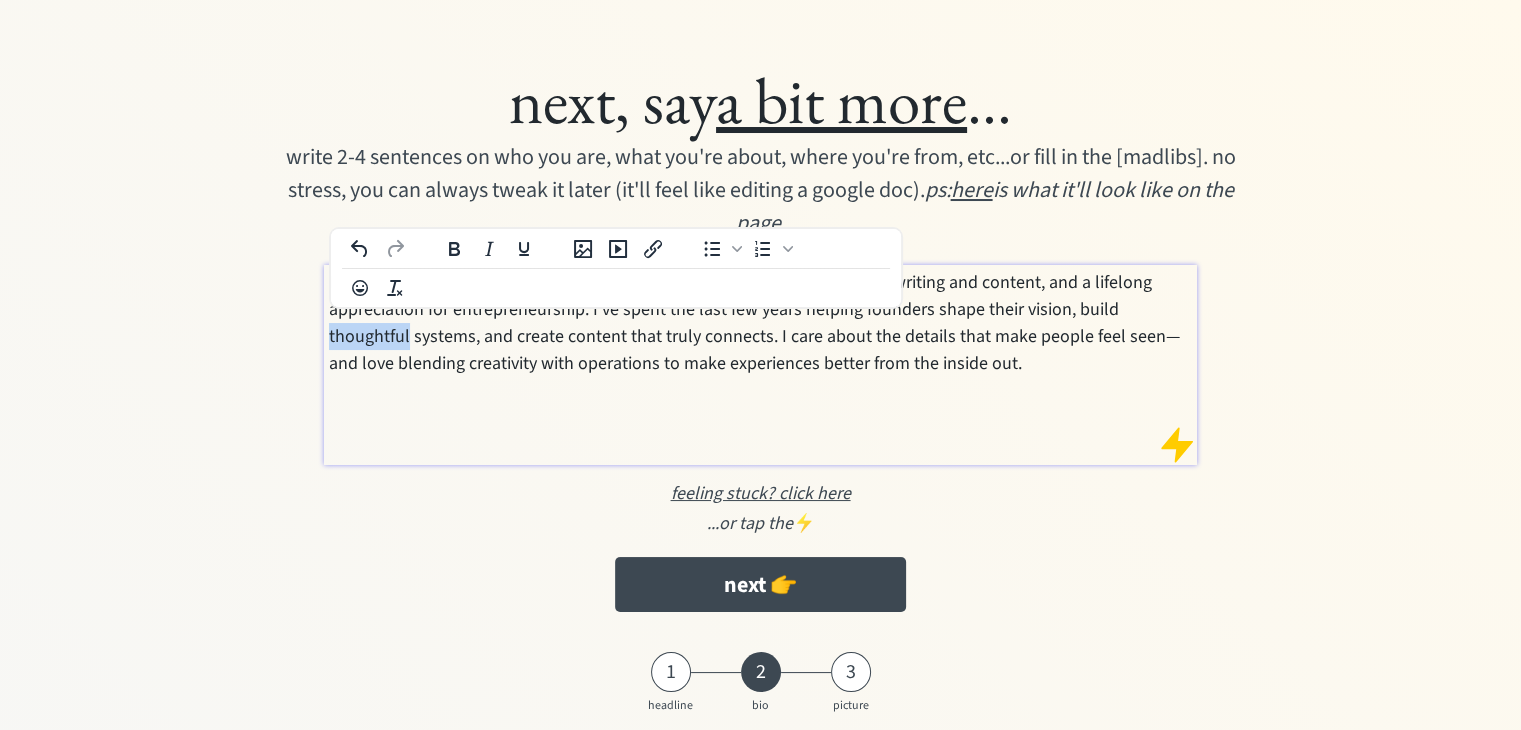 drag, startPoint x: 408, startPoint y: 333, endPoint x: 328, endPoint y: 333, distance: 80 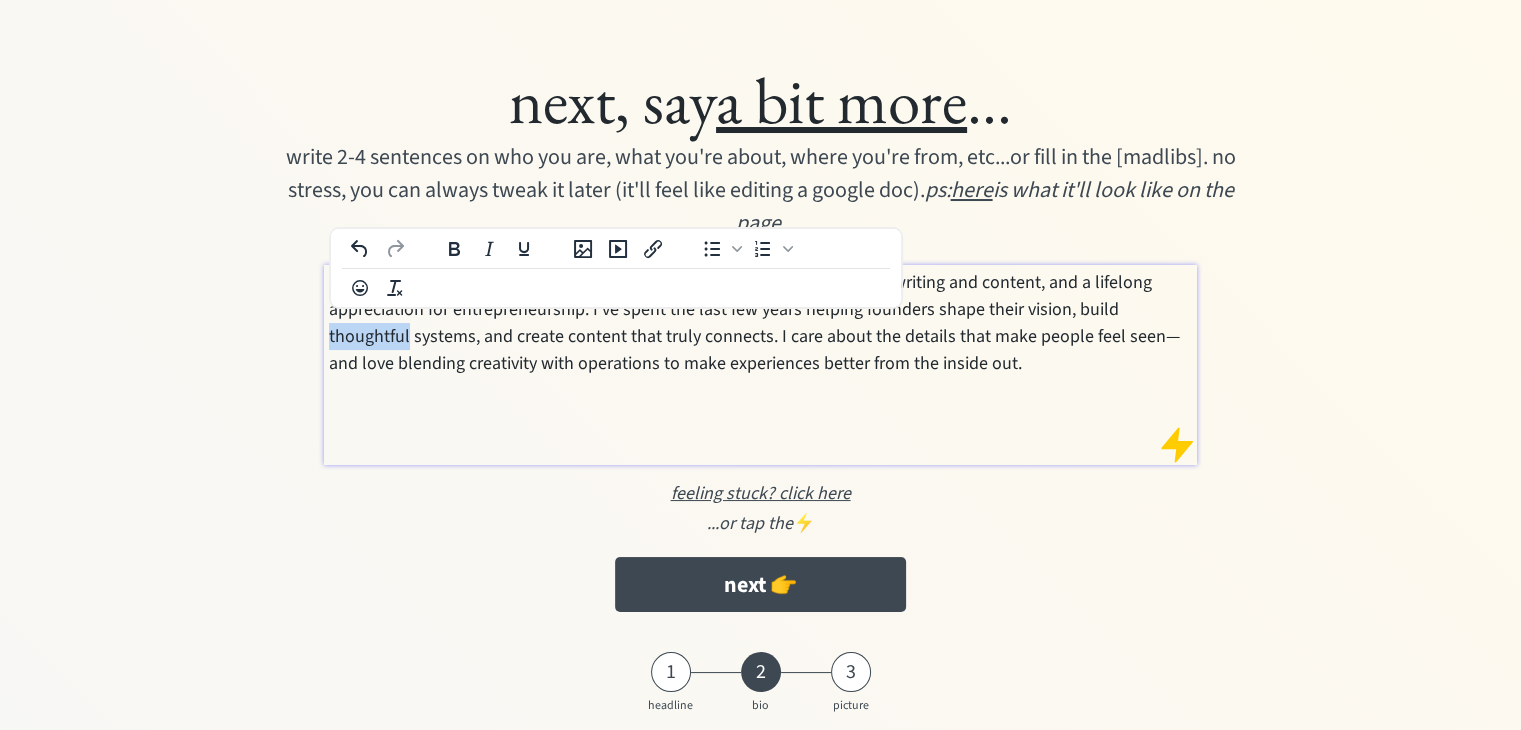 click on "I'm a generalist with a strong digital marketing background, a deep love of writing and content, and a lifelong appreciation for entrepreneurship. I’ve spent the last few years helping founders shape their vision, build thoughtful systems, and create content that truly connects. I care about the details that make people feel seen—and love blending creativity with operations to make experiences better from the inside out." at bounding box center (761, 323) 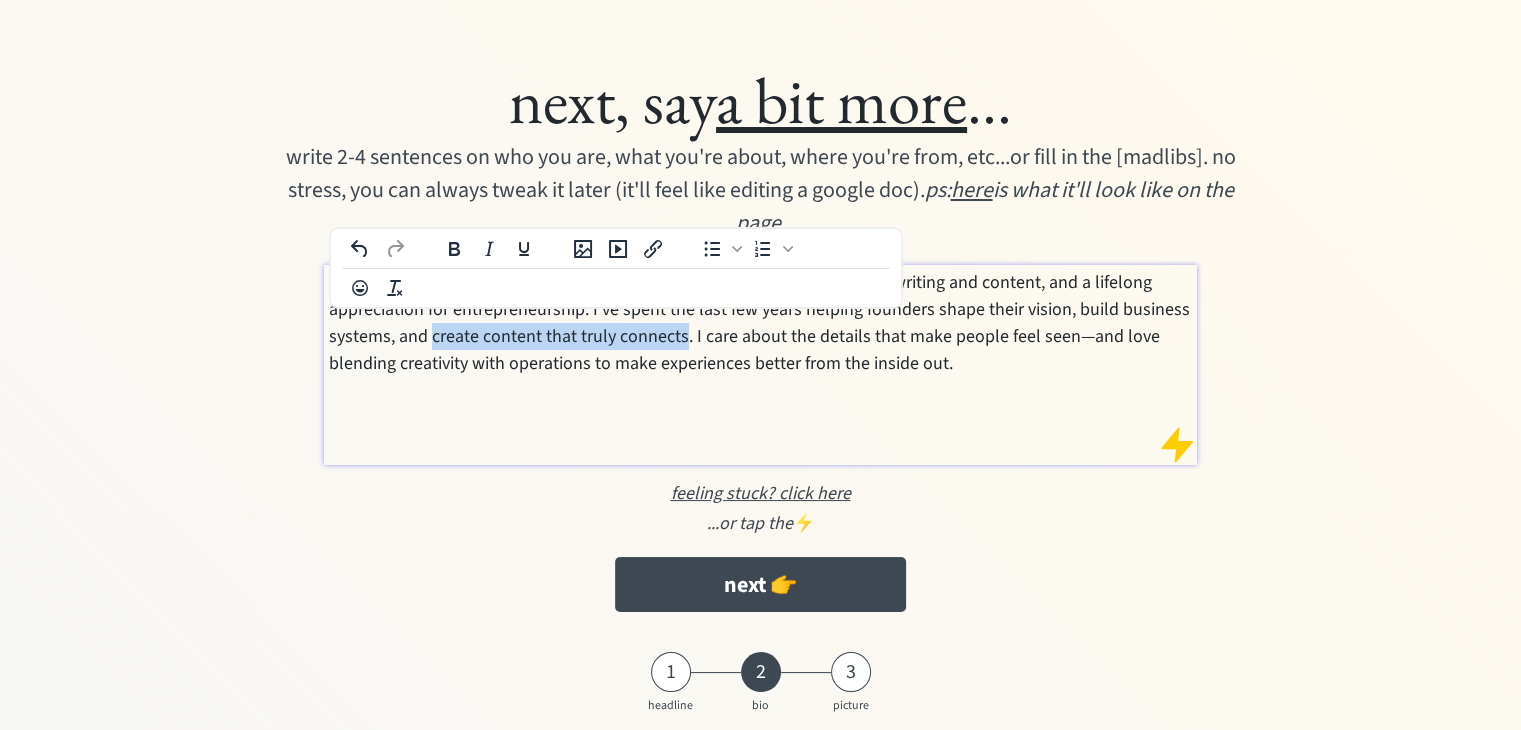 drag, startPoint x: 432, startPoint y: 336, endPoint x: 680, endPoint y: 332, distance: 248.03226 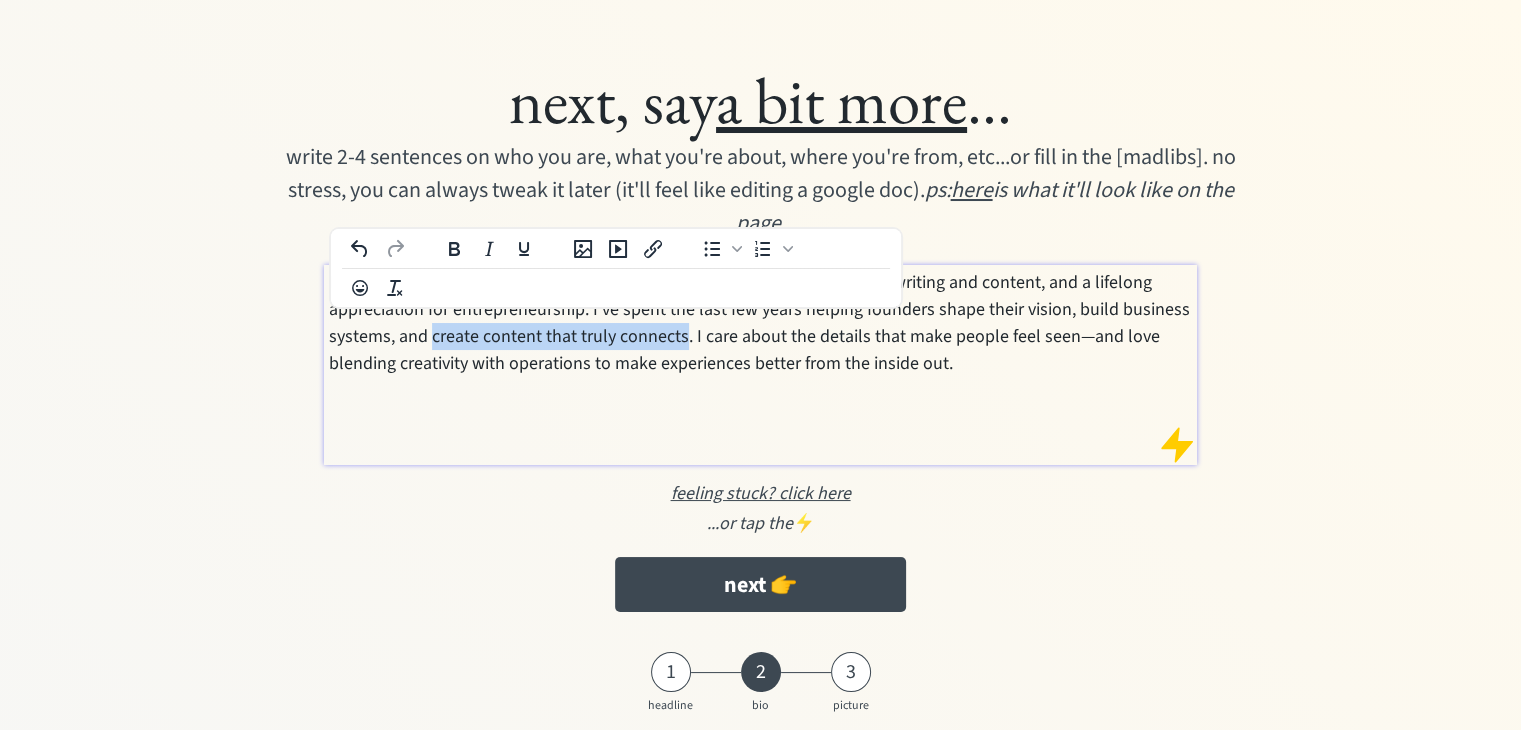 click on "I'm a generalist with a strong digital marketing background, a deep love of writing and content, and a lifelong appreciation for entrepreneurship. I’ve spent the last few years helping founders shape their vision, build business systems, and create content that truly connects. I care about the details that make people feel seen—and love blending creativity with operations to make experiences better from the inside out." at bounding box center (761, 323) 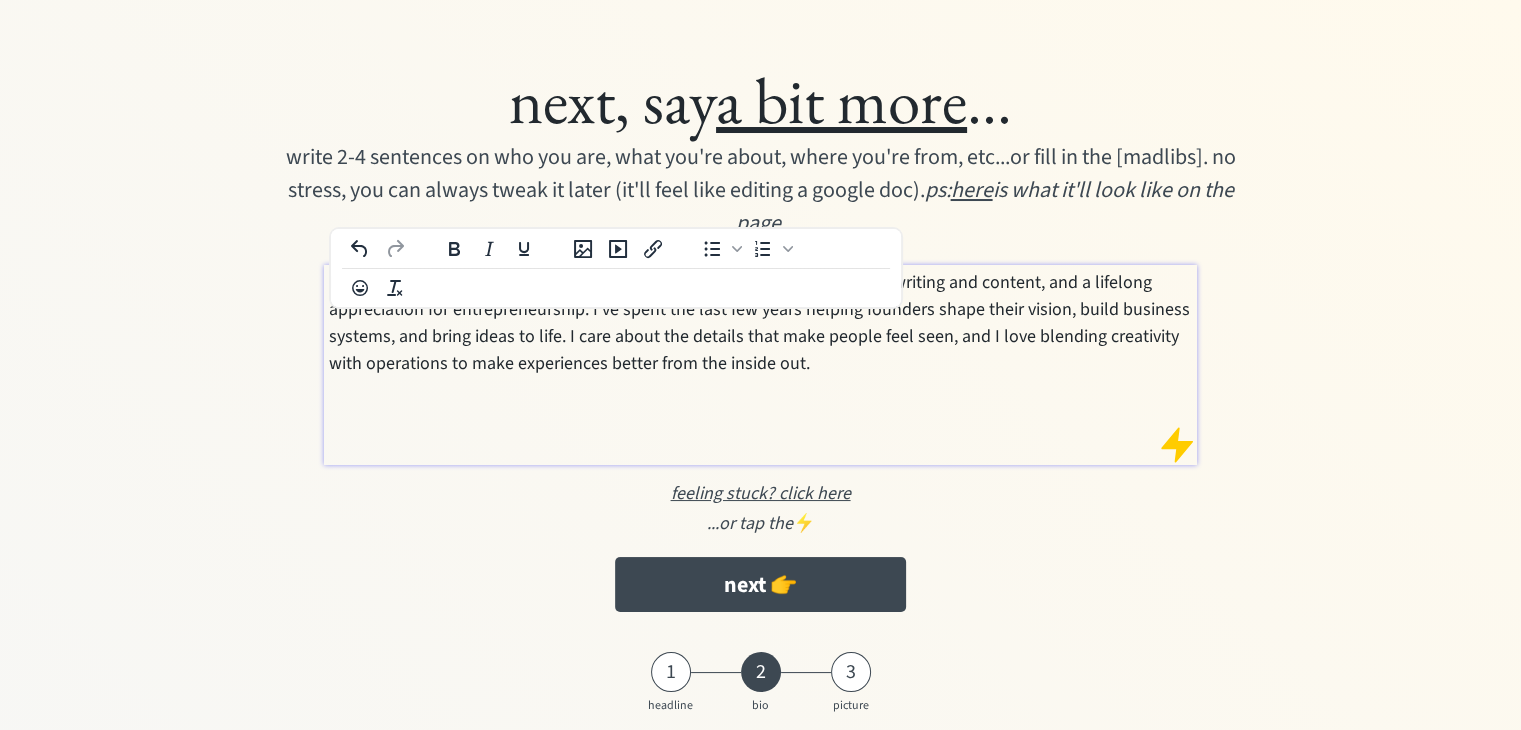 click on "next, say  a bit more ... write 2-4 sentences on who you are, what you're about, where you're from, etc...or fill in the [madlibs]. no stress, you can always tweak it later (it'll feel like editing a google doc).  ps:  here  is what it'll look like on the page. I'm a generalist with a strong digital marketing background, a deep love of writing and content, and a lifelong appreciation for entrepreneurship. I’ve spent the last few years helping founders shape their vision, build business systems, and bring ideas to life. I care about the details that make people feel seen, and I love blending creativity with operations to make experiences better from the inside out. feeling stuck? click here ...or tap the  ⚡️ next 👉" at bounding box center (760, 336) 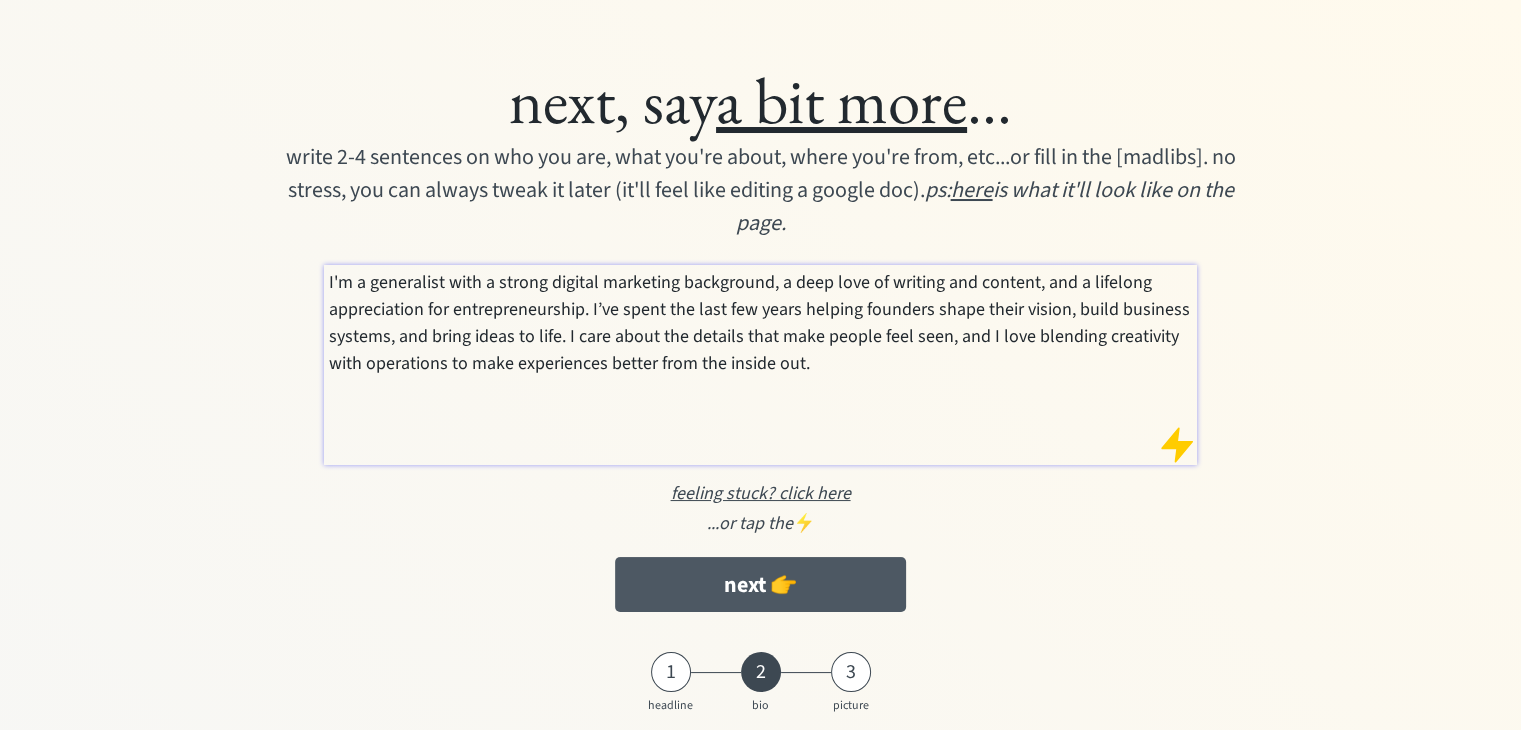 click on "next 👉" at bounding box center [760, 584] 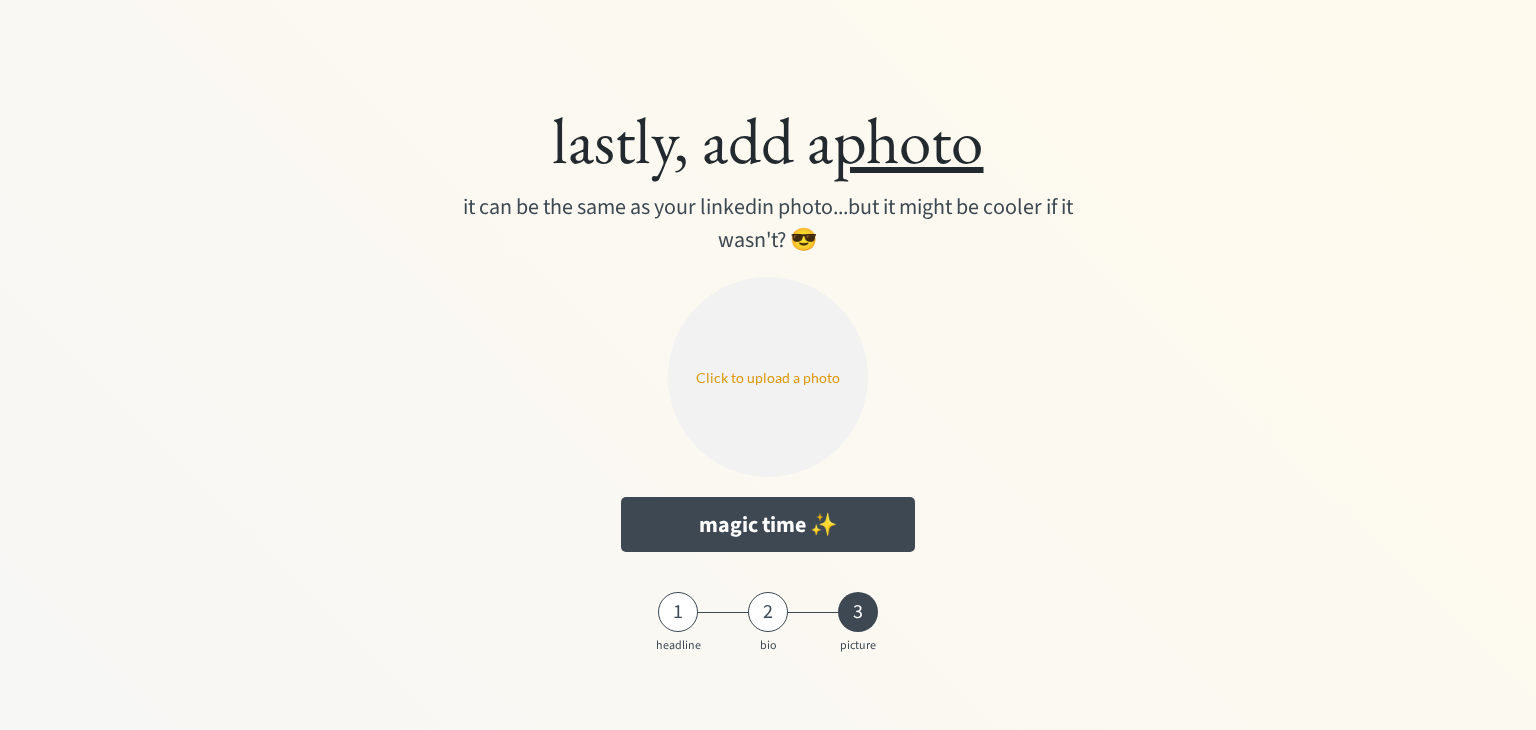 scroll, scrollTop: 0, scrollLeft: 0, axis: both 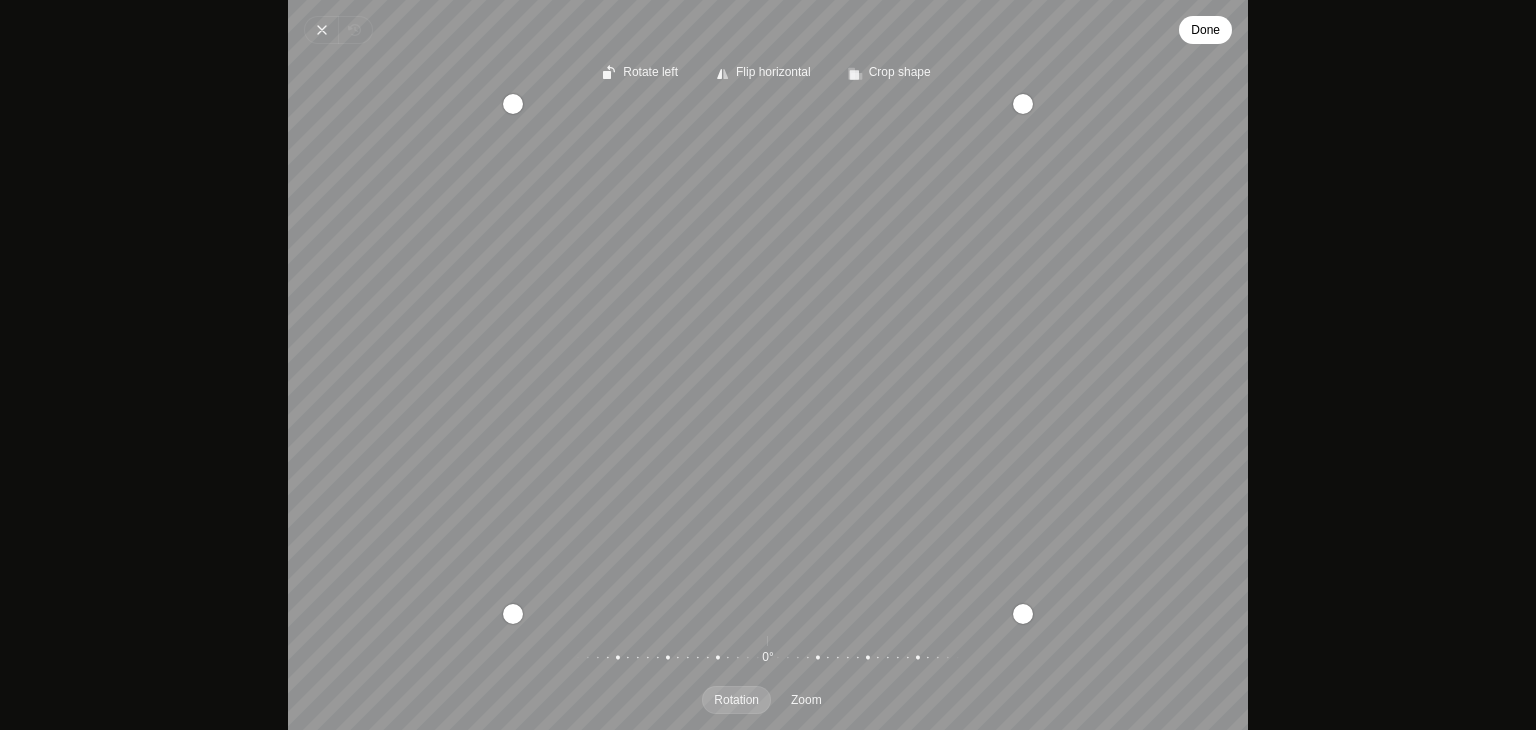 click on "Done" at bounding box center [1205, 30] 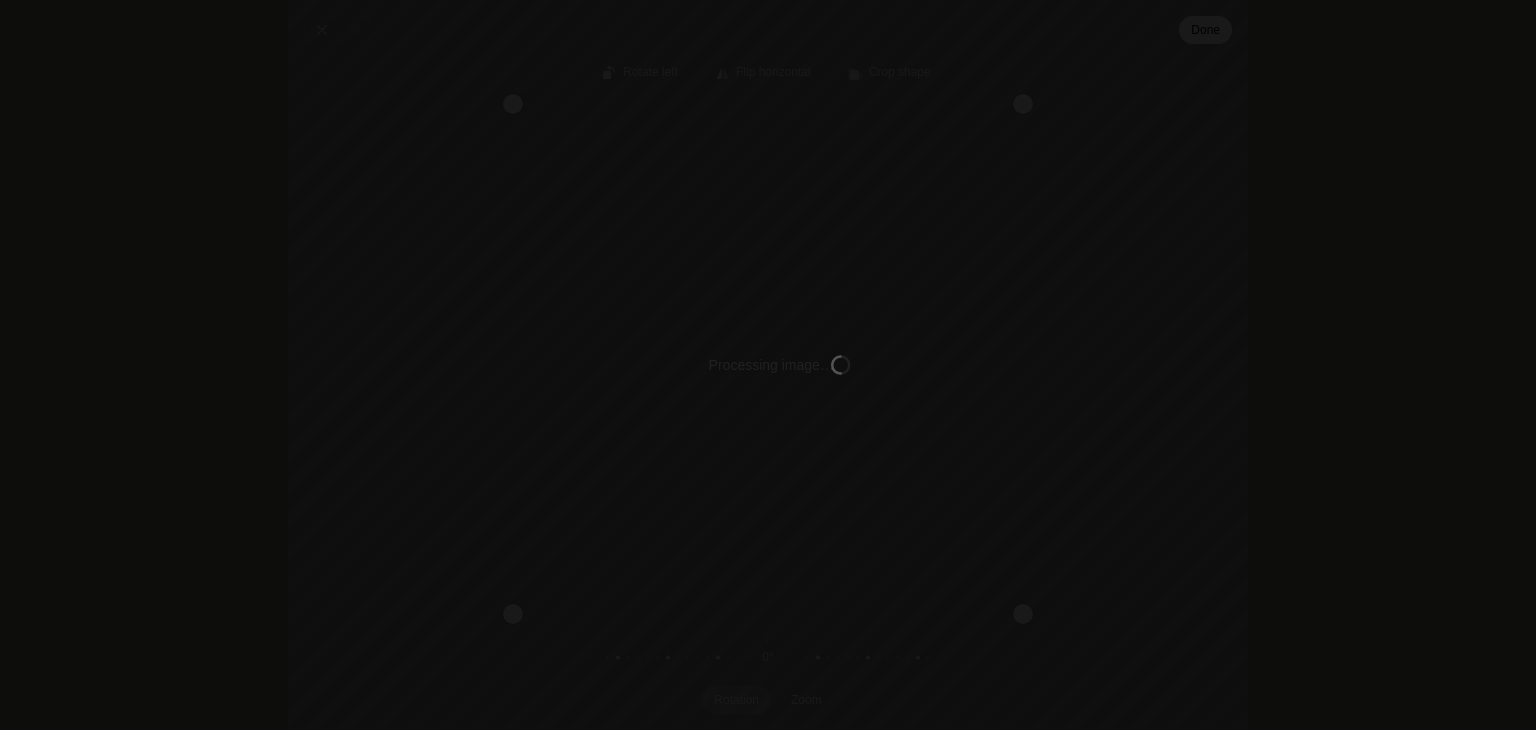 type on "C:\fakepath\IMG_20201014_205036_016.png" 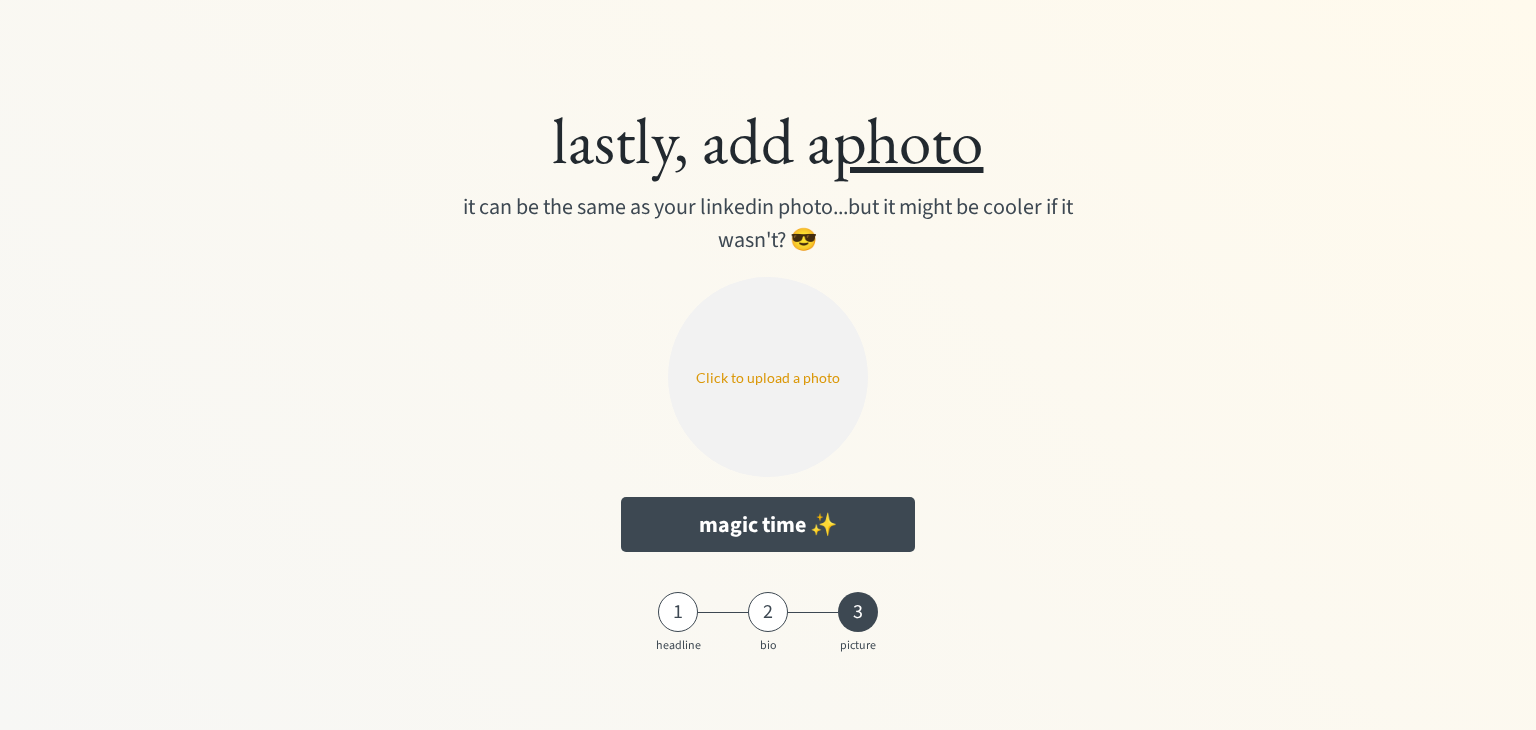type 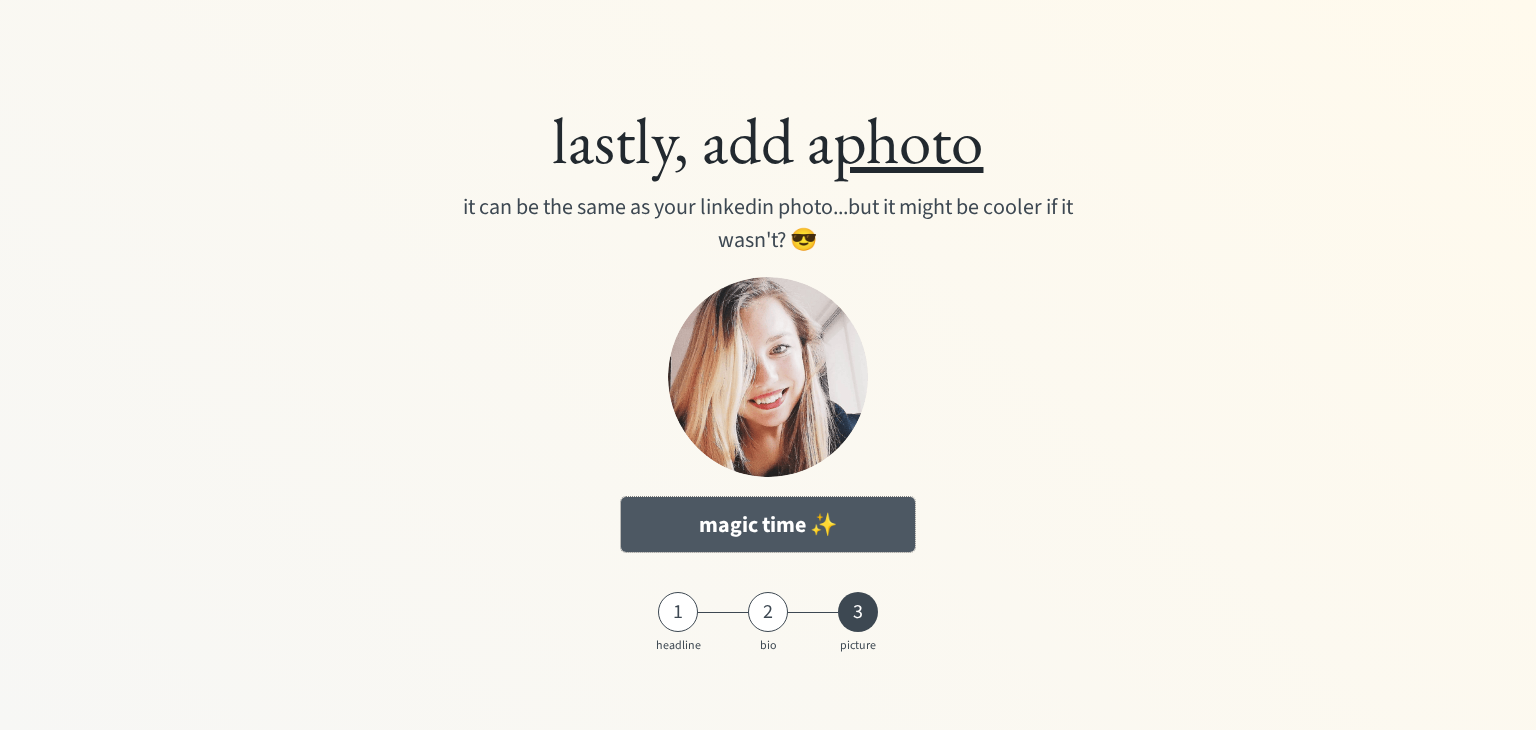click on "magic time ✨" at bounding box center [768, 524] 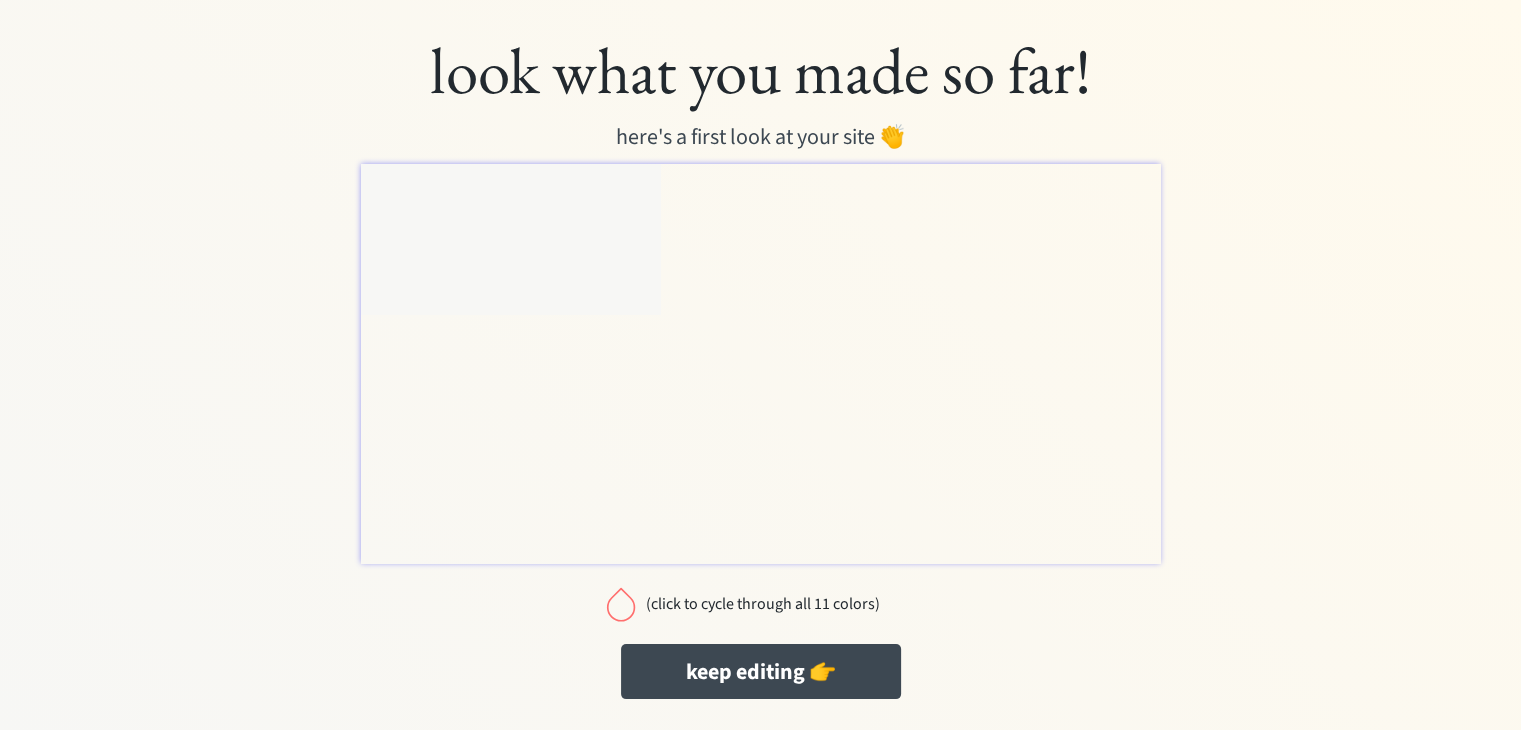 scroll, scrollTop: 0, scrollLeft: 0, axis: both 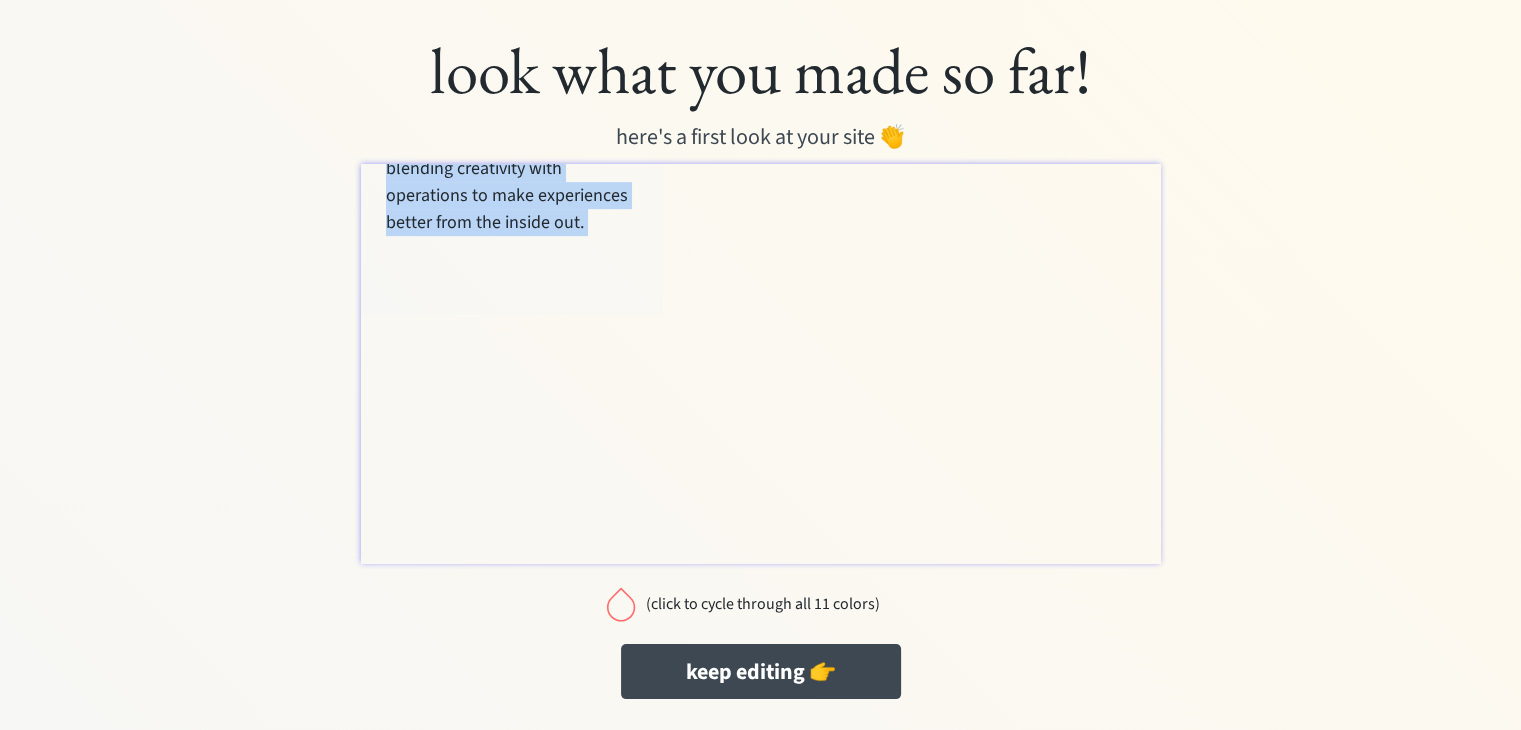 drag, startPoint x: 658, startPoint y: 312, endPoint x: 1116, endPoint y: 477, distance: 486.81516 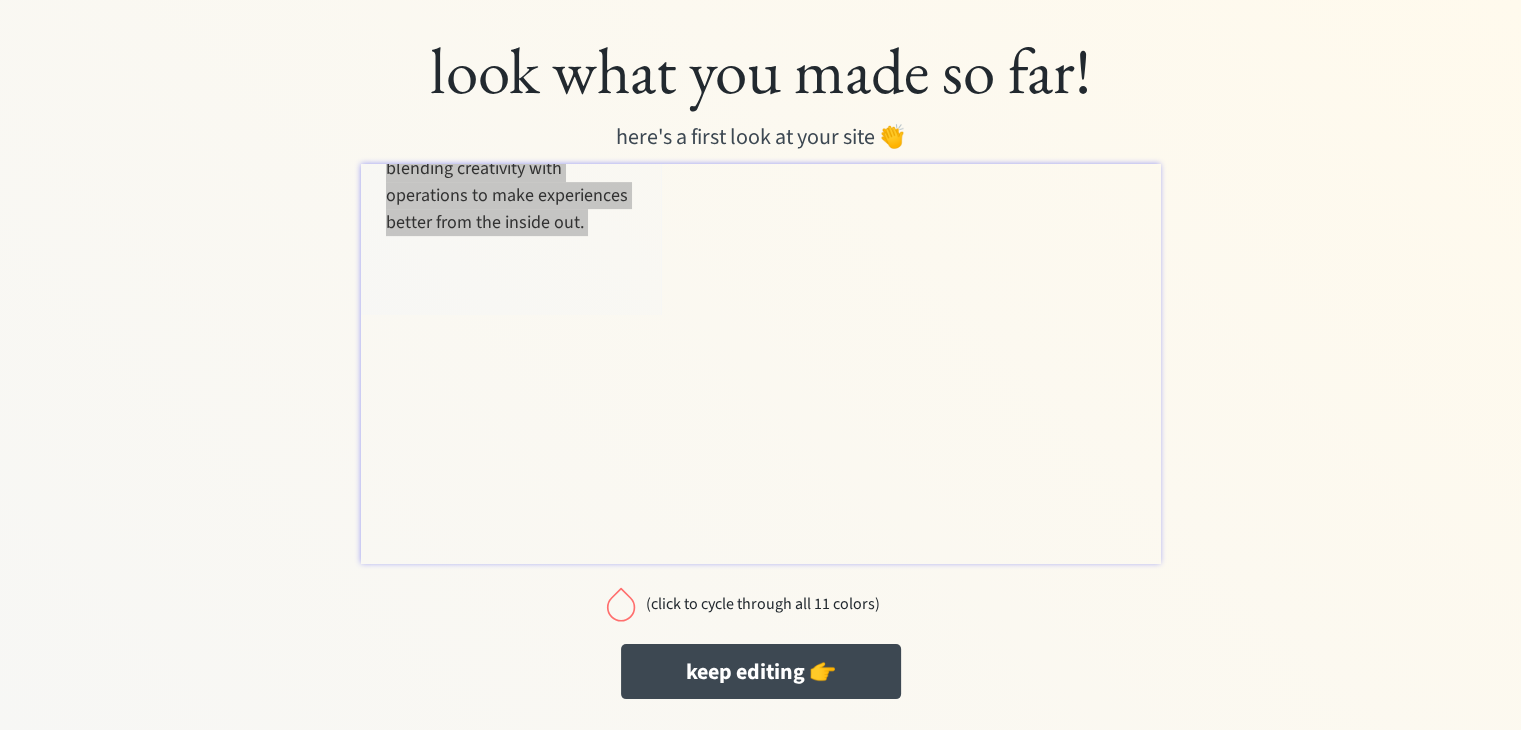 click at bounding box center [621, 604] 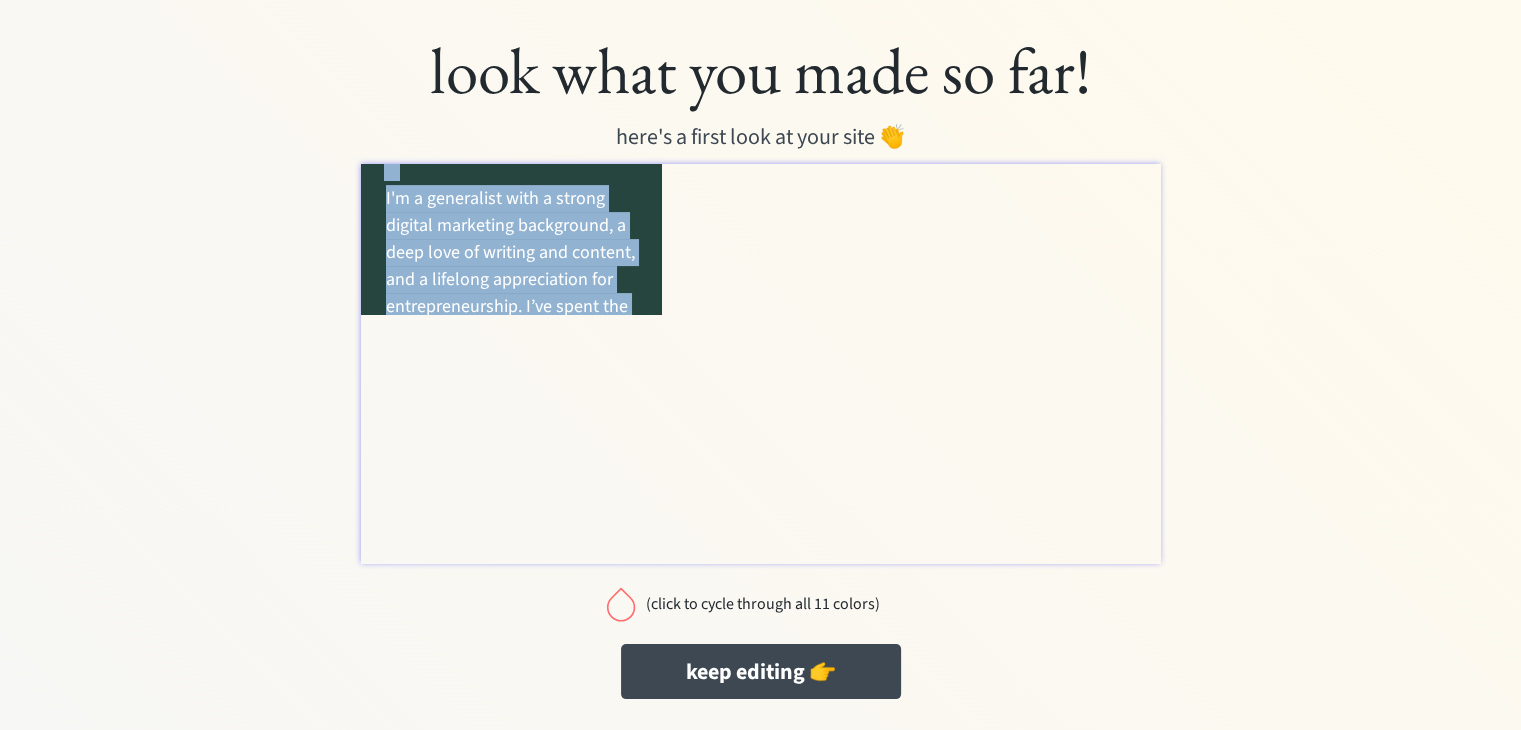 click on "I'm a generalist with a strong digital marketing background, a deep love of writing and content, and a lifelong appreciation for entrepreneurship. I’ve spent the last few years helping founders shape their vision, build business systems, and bring ideas to life. I care about the details that make people feel seen, and I love blending creativity with operations to make experiences better from the inside out." at bounding box center (510, 360) 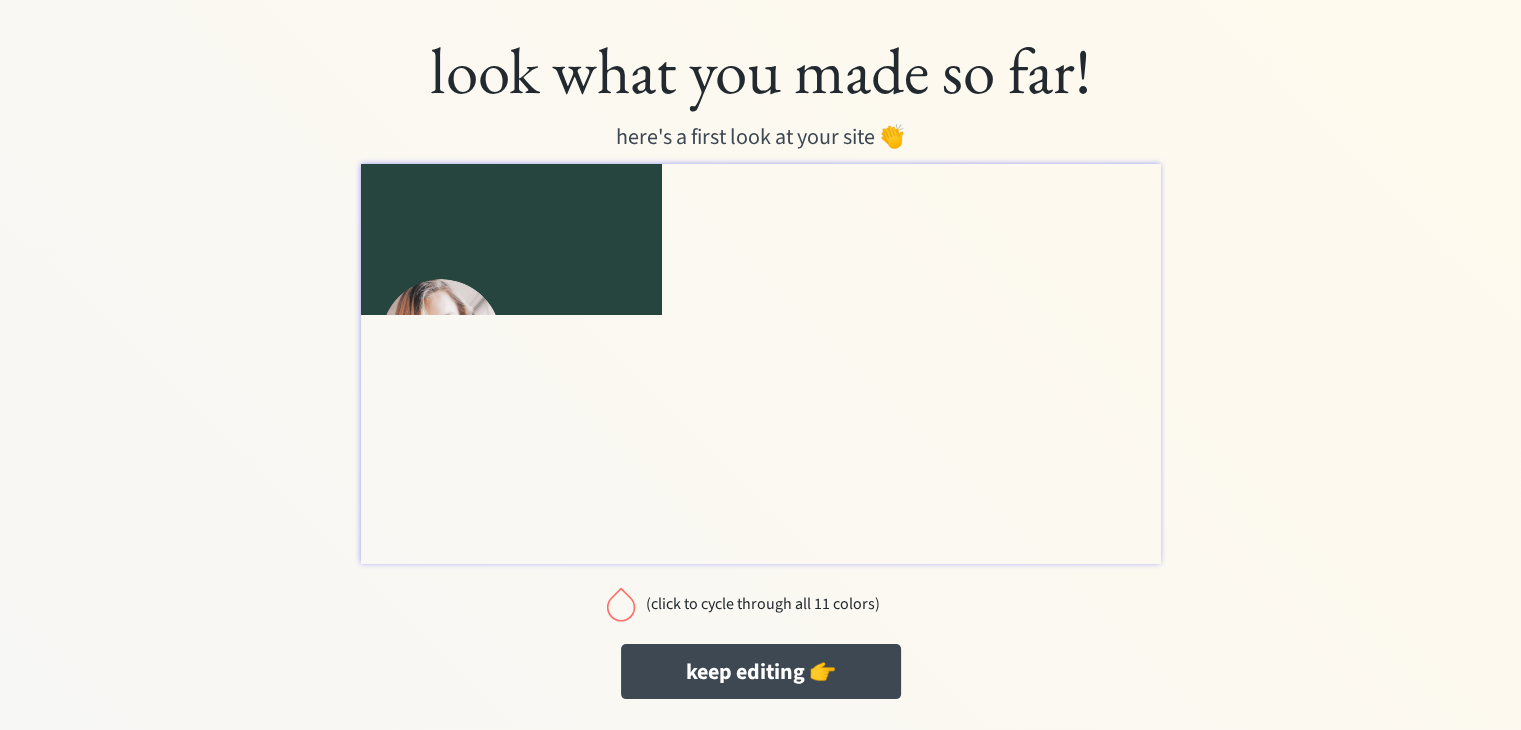 scroll, scrollTop: 200, scrollLeft: 15, axis: both 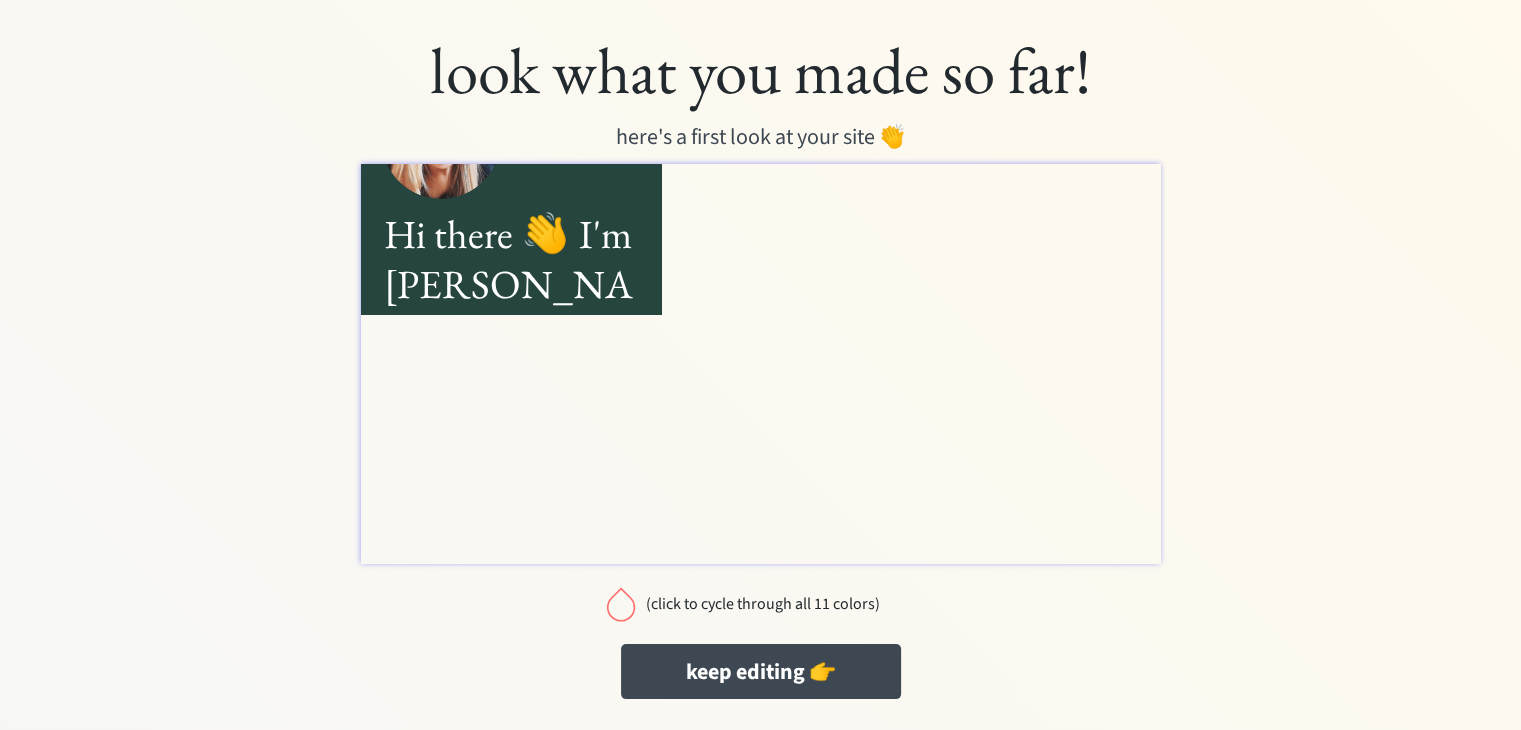 click at bounding box center (621, 604) 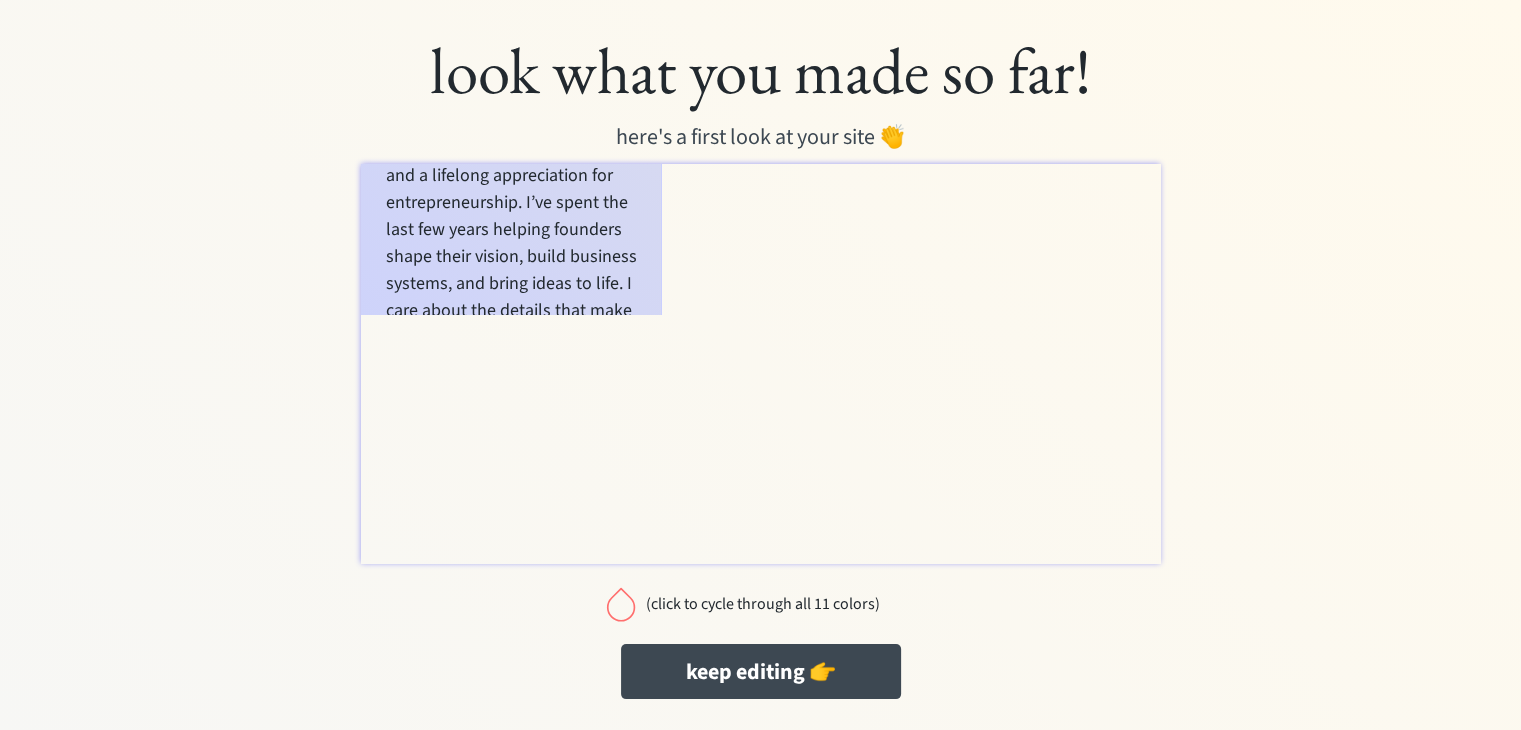 scroll, scrollTop: 800, scrollLeft: 15, axis: both 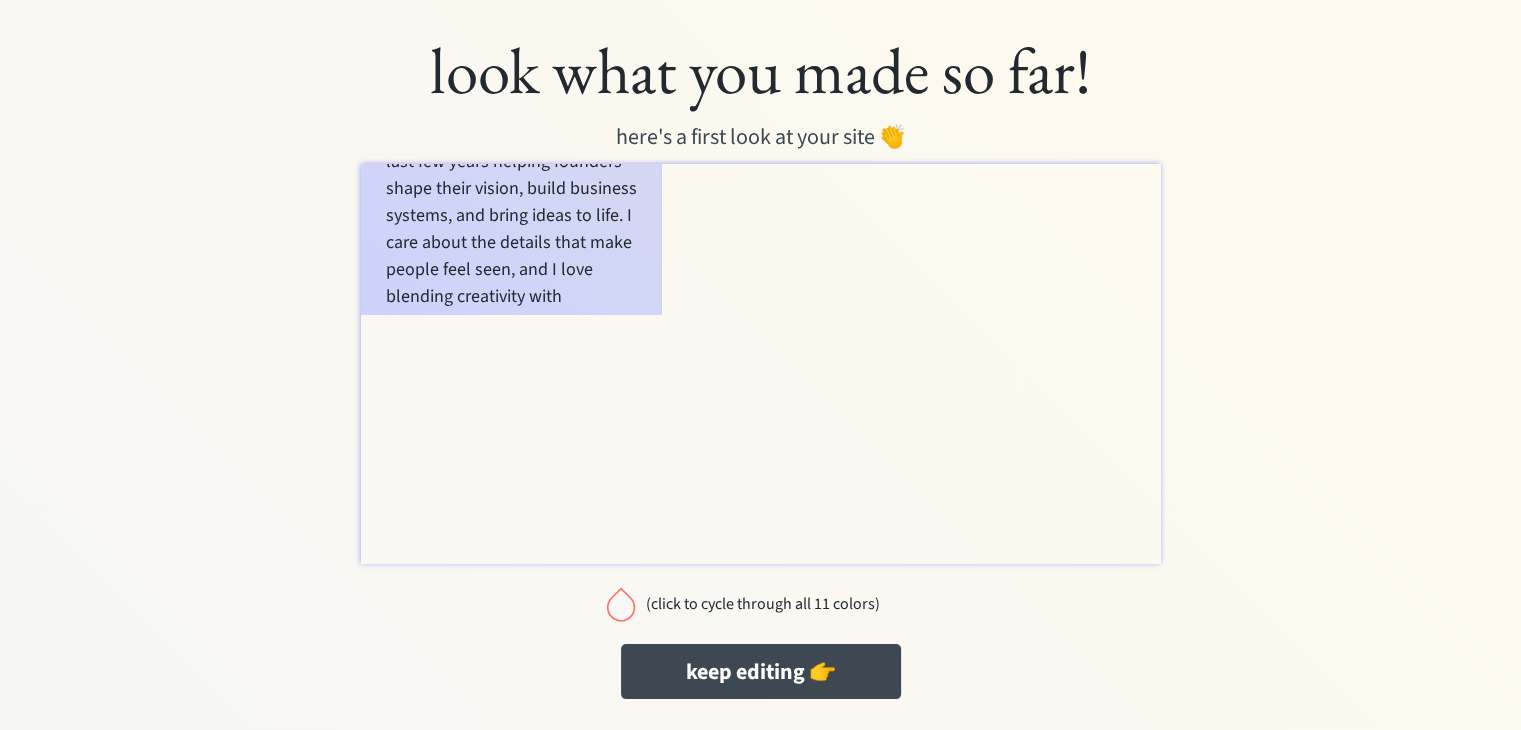 click at bounding box center [621, 604] 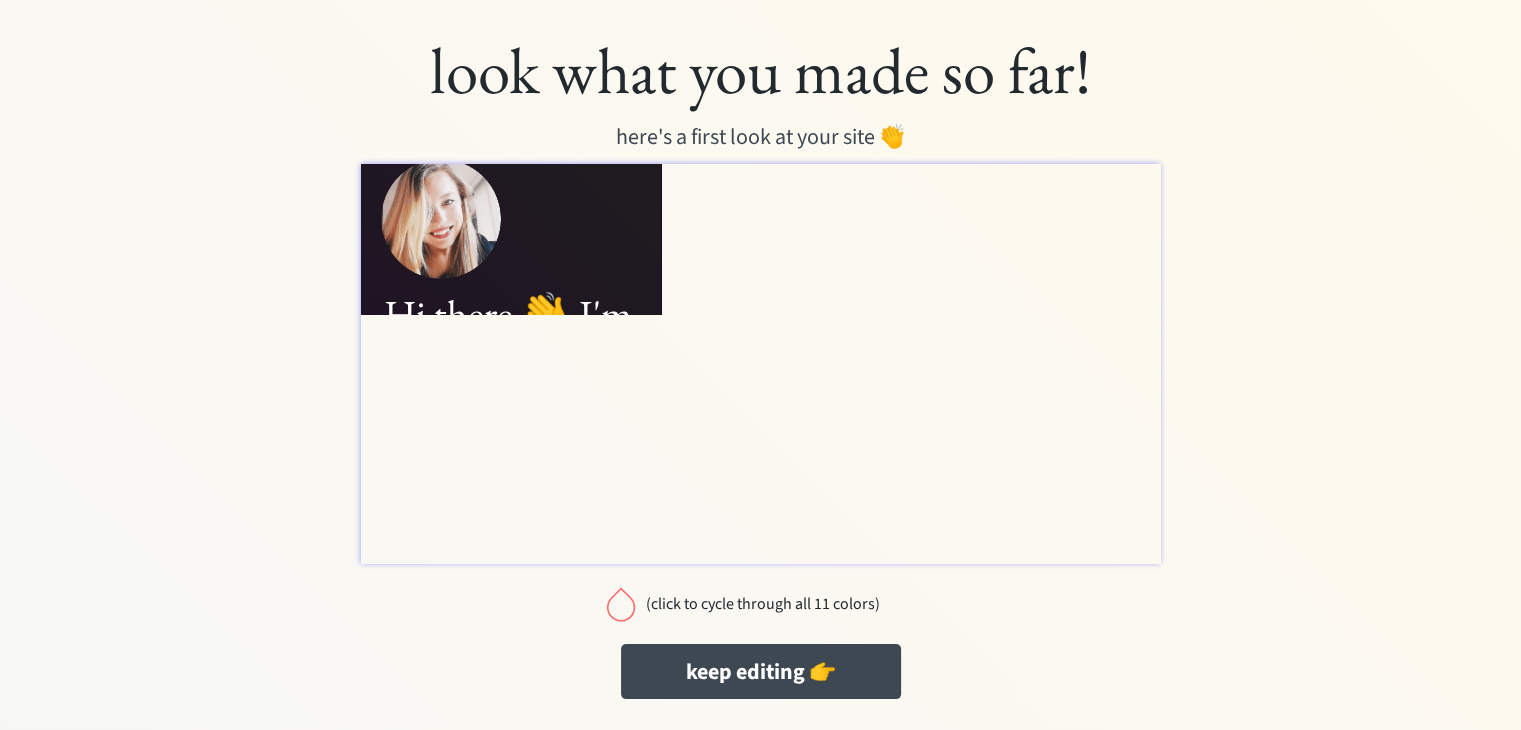 scroll, scrollTop: 300, scrollLeft: 15, axis: both 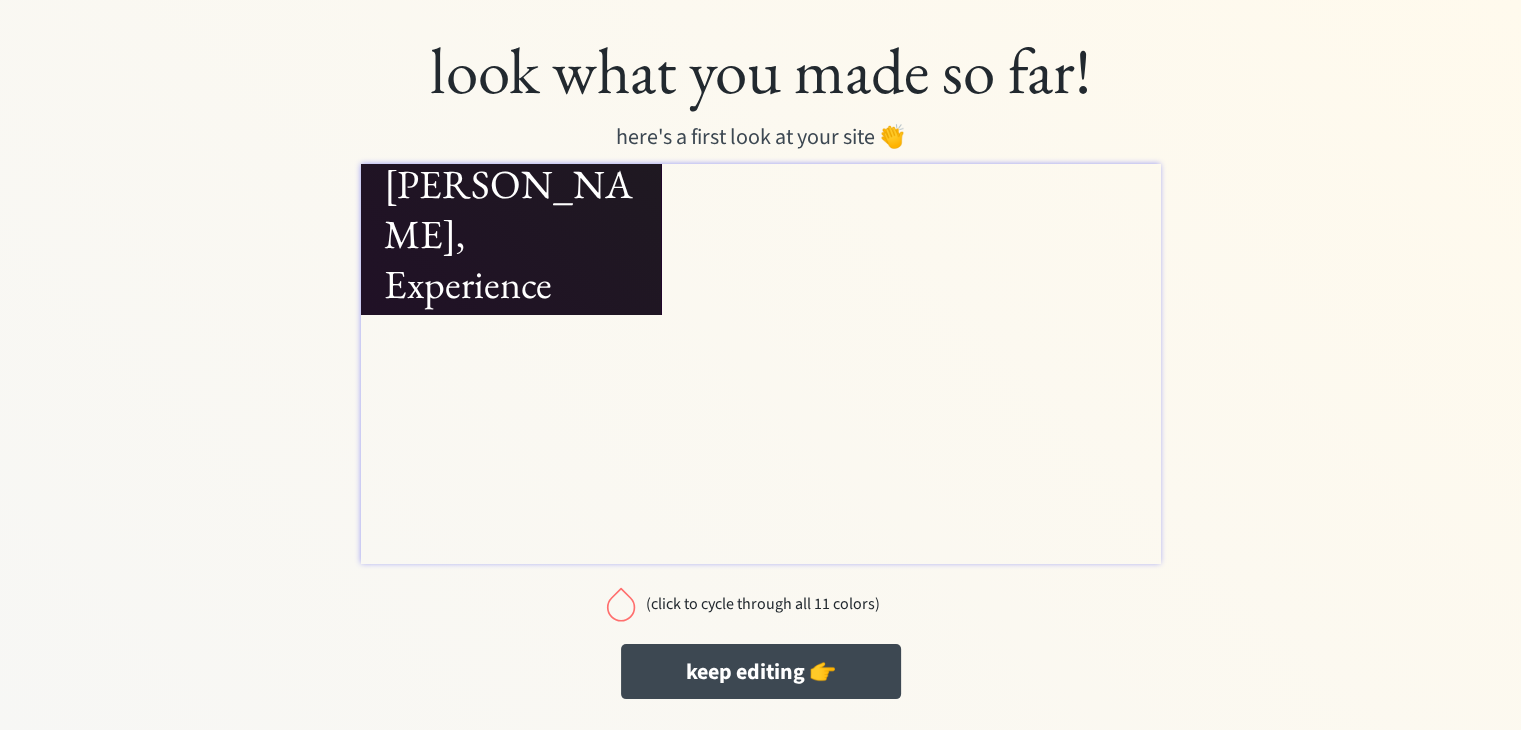 click at bounding box center (621, 604) 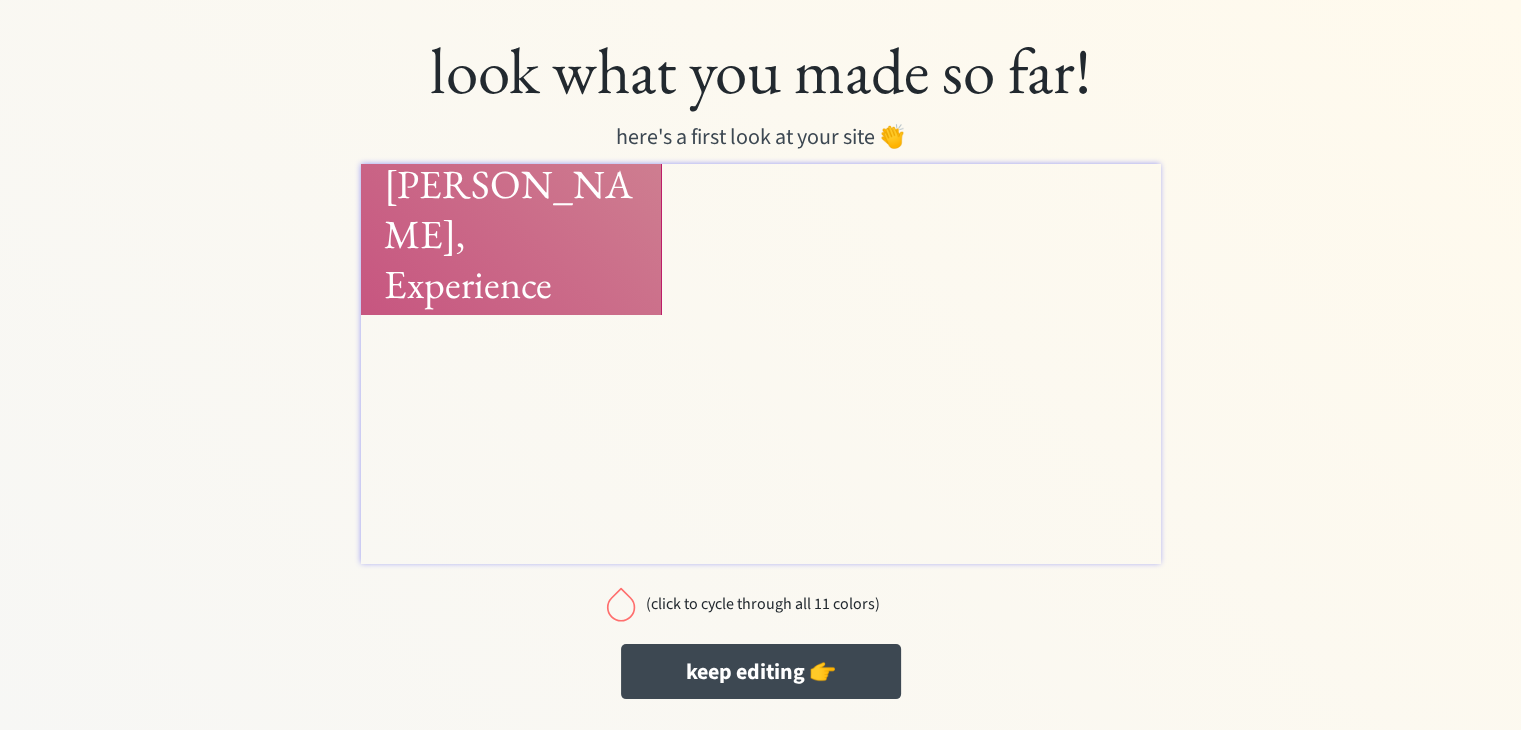 click at bounding box center (621, 604) 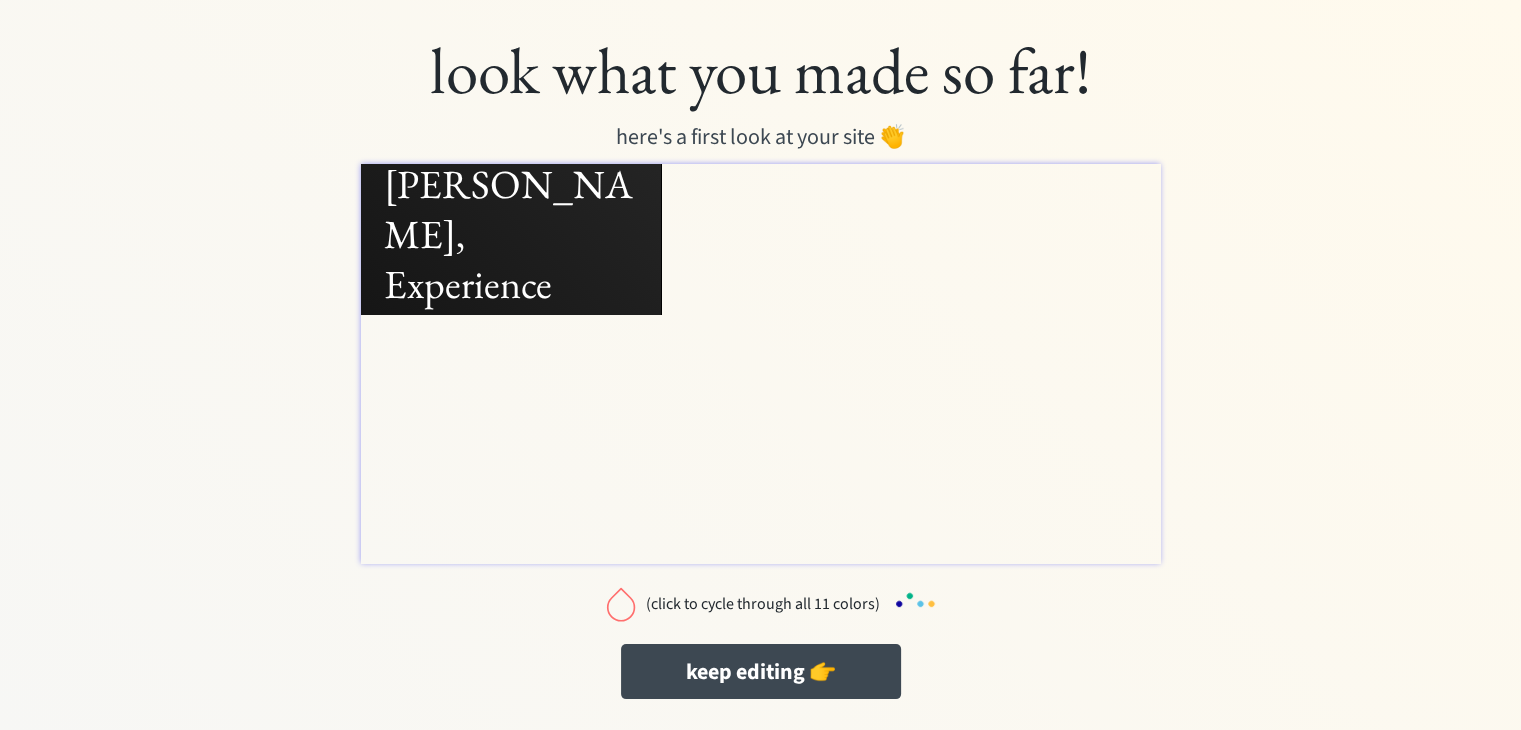 click at bounding box center [621, 604] 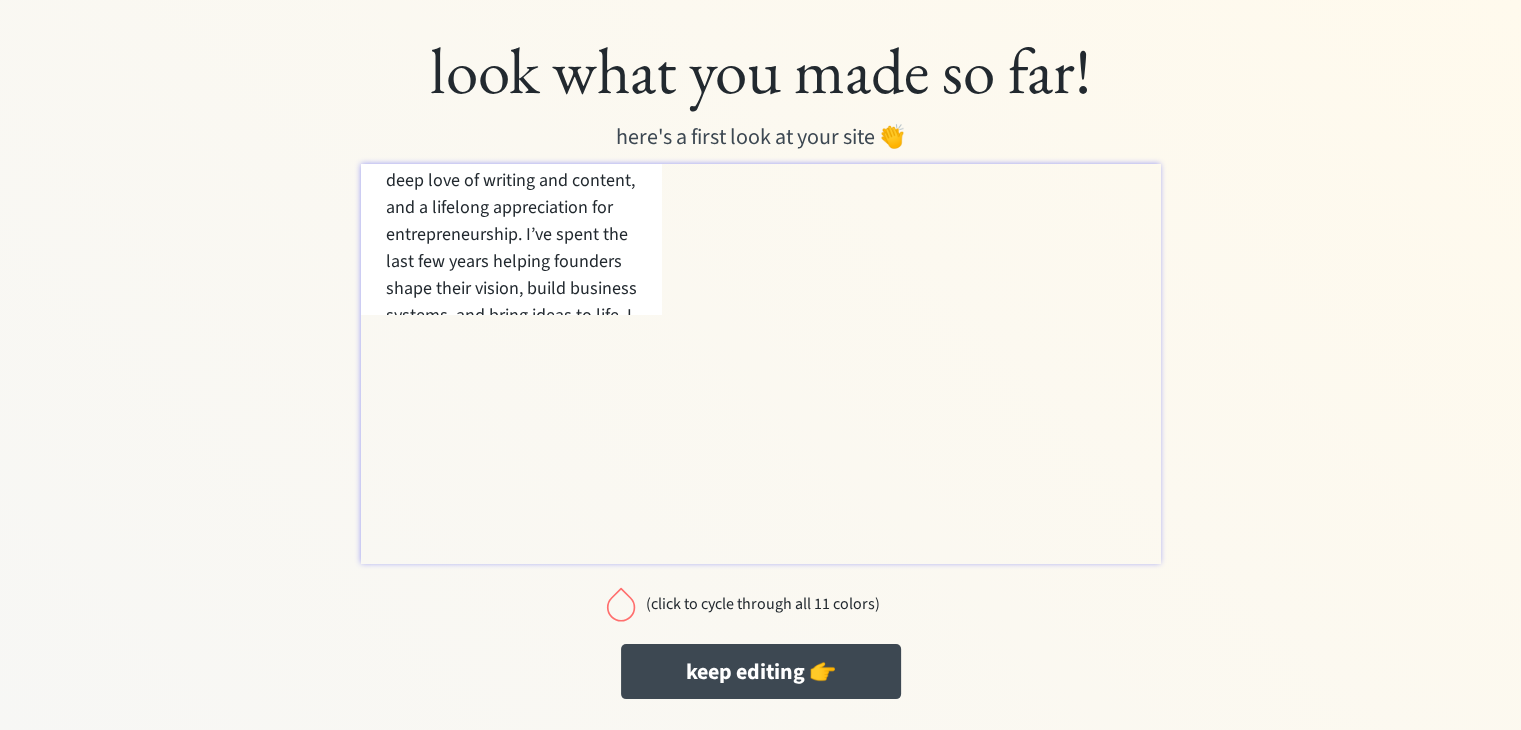 scroll, scrollTop: 928, scrollLeft: 15, axis: both 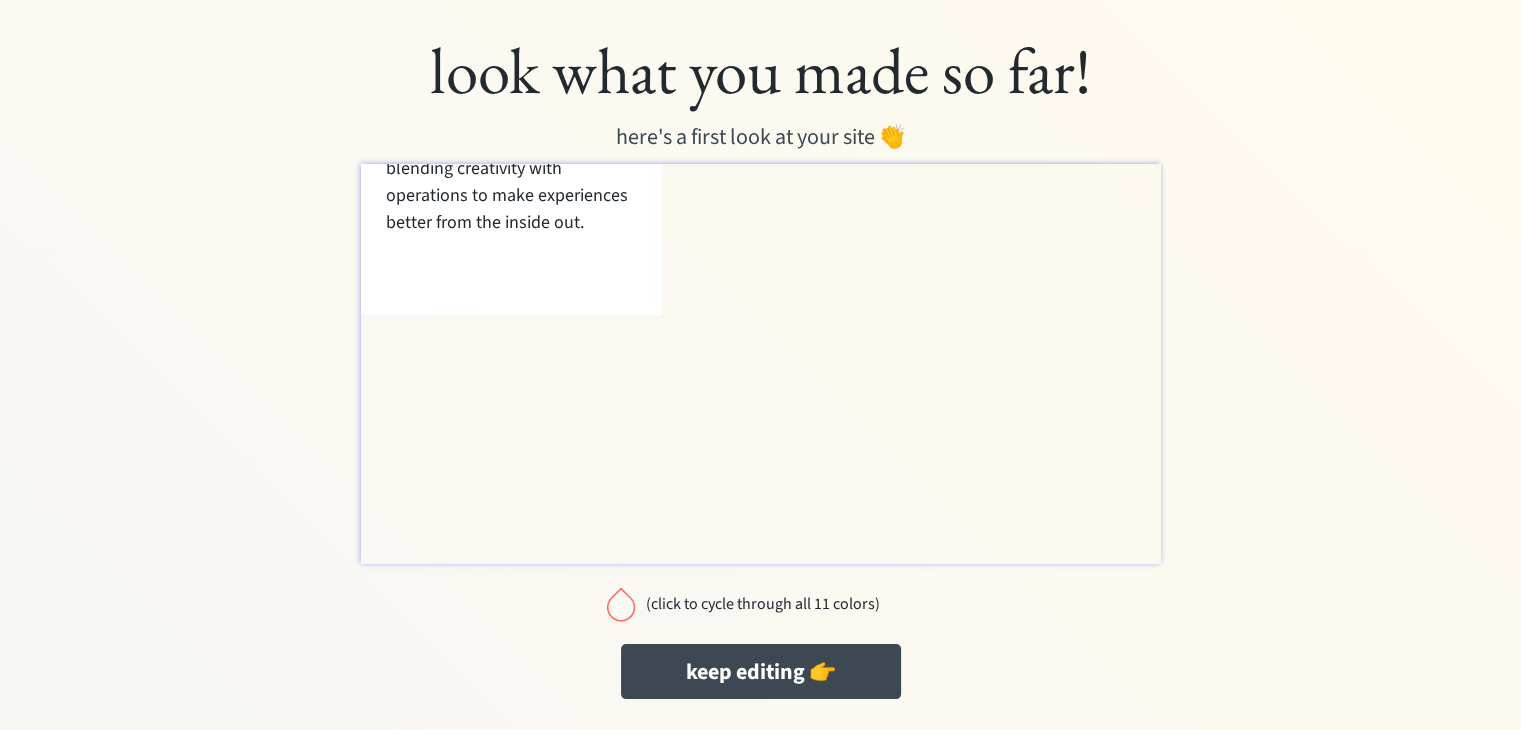 click at bounding box center (621, 604) 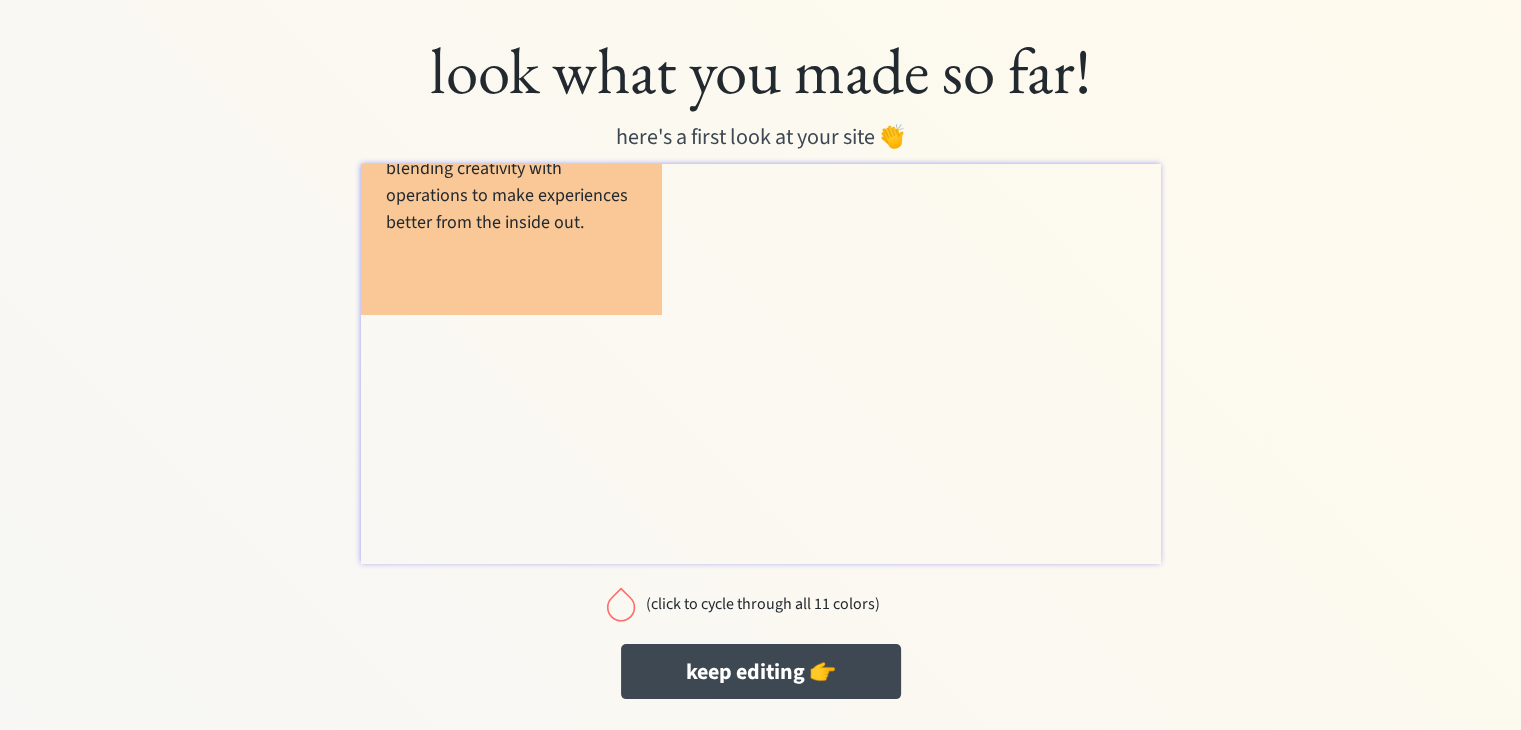 click at bounding box center (621, 604) 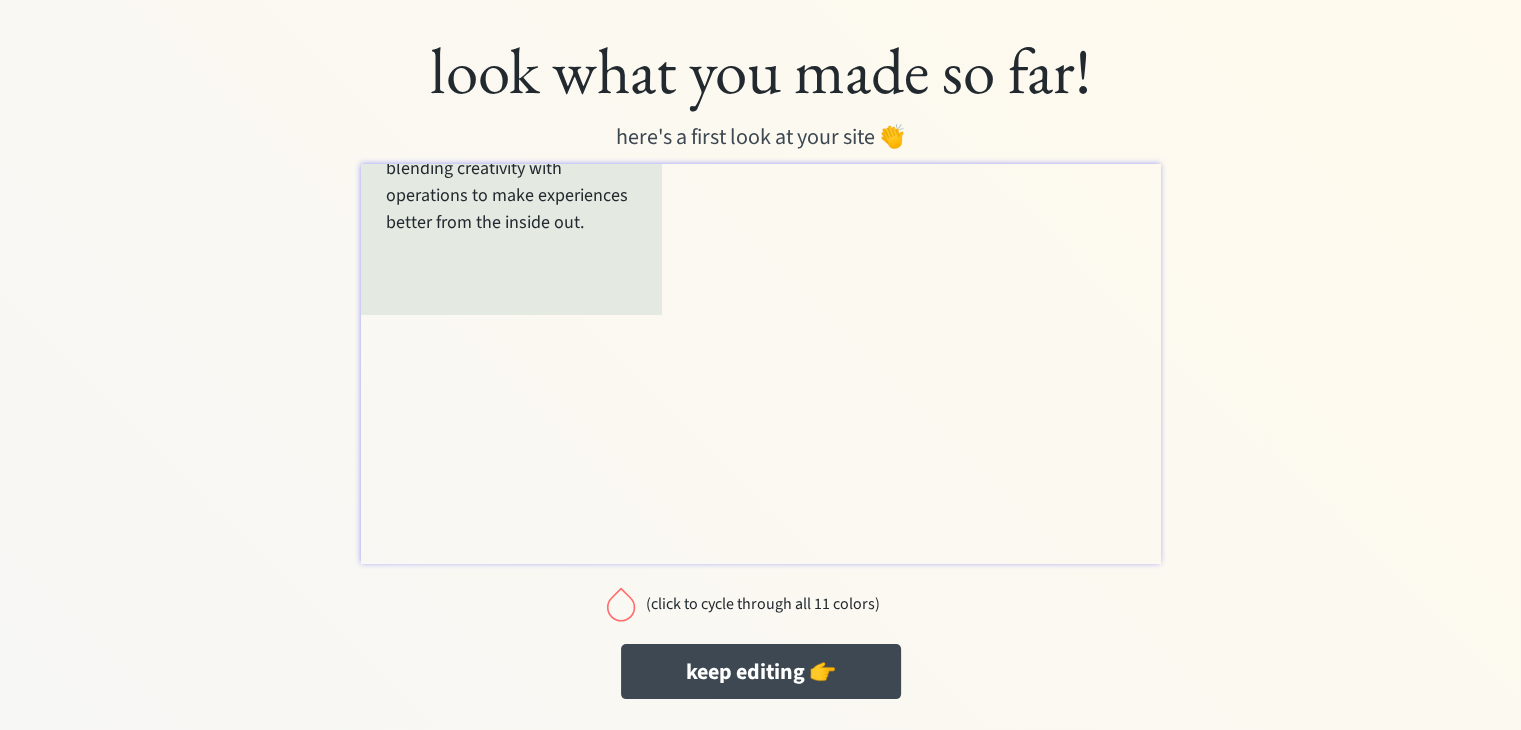 click at bounding box center (621, 604) 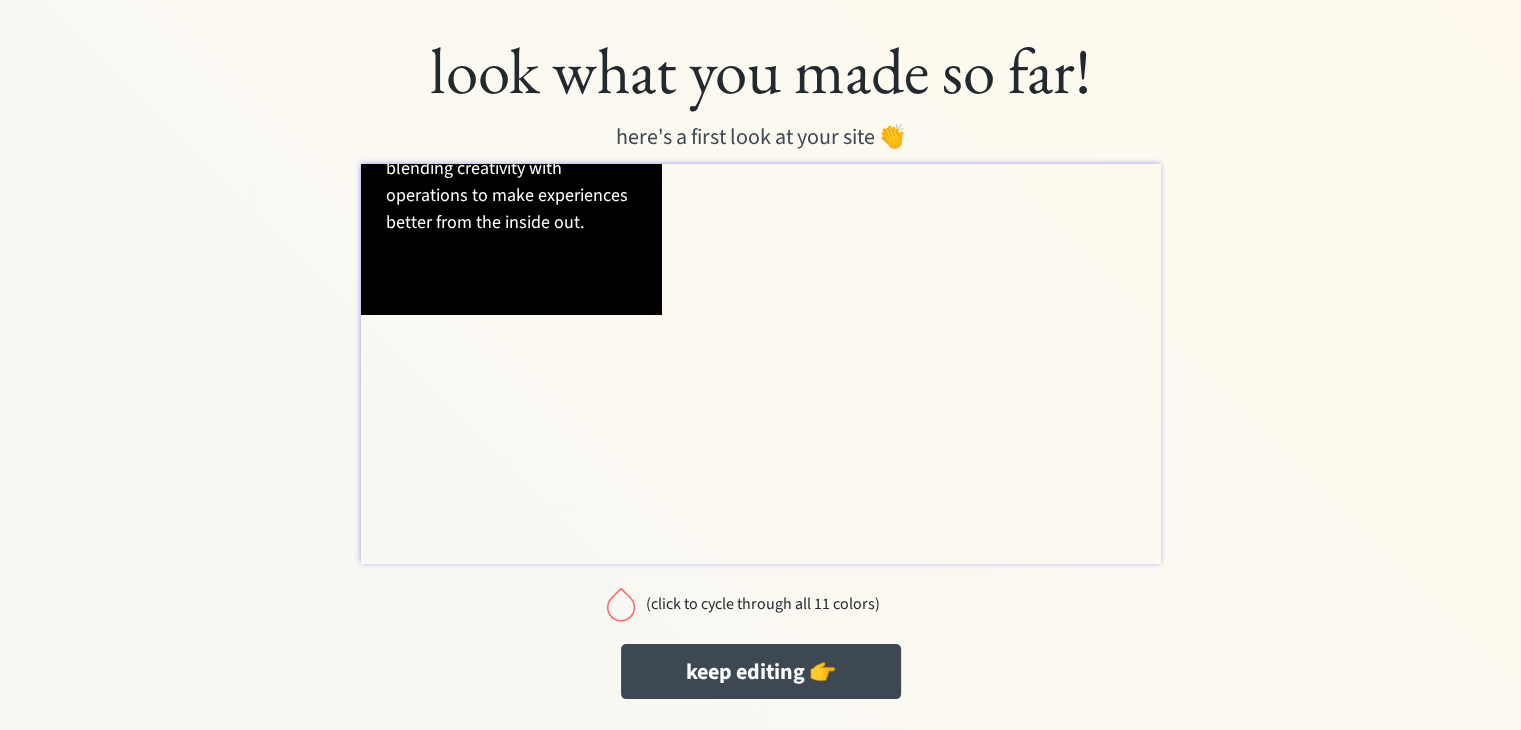 click at bounding box center [621, 604] 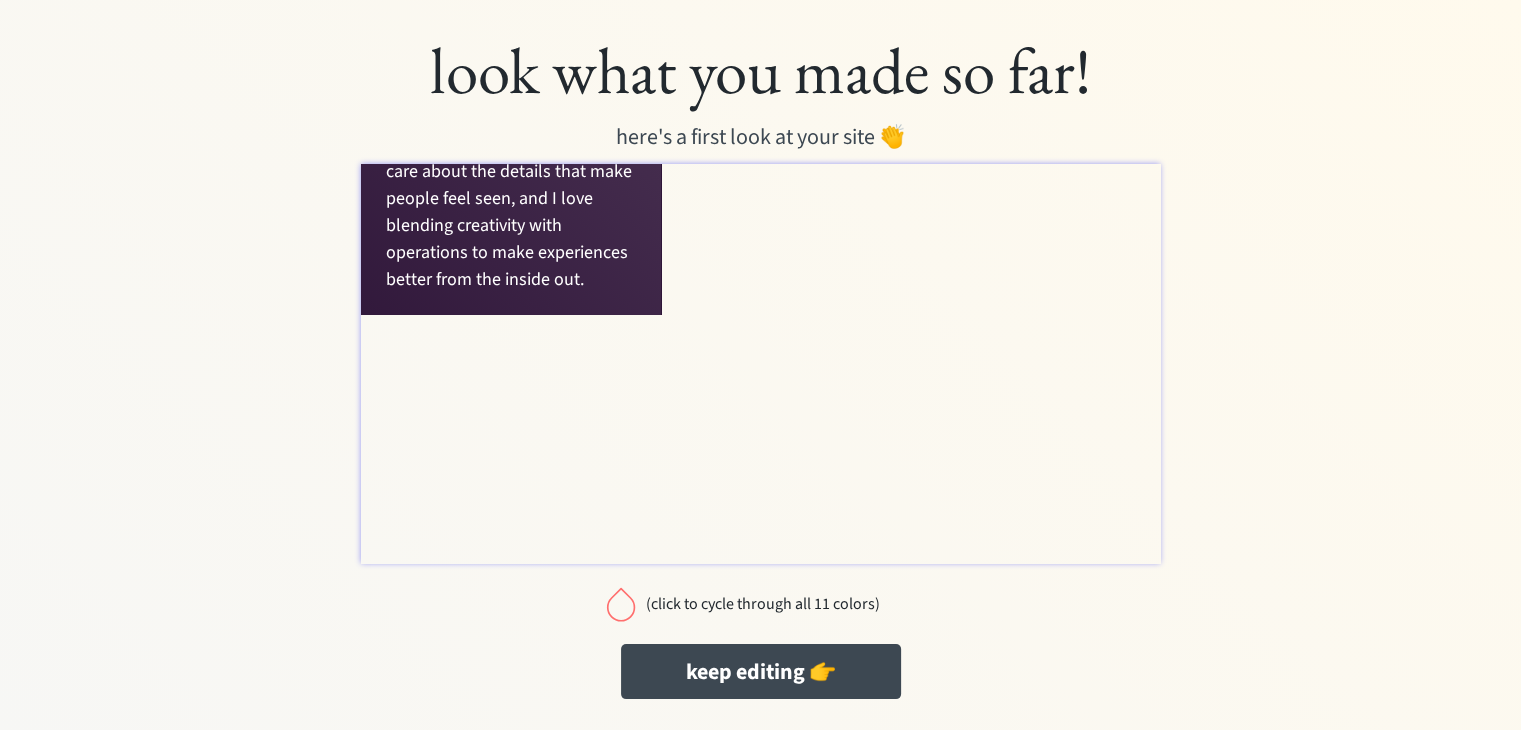 scroll, scrollTop: 928, scrollLeft: 15, axis: both 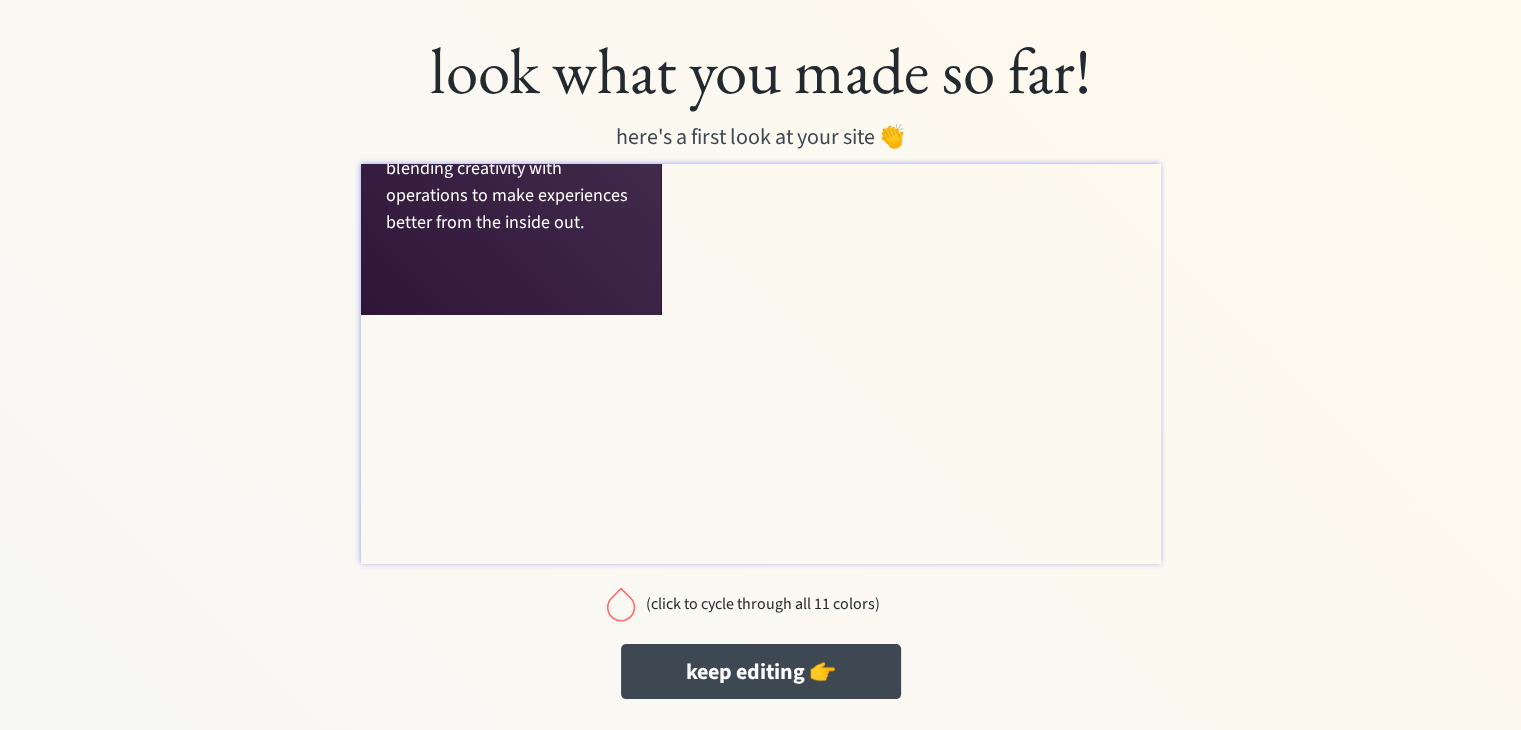 click at bounding box center (621, 604) 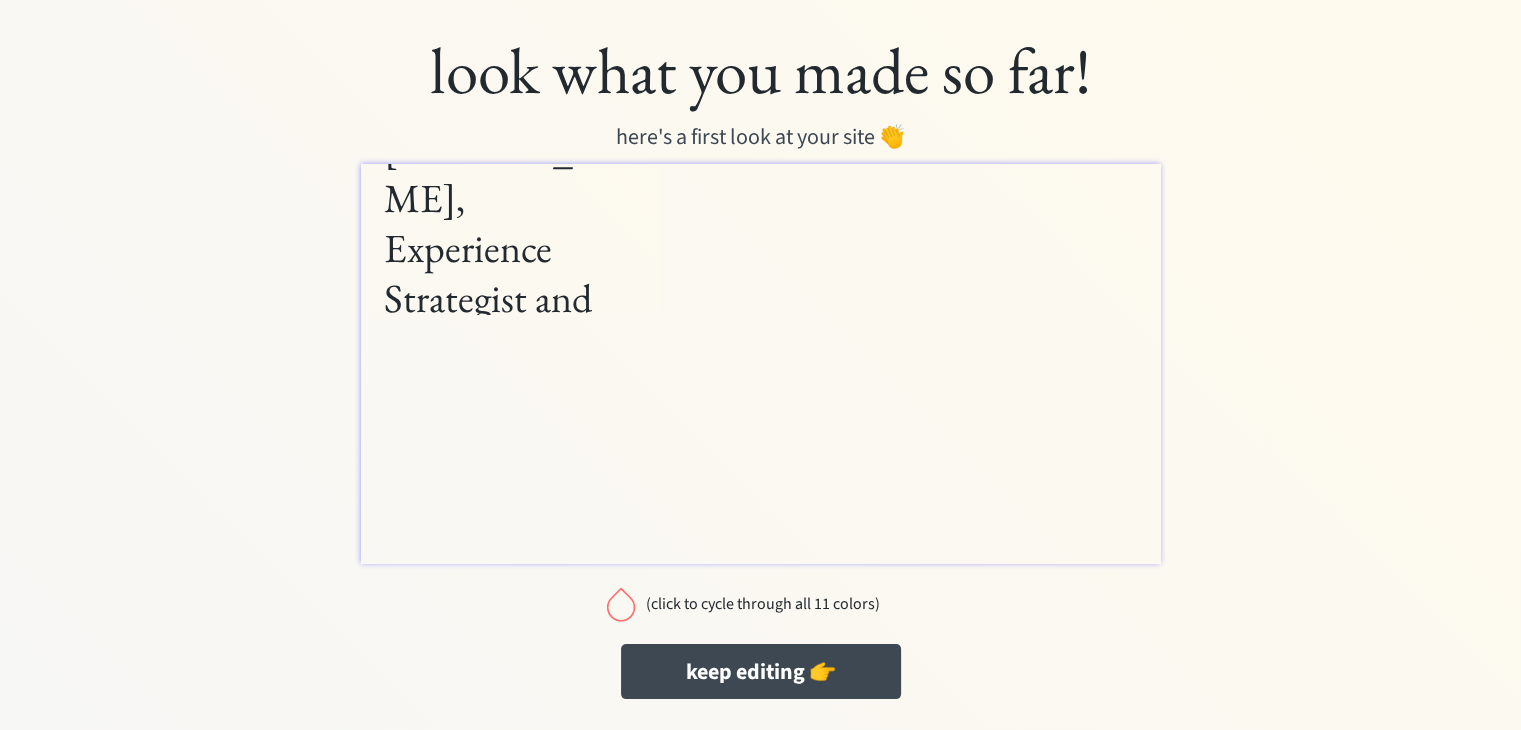 scroll, scrollTop: 328, scrollLeft: 15, axis: both 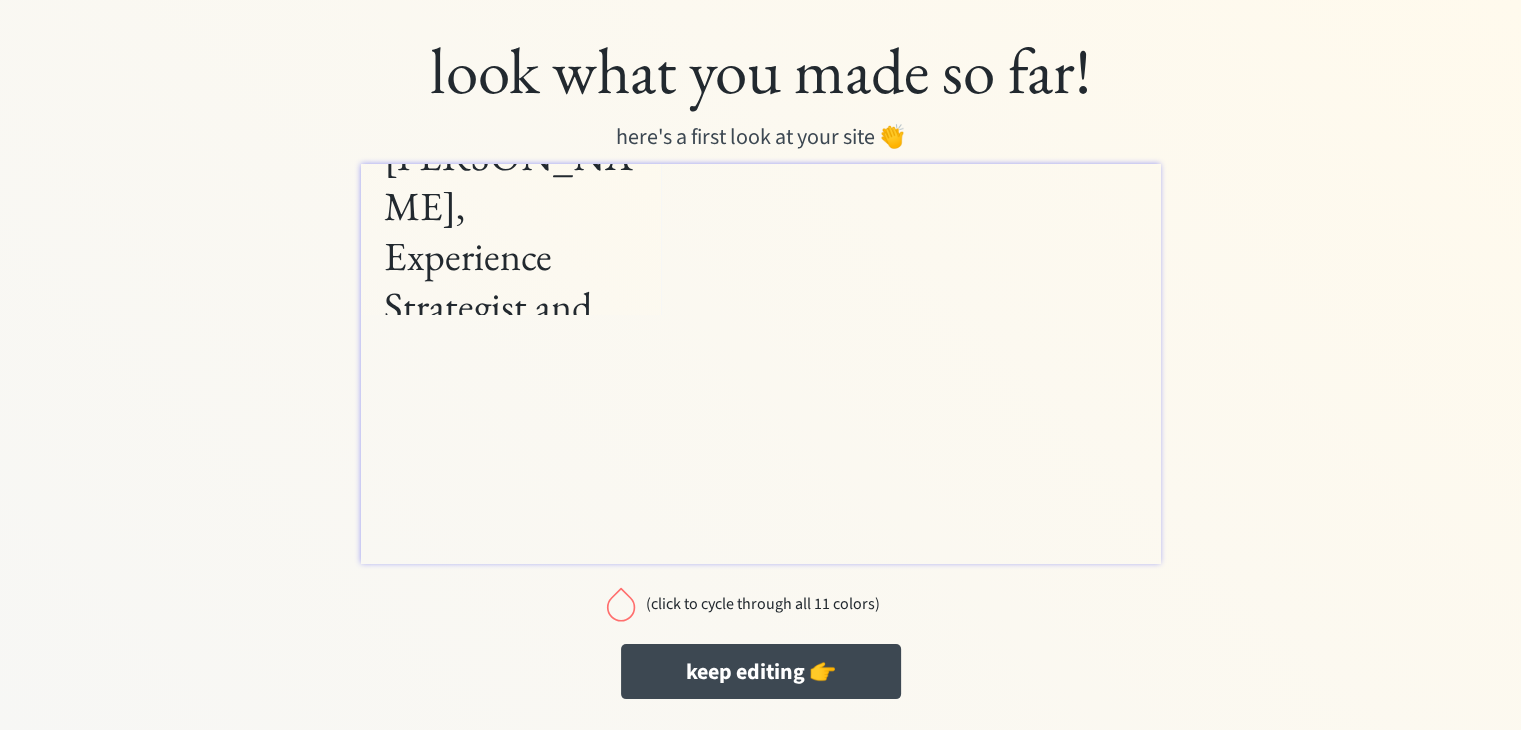 click at bounding box center [621, 604] 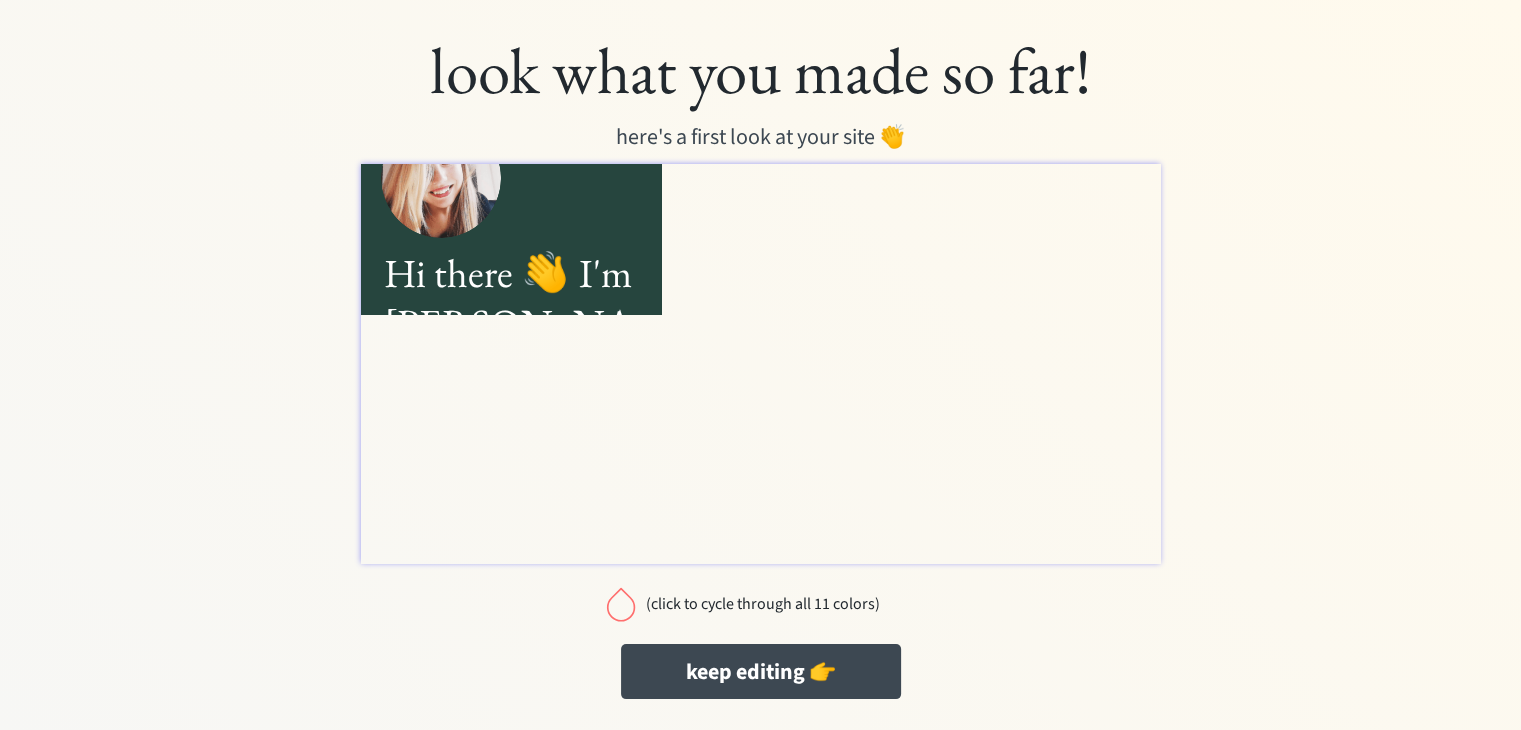 scroll, scrollTop: 0, scrollLeft: 15, axis: horizontal 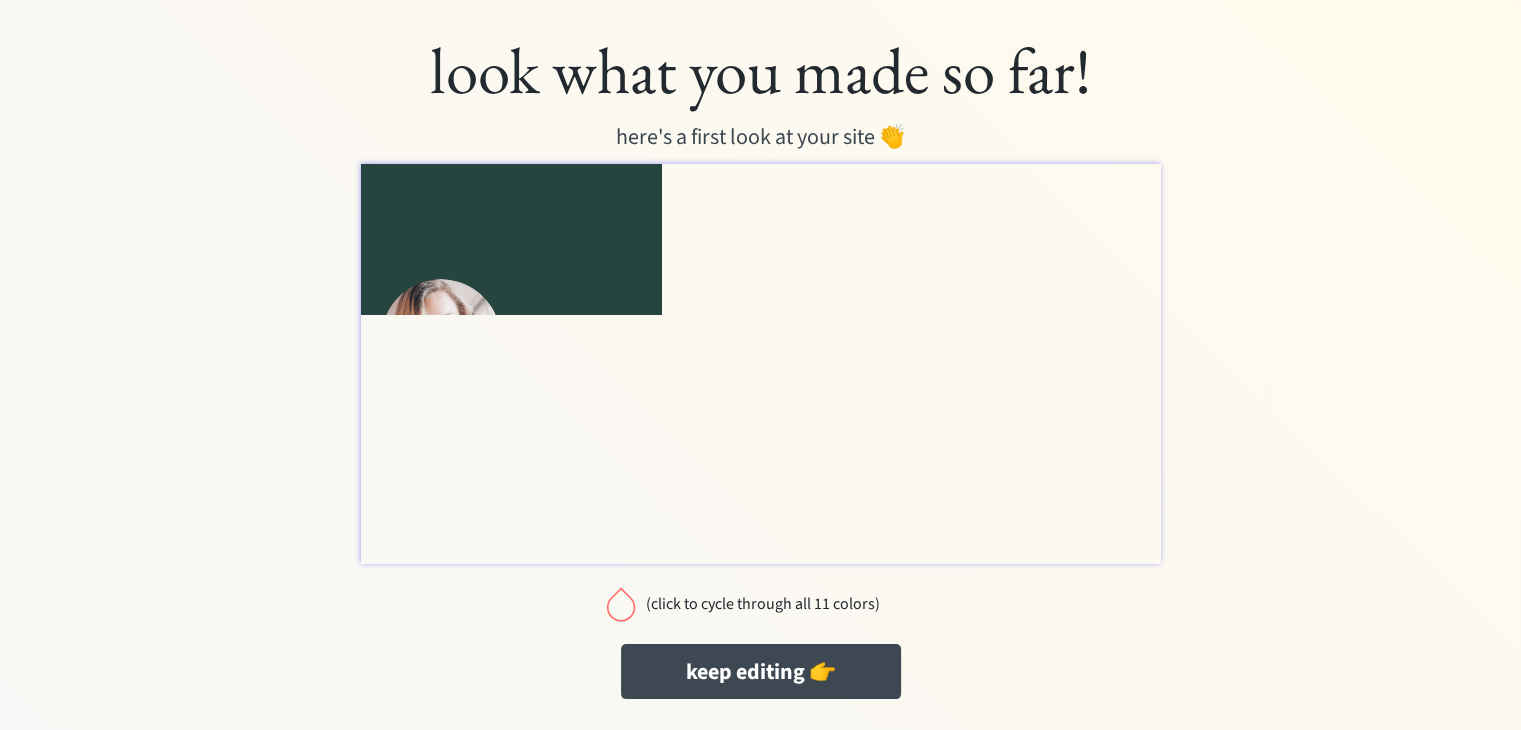 click at bounding box center [621, 604] 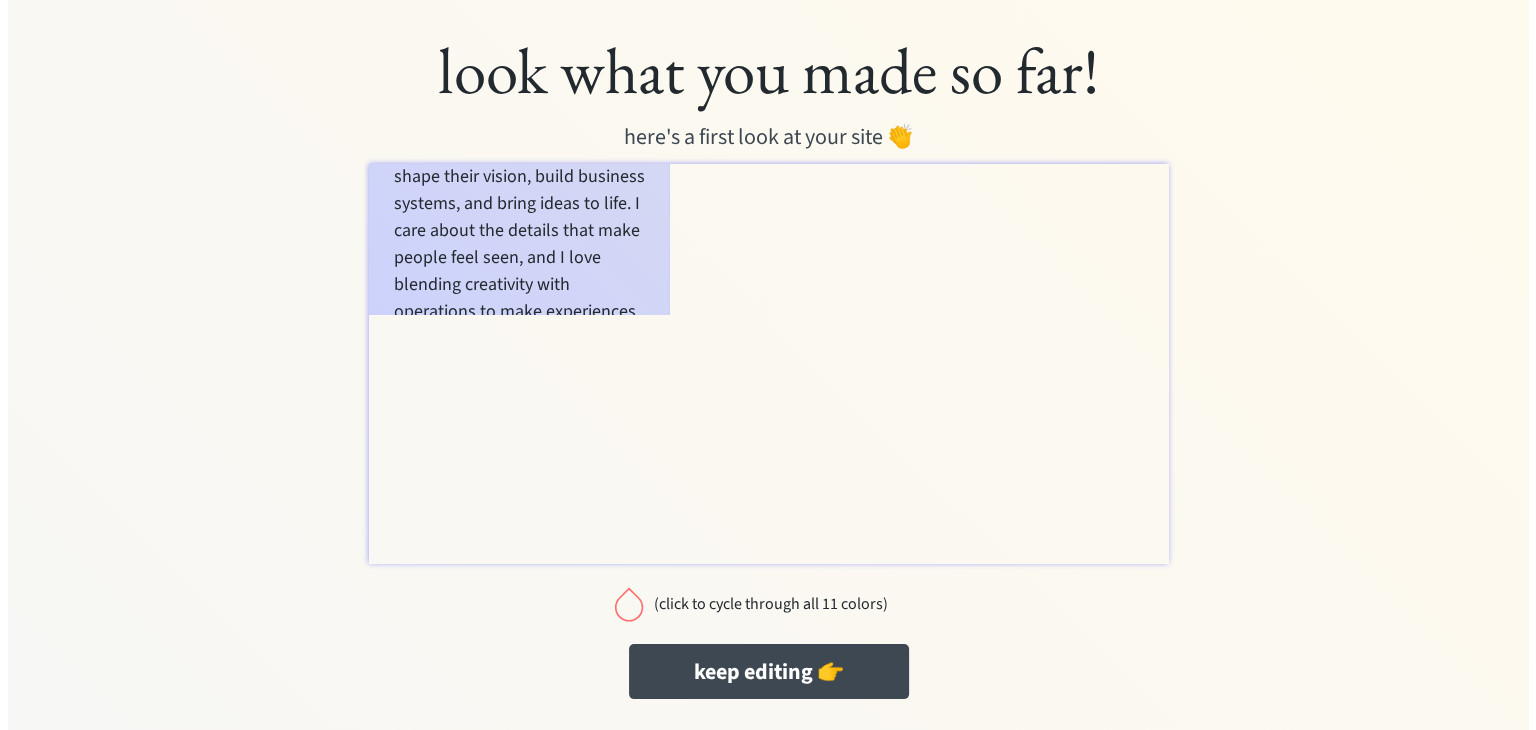 scroll, scrollTop: 928, scrollLeft: 15, axis: both 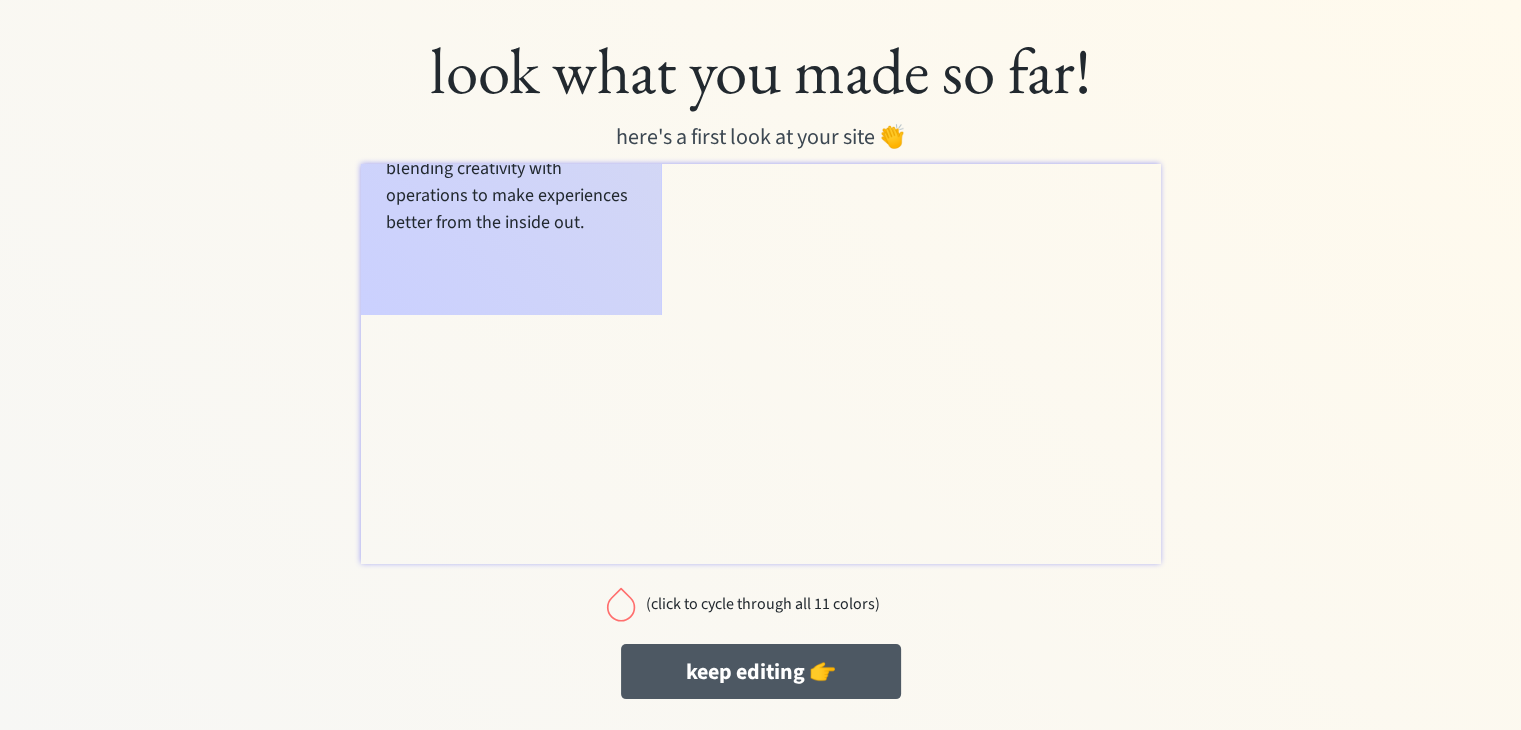 click on "keep editing 👉" at bounding box center [761, 671] 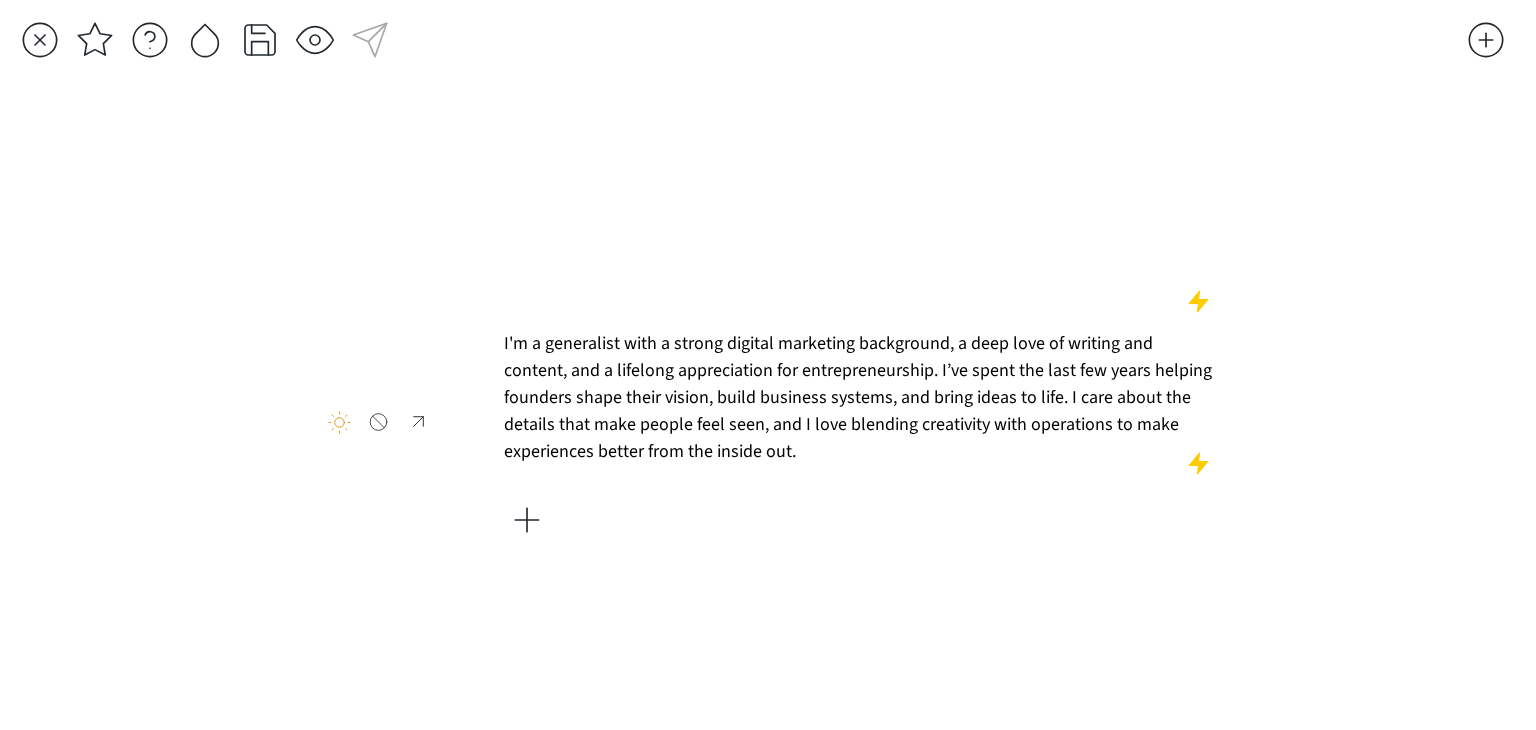 scroll, scrollTop: 0, scrollLeft: 0, axis: both 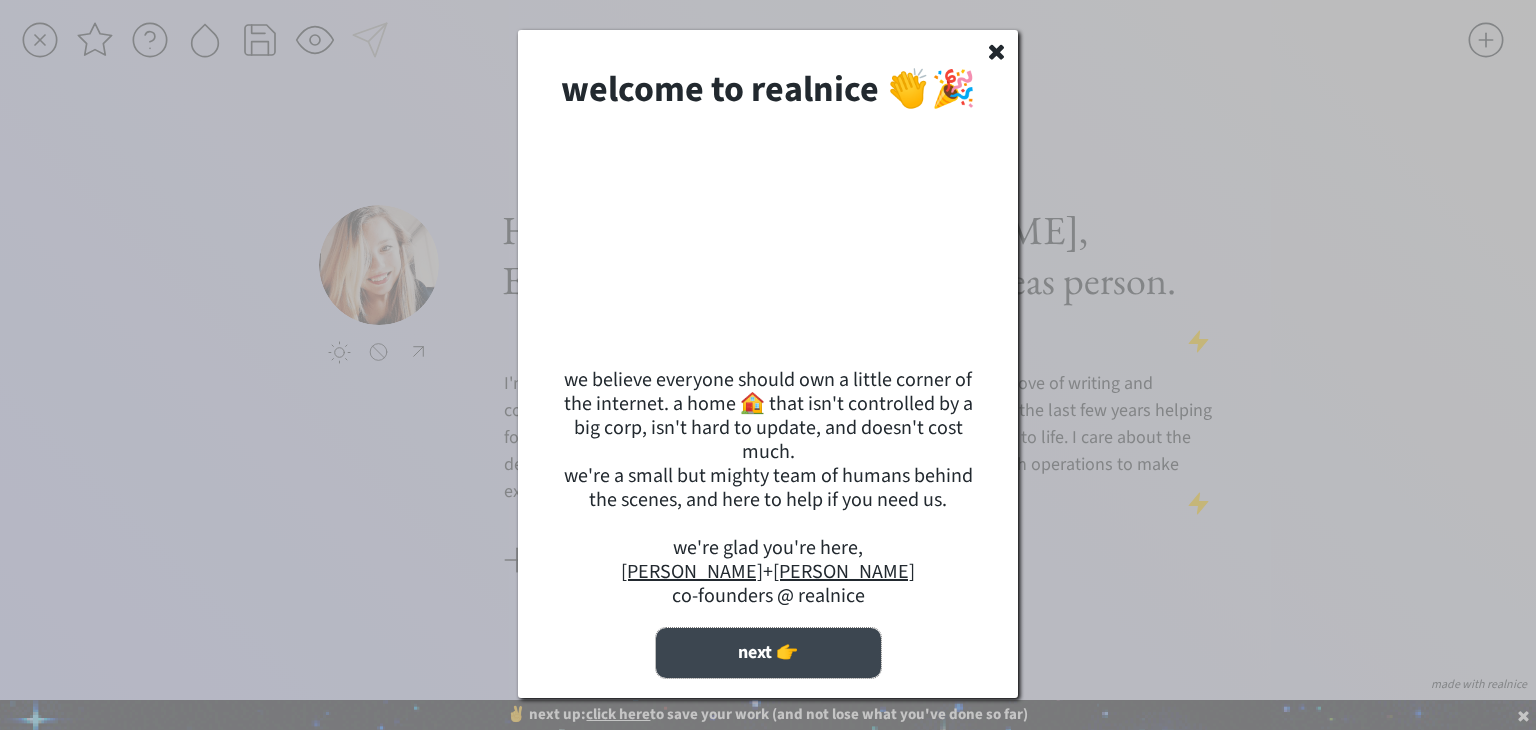 click on "next 👉" at bounding box center [768, 653] 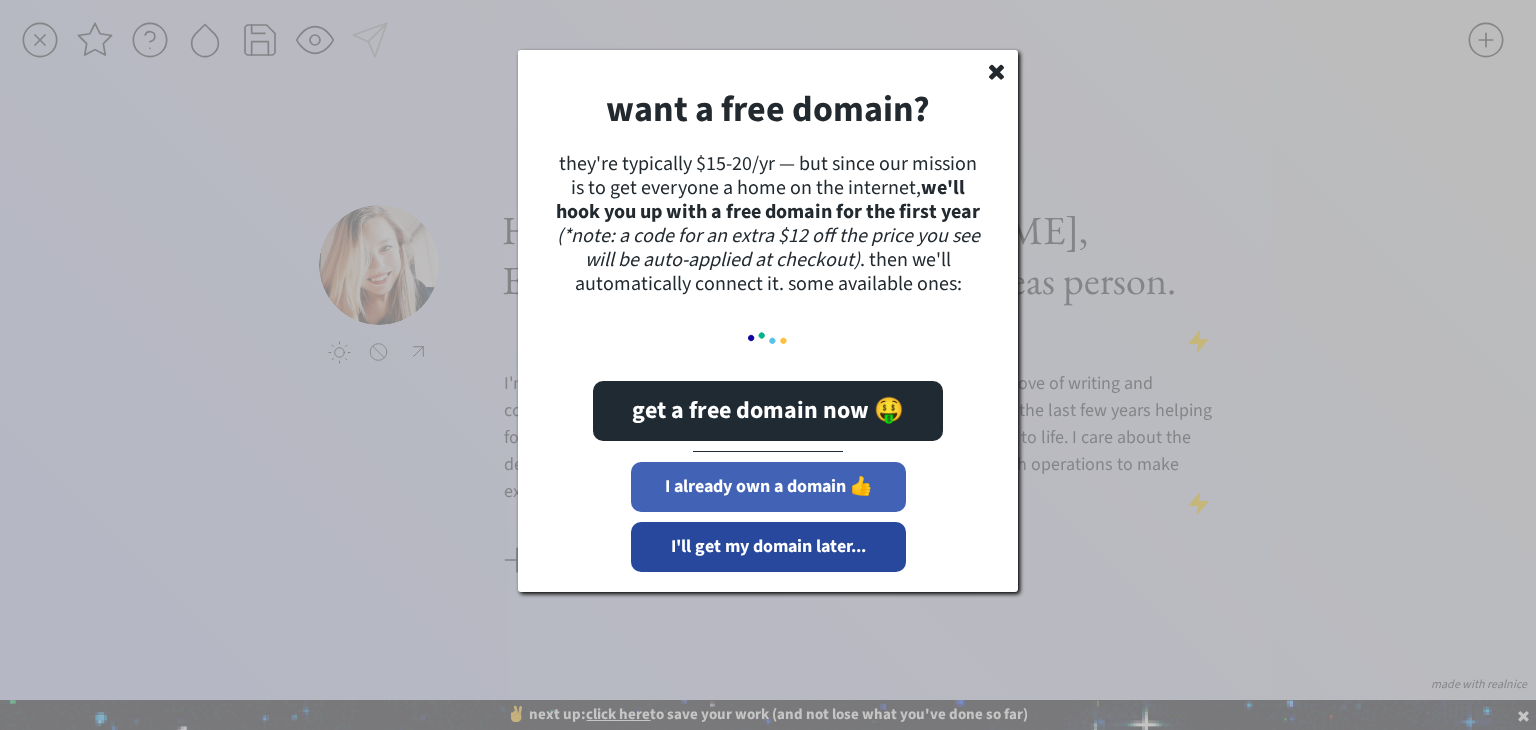 click on "I already own a domain 👍" at bounding box center (768, 487) 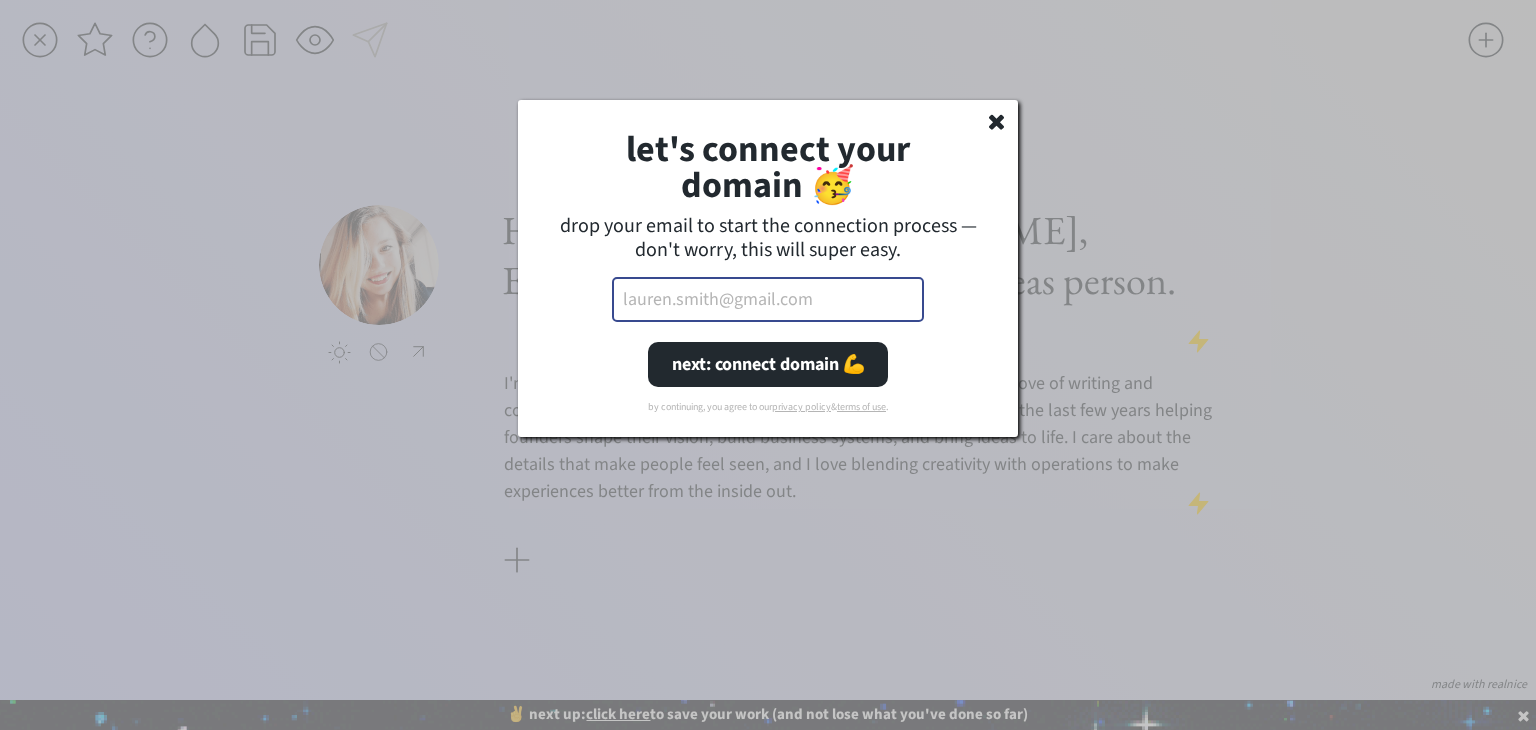 click at bounding box center (768, 299) 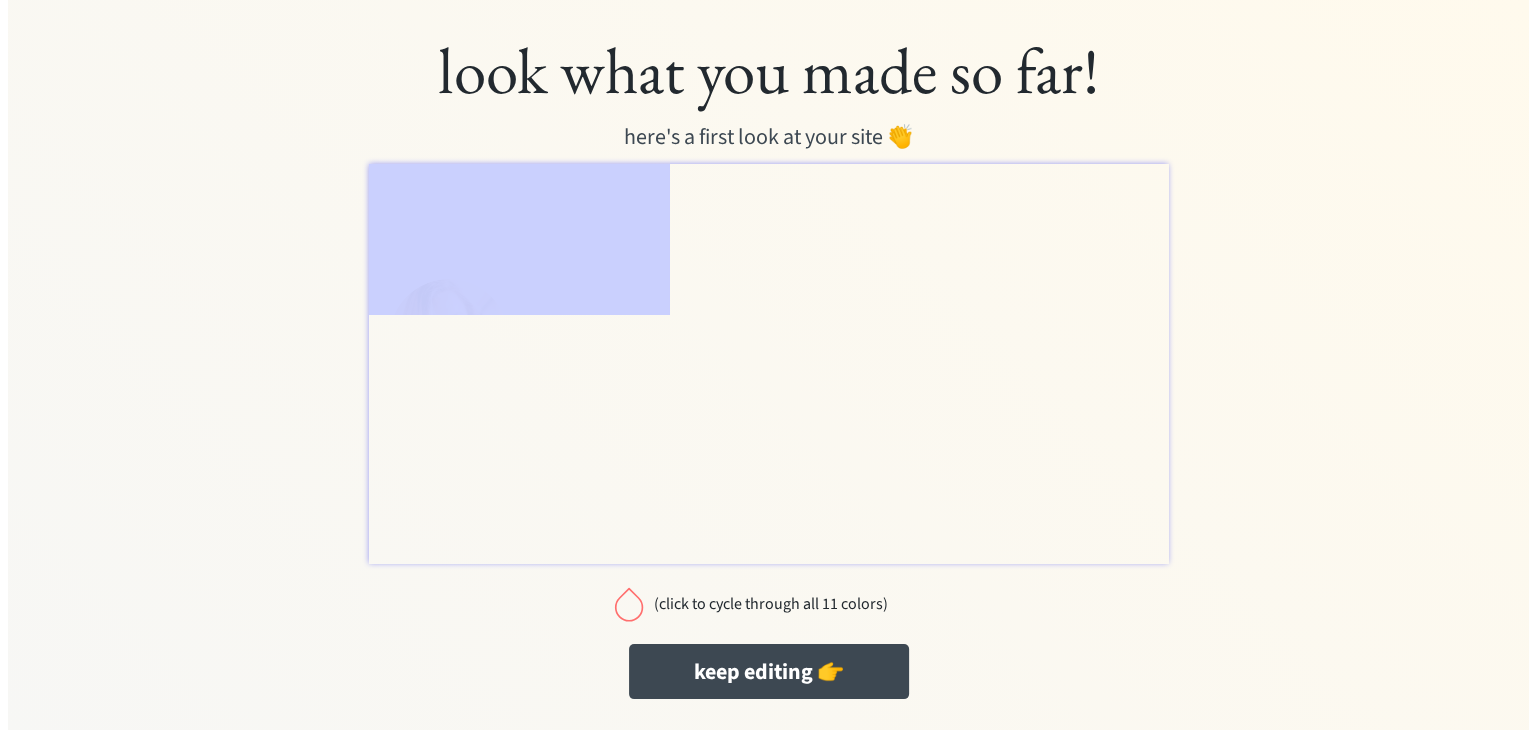 scroll, scrollTop: 0, scrollLeft: 0, axis: both 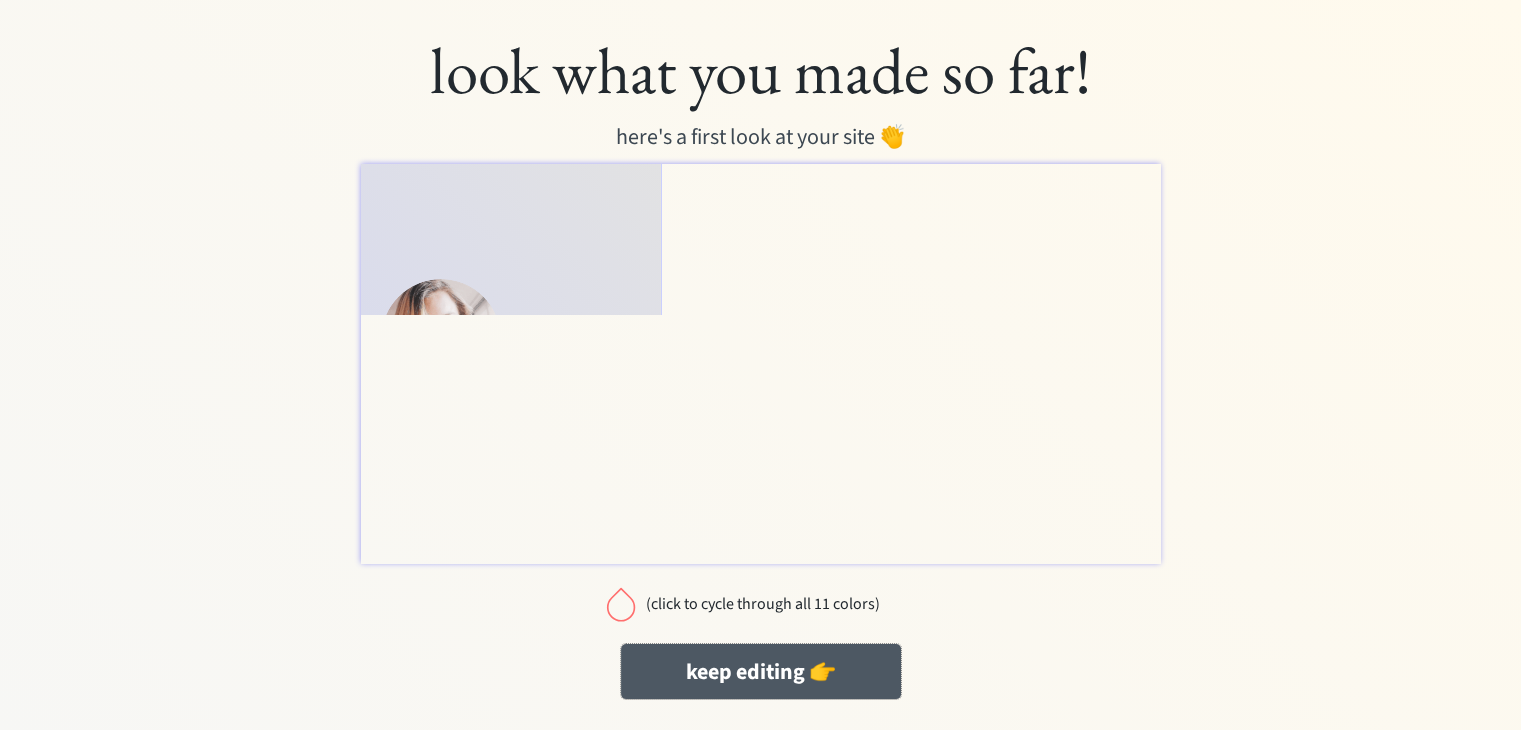 click on "keep editing 👉" at bounding box center (761, 671) 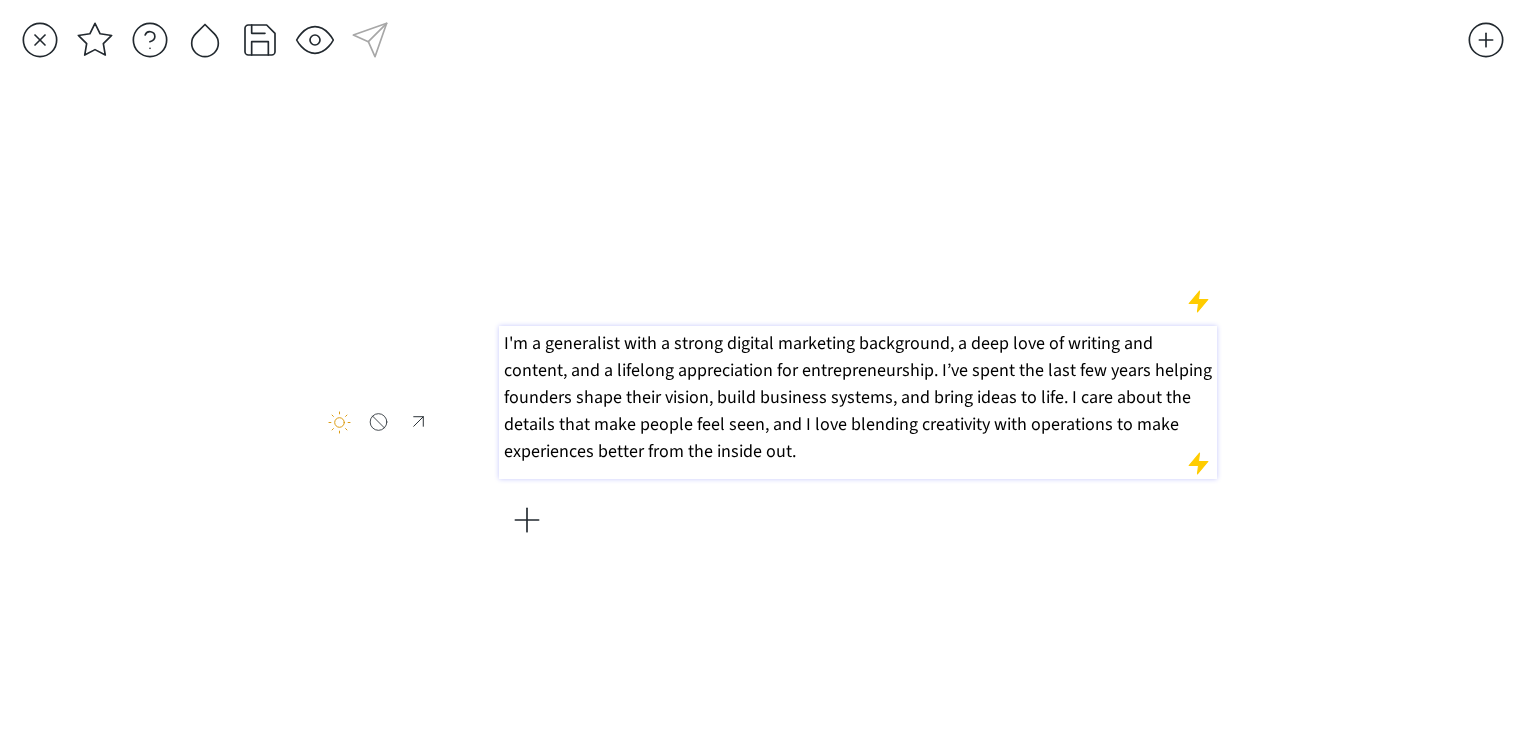 scroll, scrollTop: 0, scrollLeft: 0, axis: both 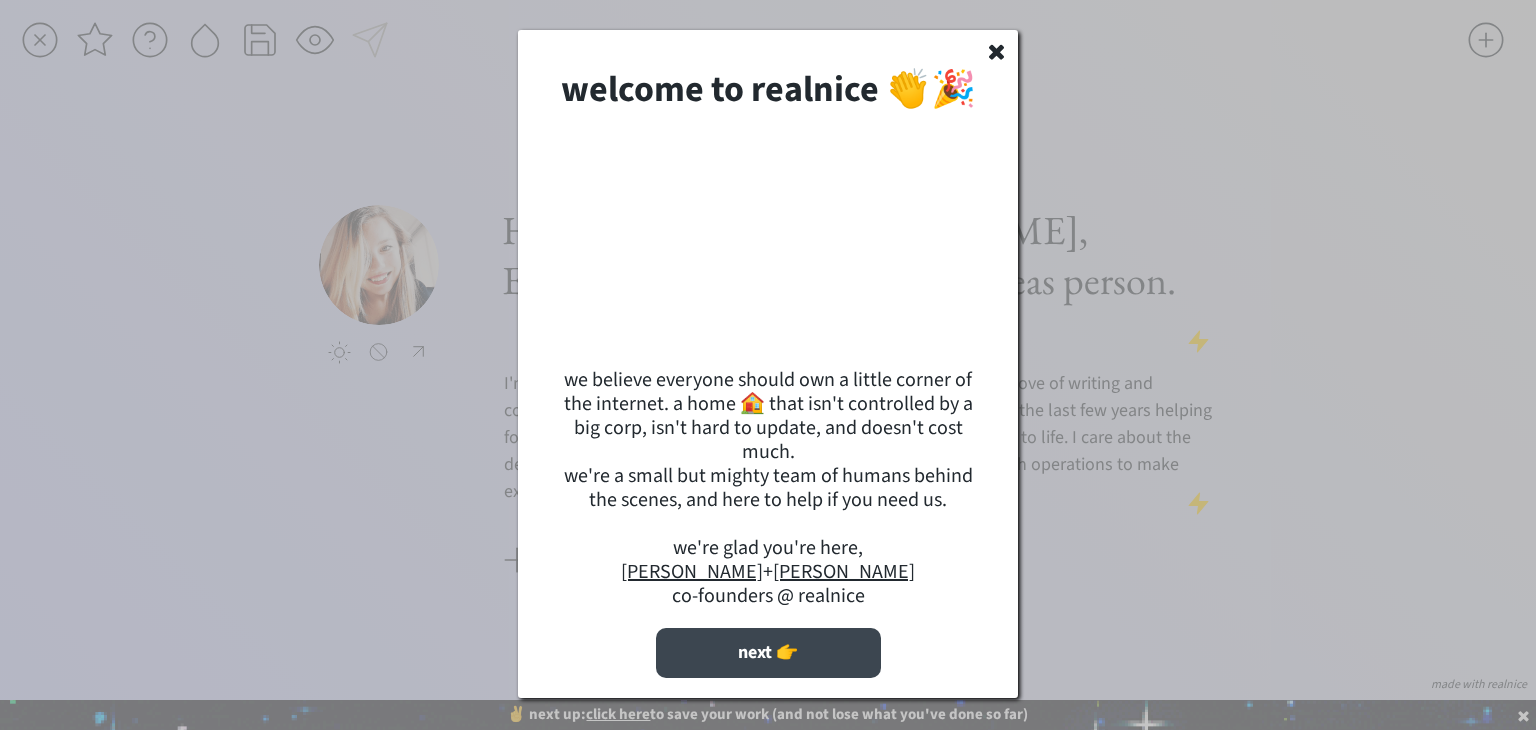 click on "next 👉" at bounding box center [768, 653] 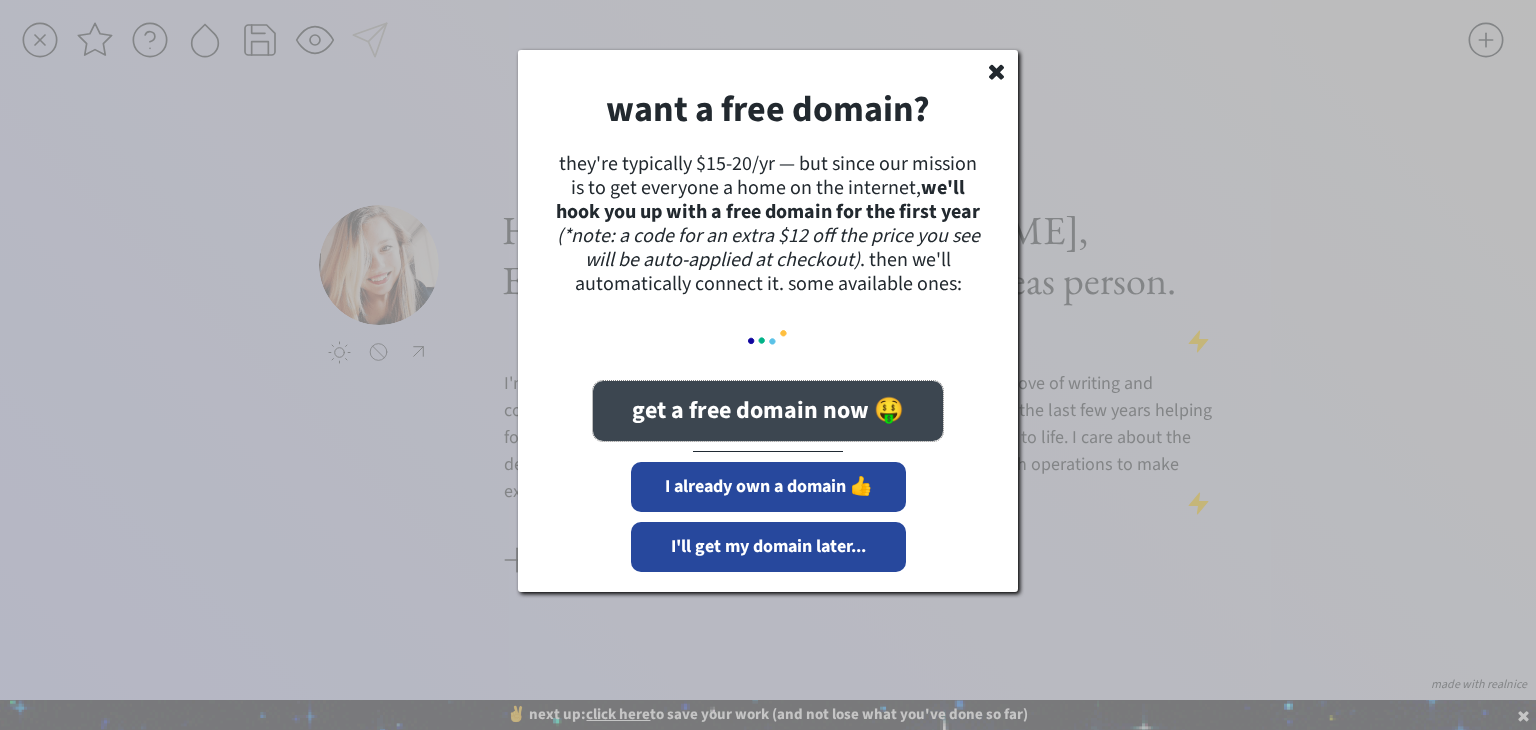 click on "get a free domain now 🤑" at bounding box center (768, 411) 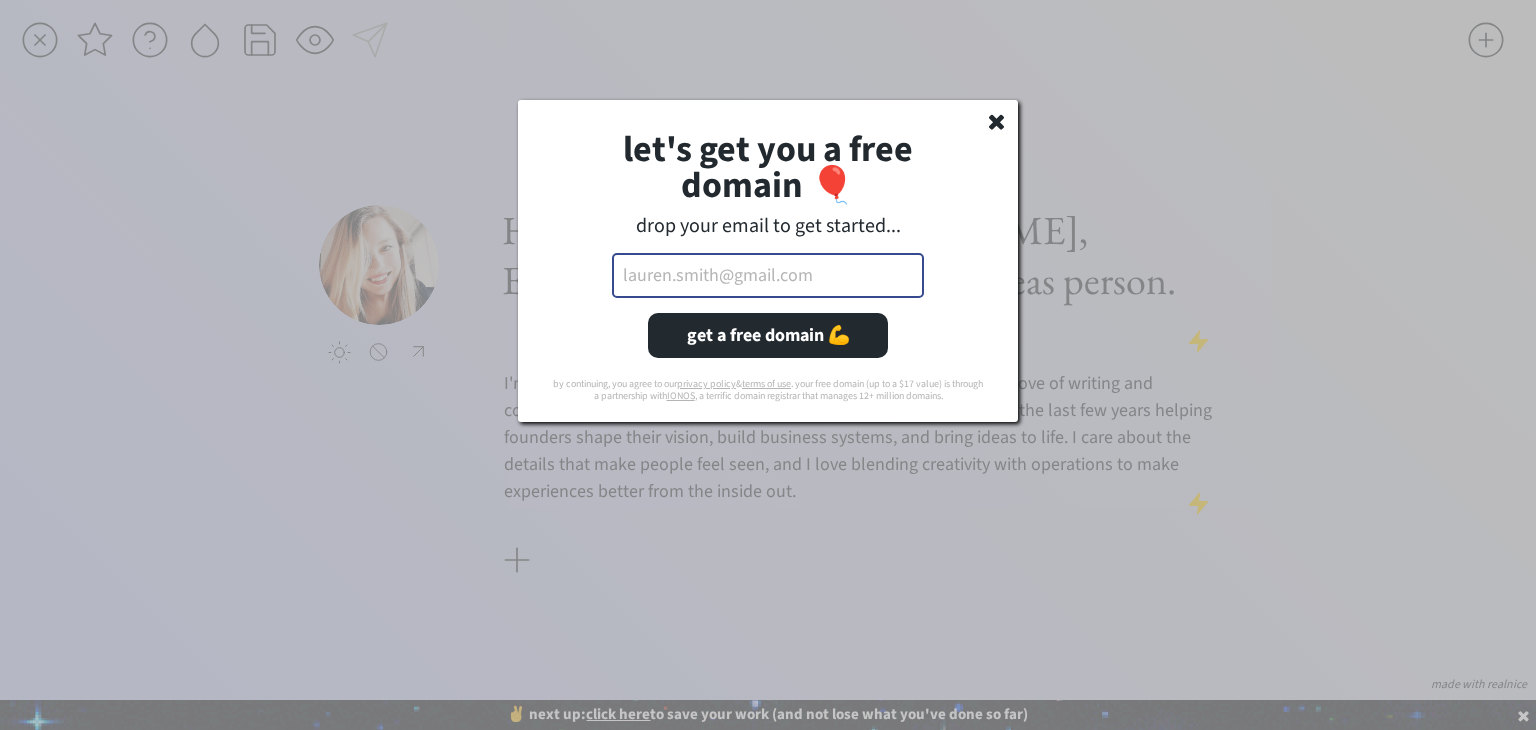 click at bounding box center [768, 275] 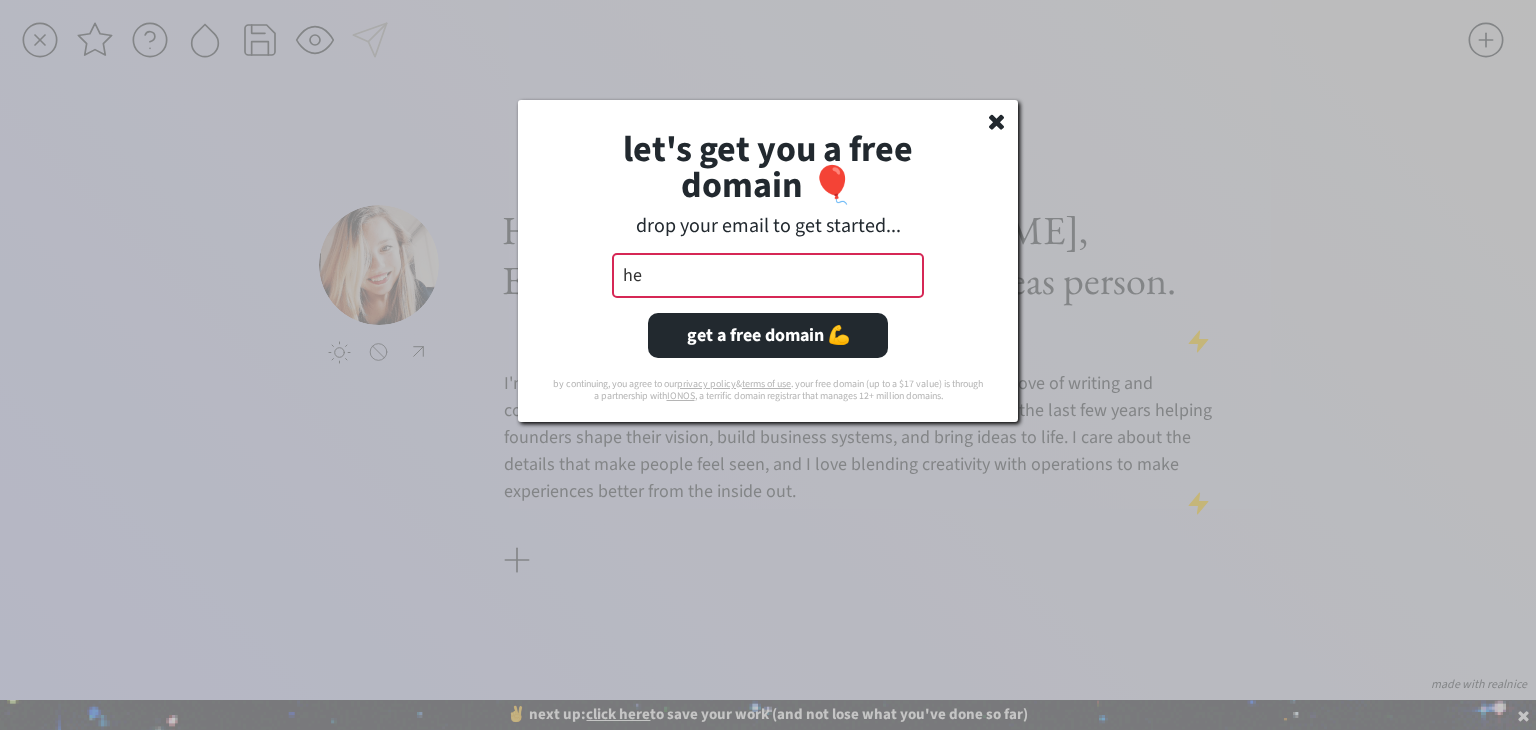 type on "h" 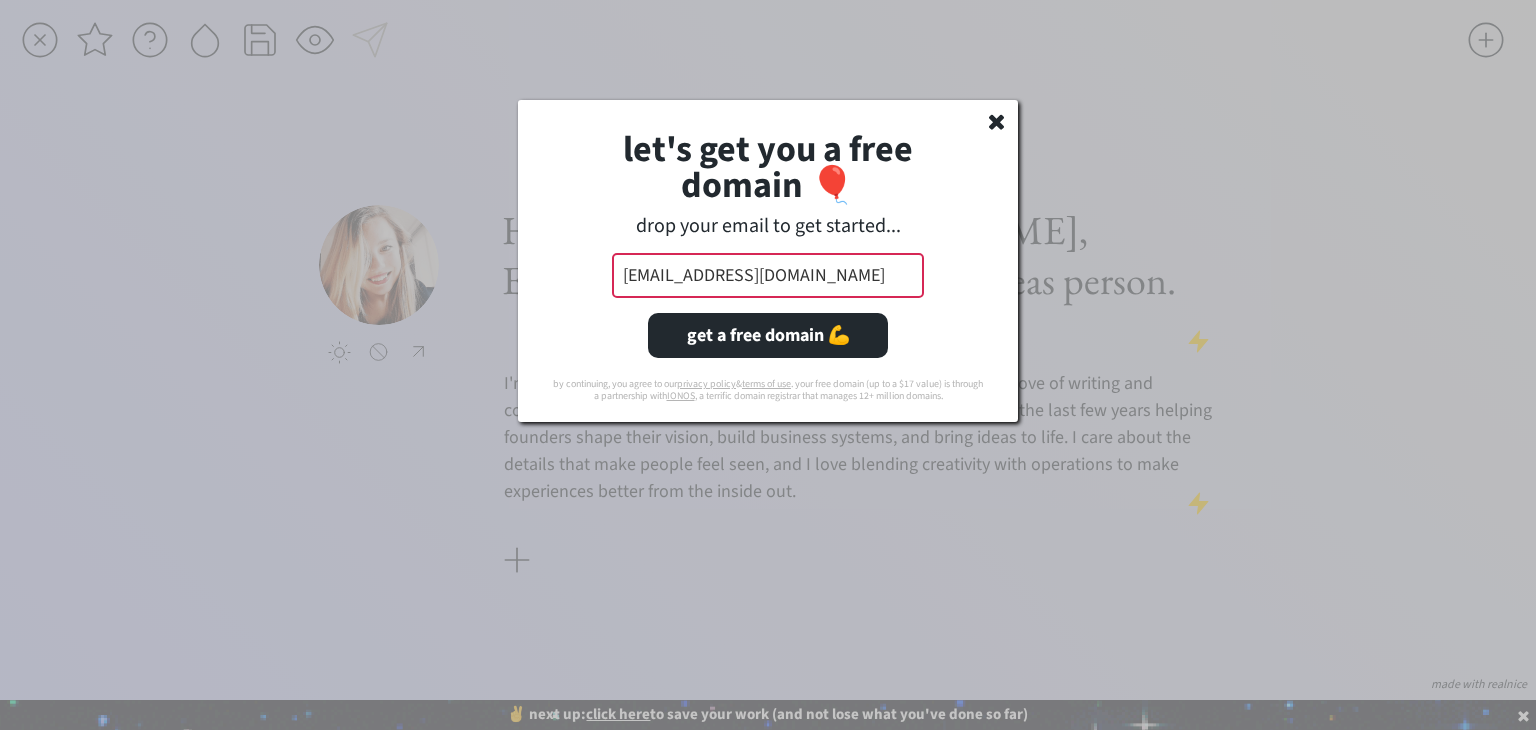 type on "[EMAIL_ADDRESS][DOMAIN_NAME]" 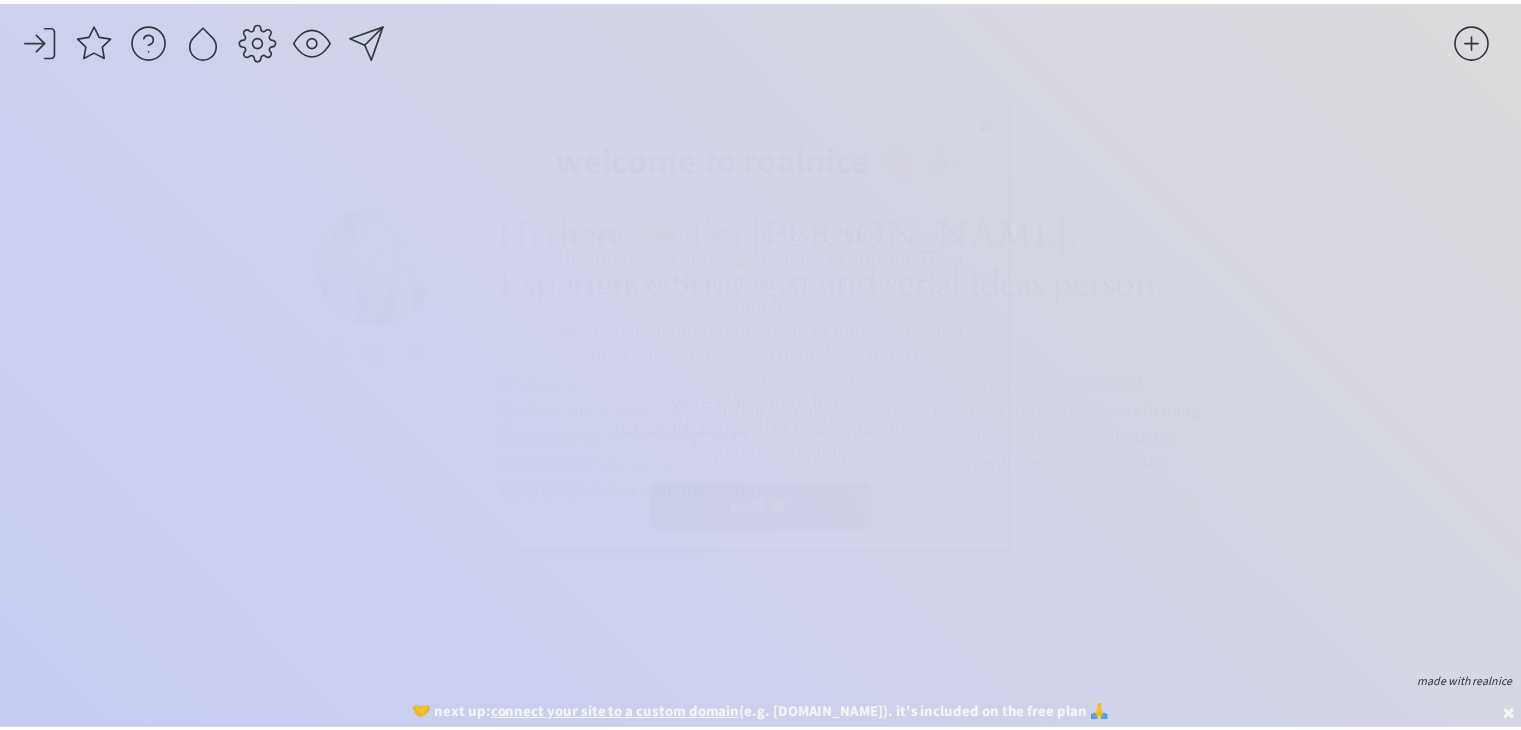 scroll, scrollTop: 0, scrollLeft: 0, axis: both 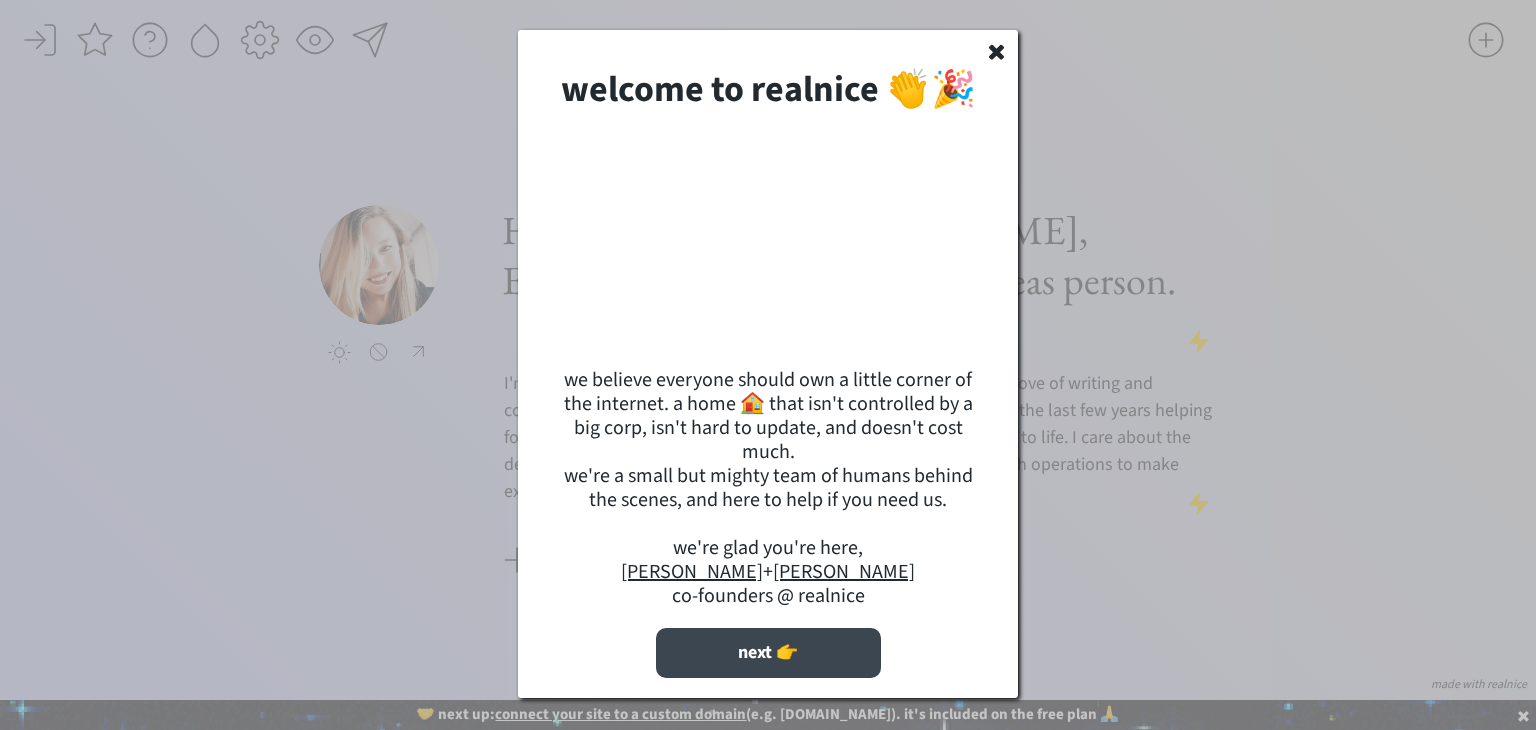 click on "next 👉" at bounding box center [768, 653] 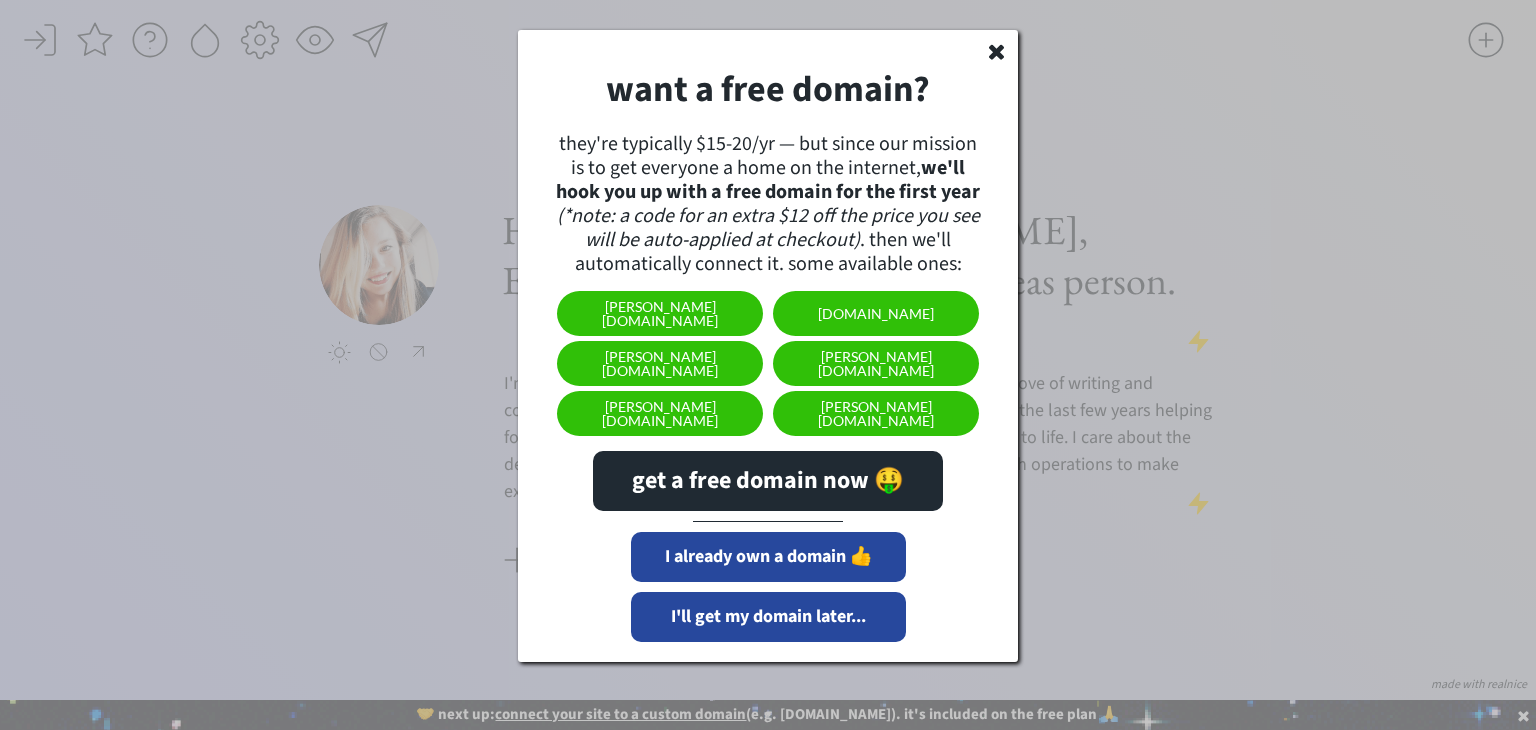click 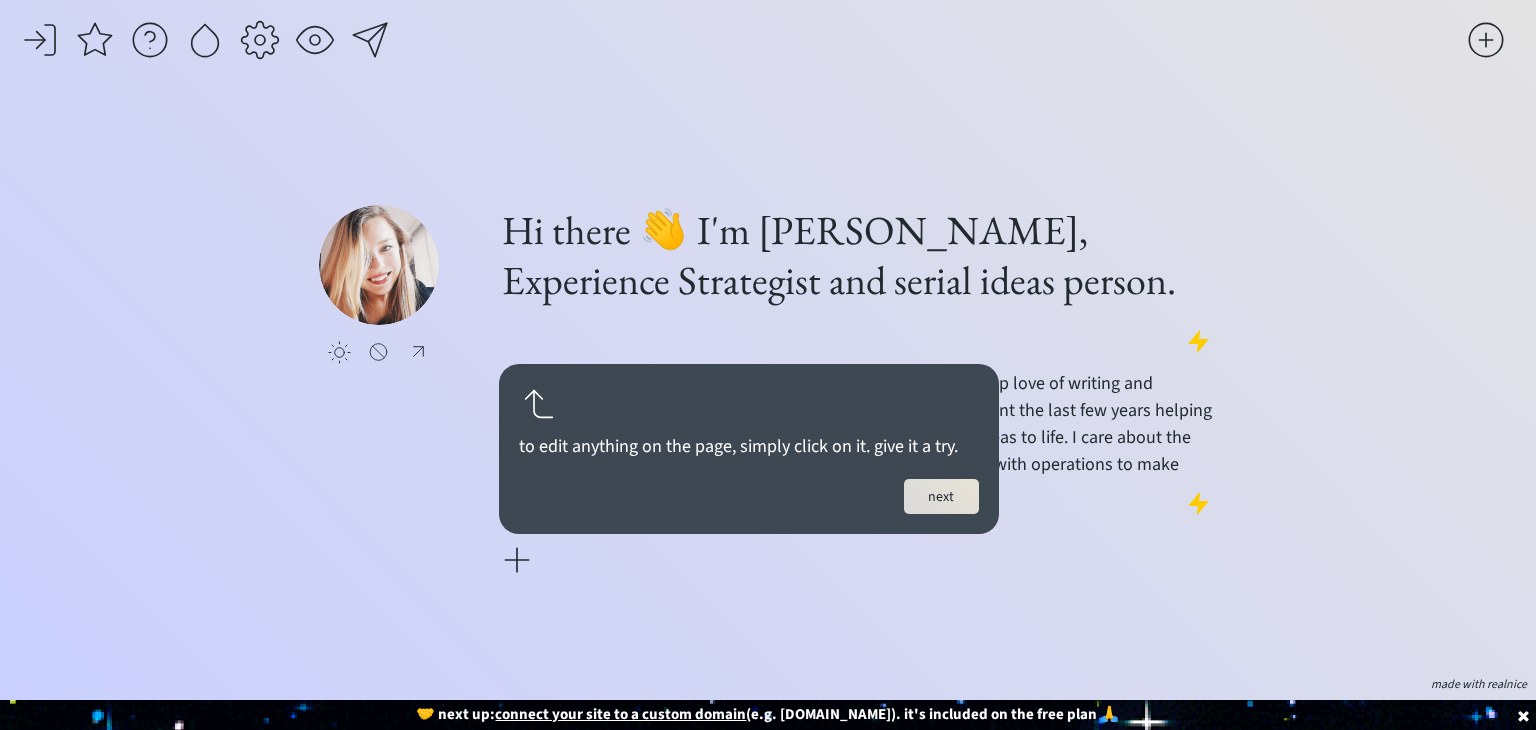 click on "next" at bounding box center [941, 496] 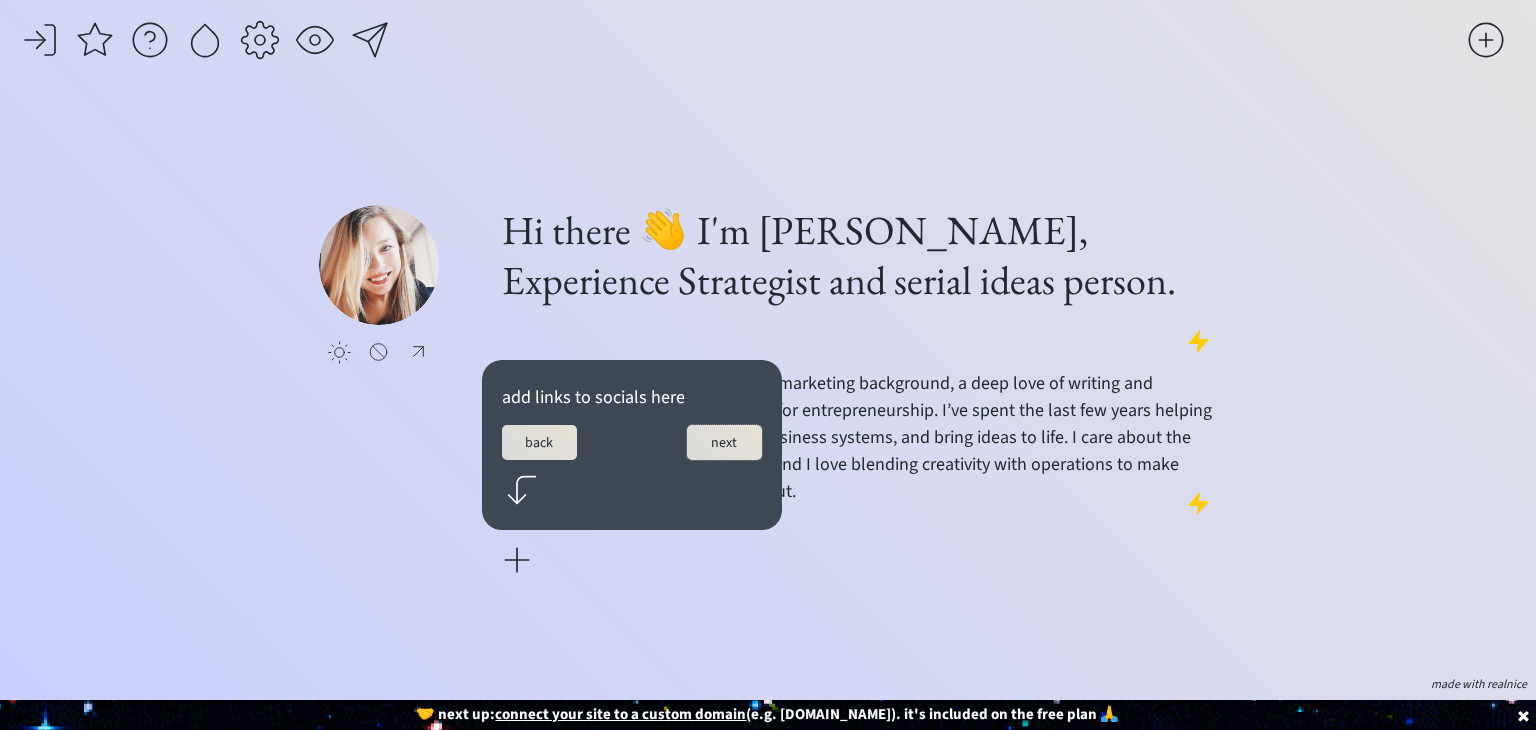 click on "next" at bounding box center (724, 442) 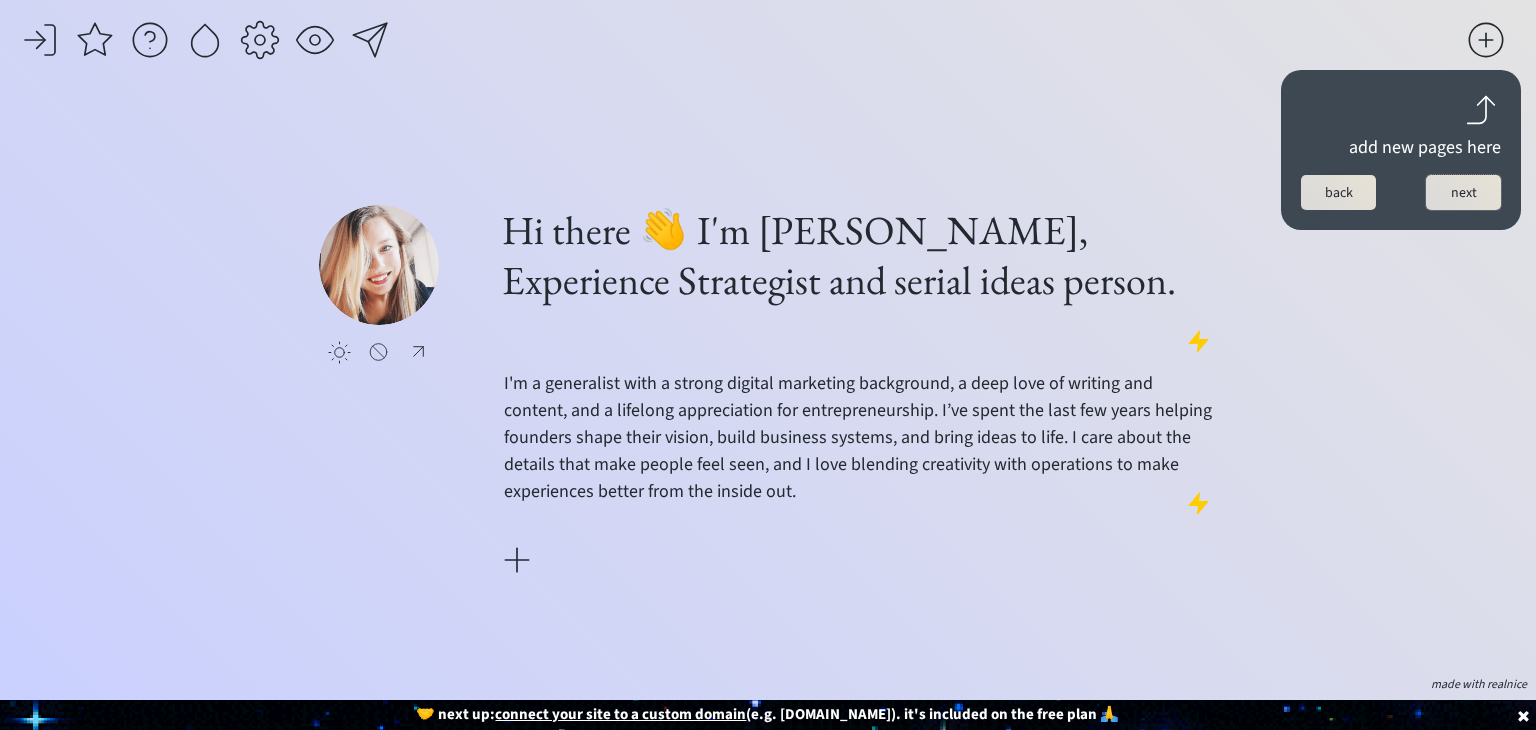 click on "next" at bounding box center [1463, 192] 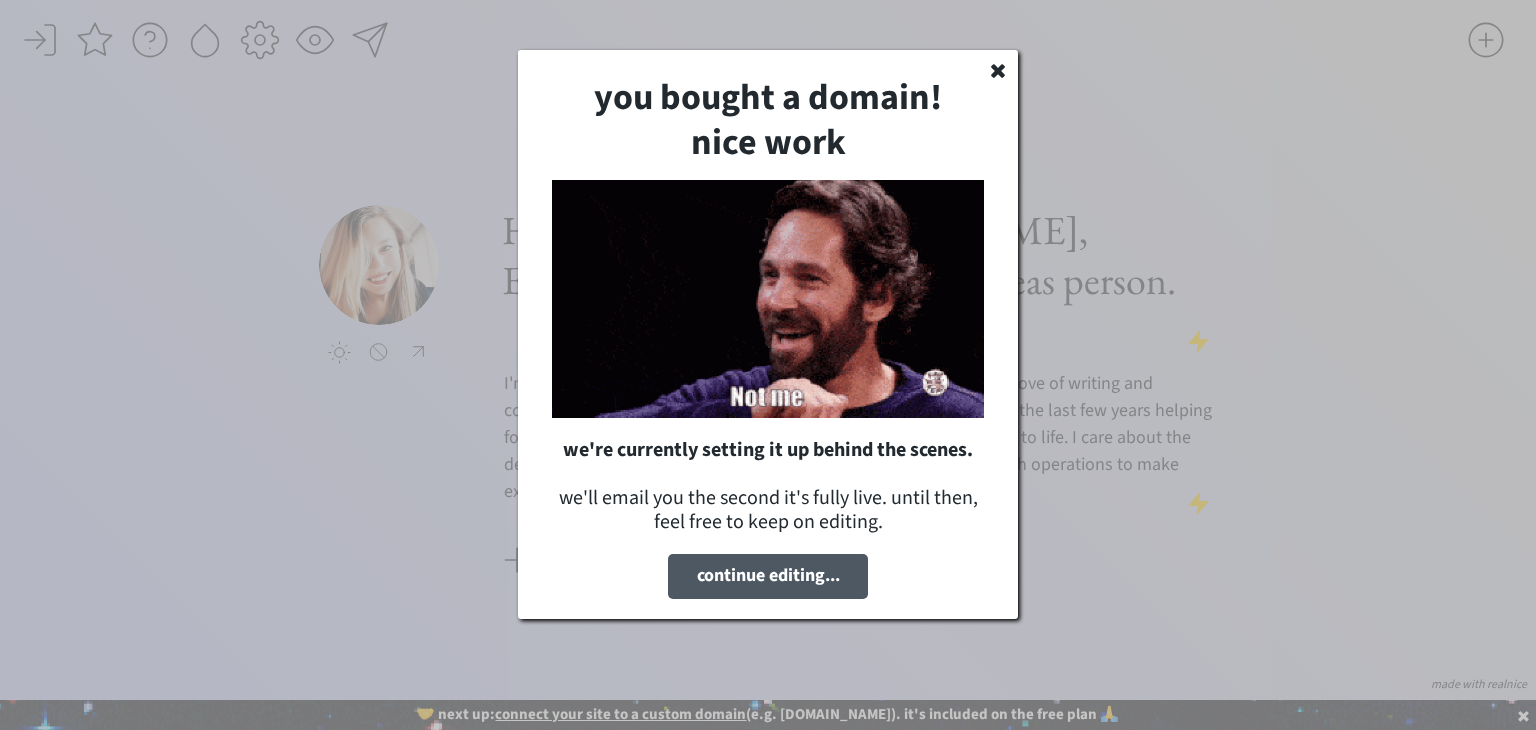 click on "continue editing..." at bounding box center [768, 576] 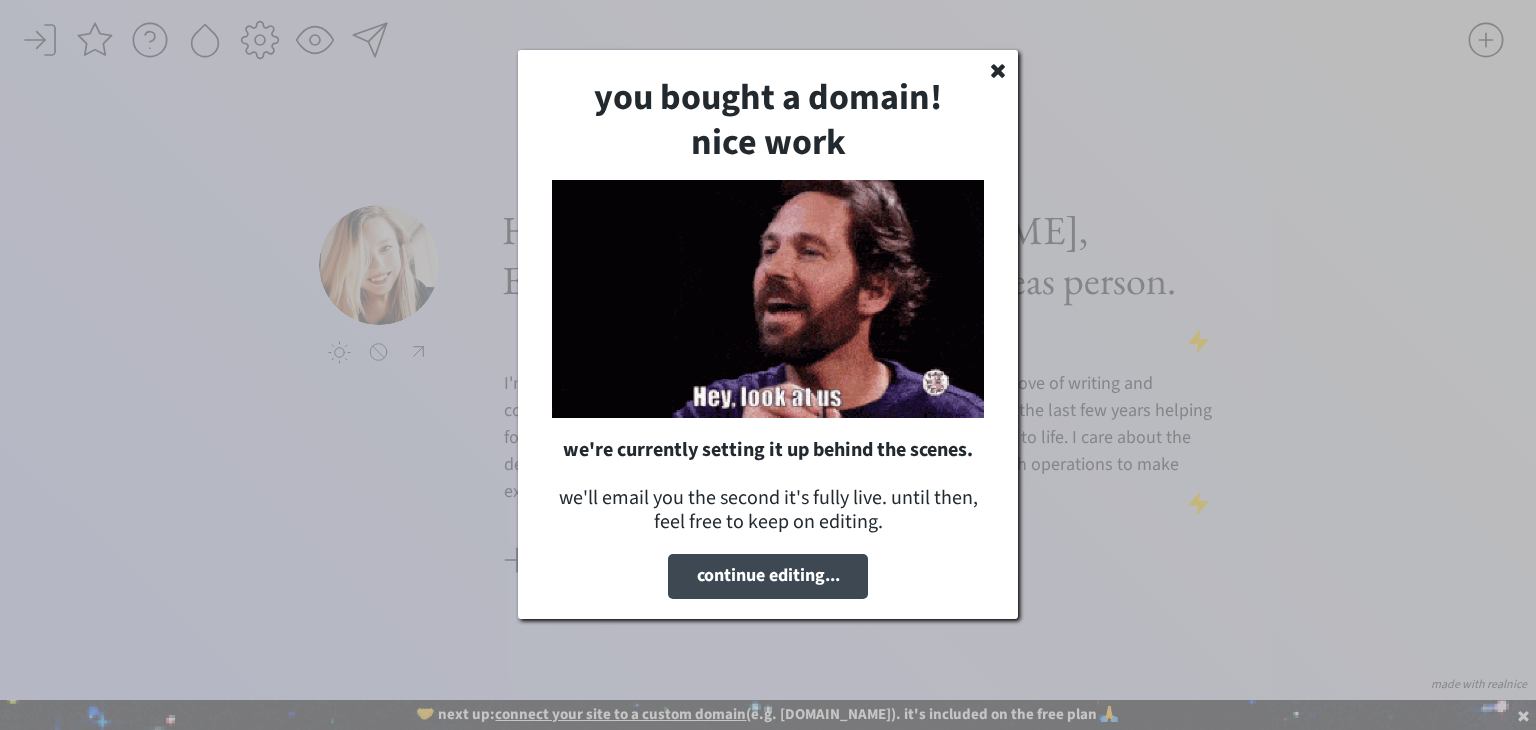 click 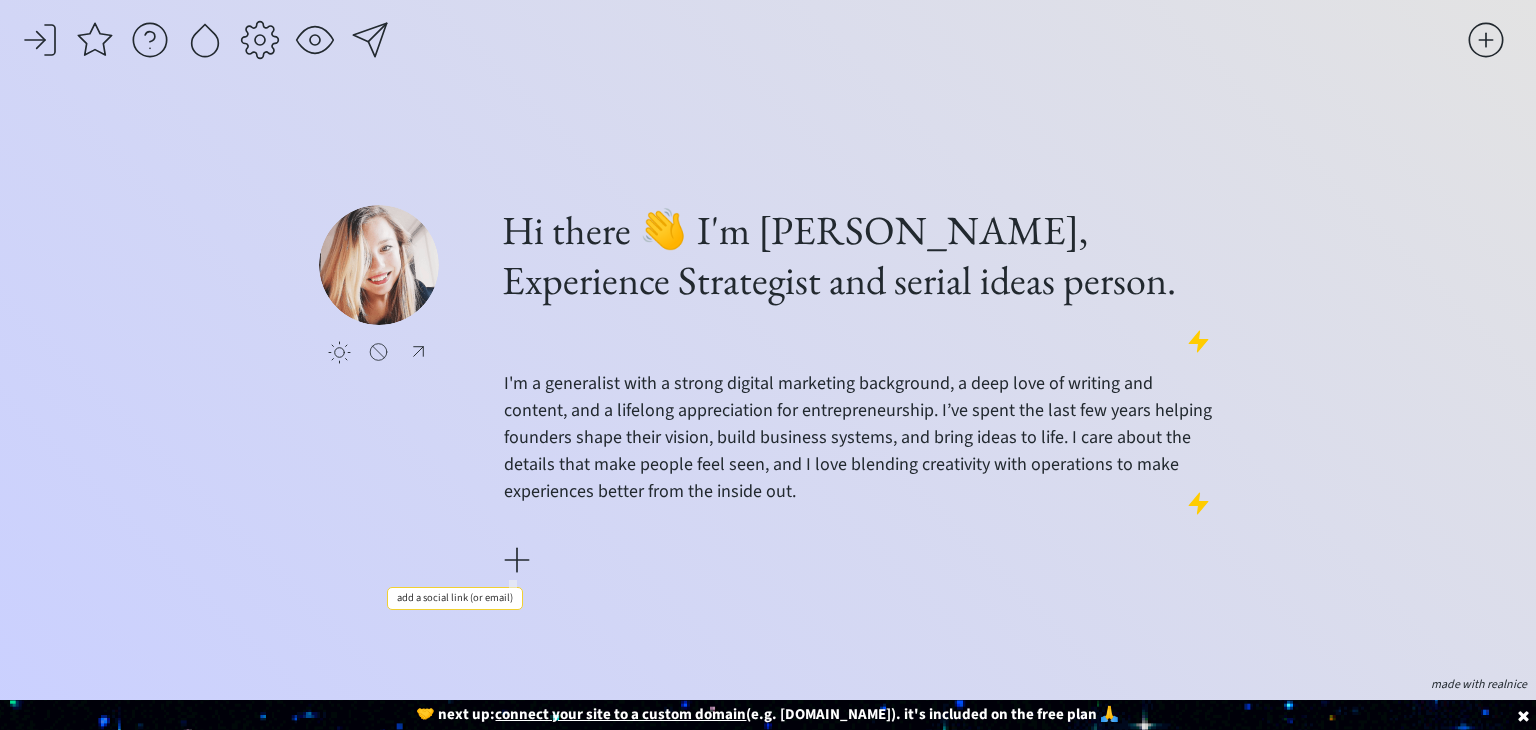 click at bounding box center (517, 560) 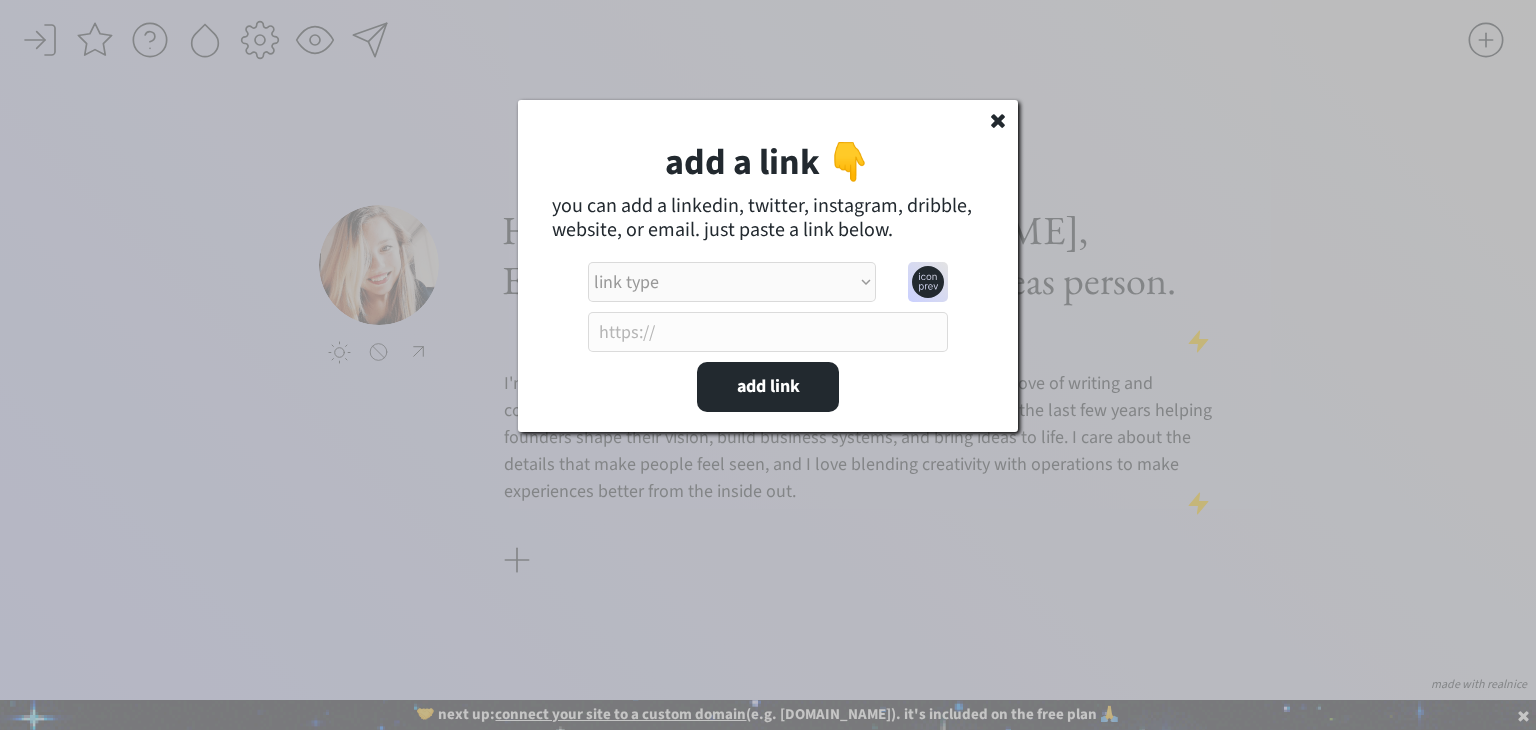 click at bounding box center [768, 365] 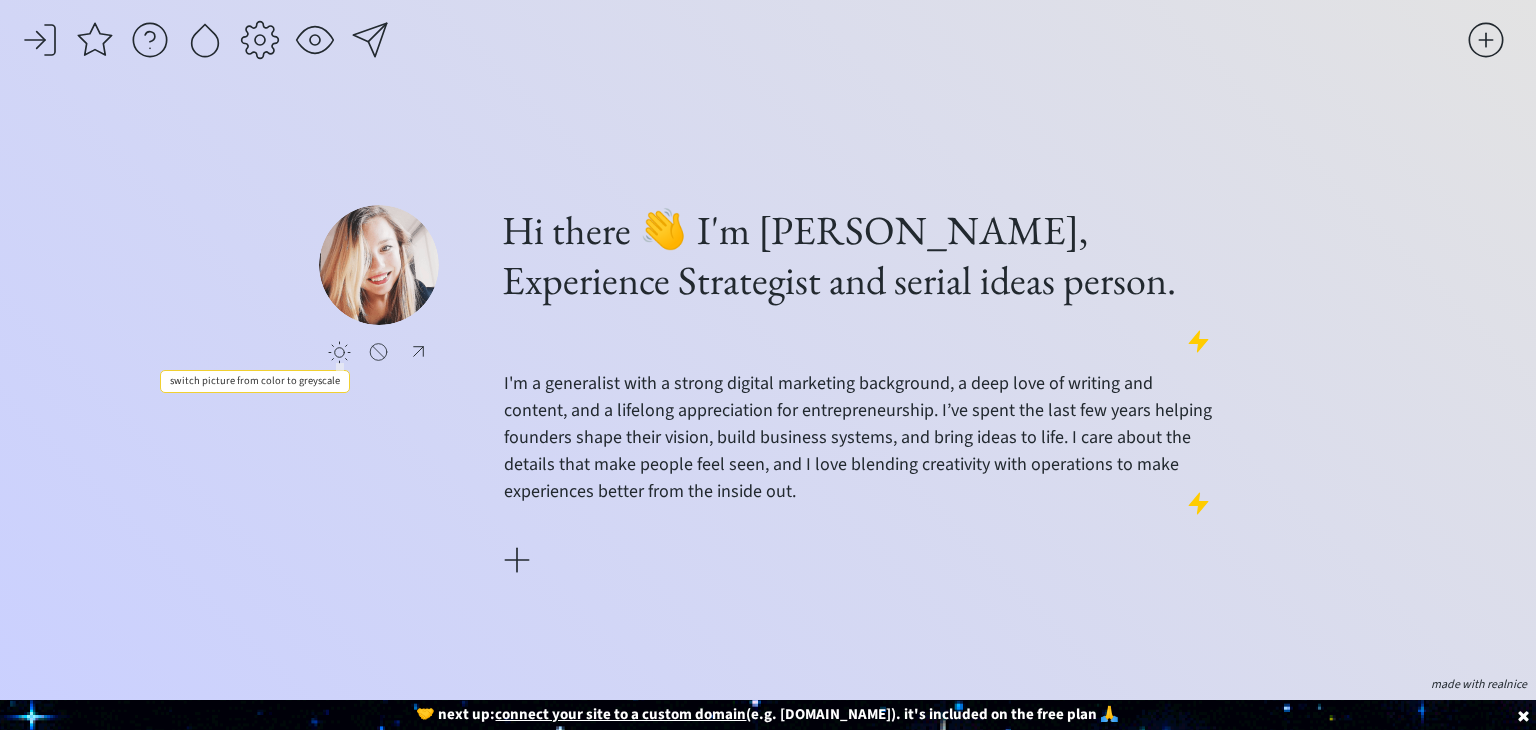 click at bounding box center [339, 352] 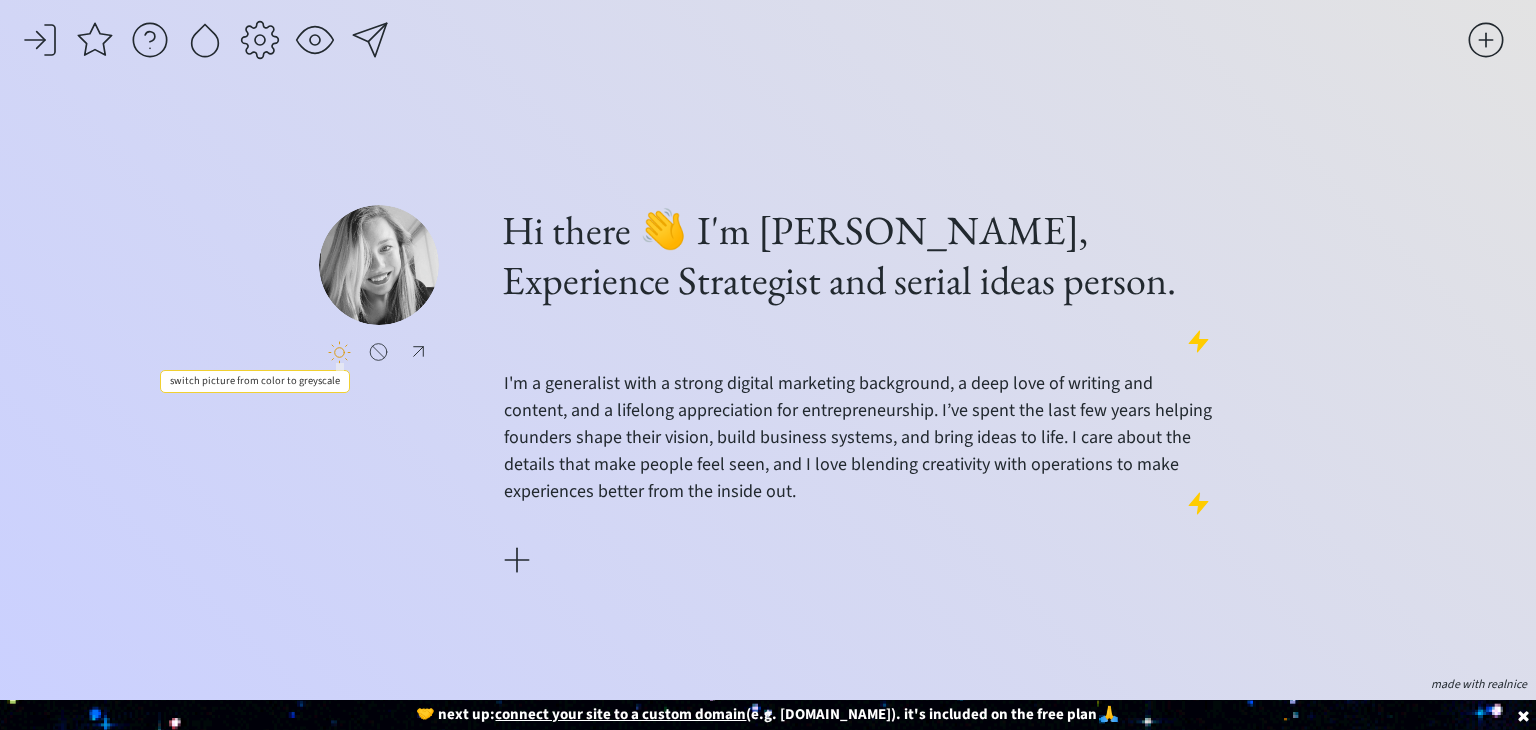 click at bounding box center (339, 352) 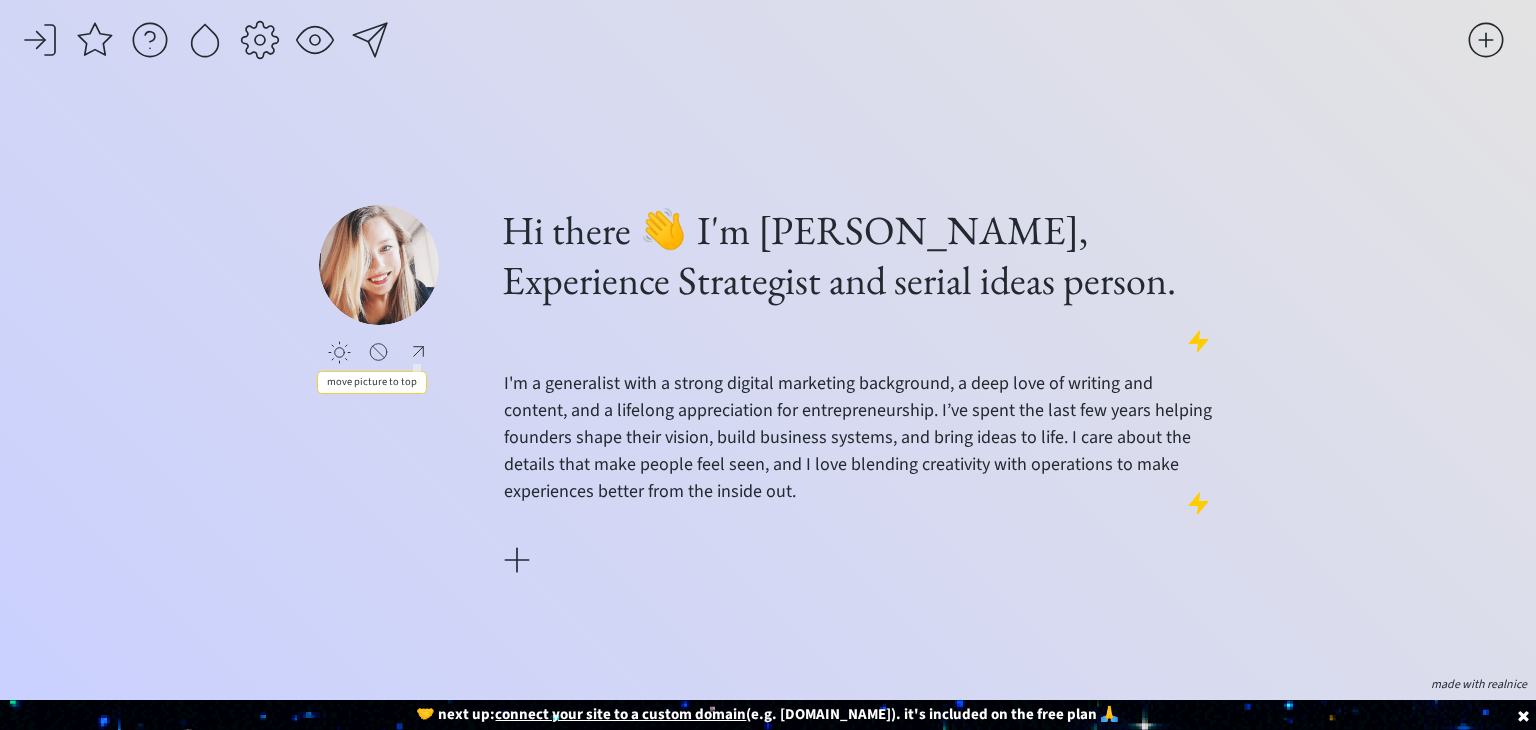 click at bounding box center [418, 351] 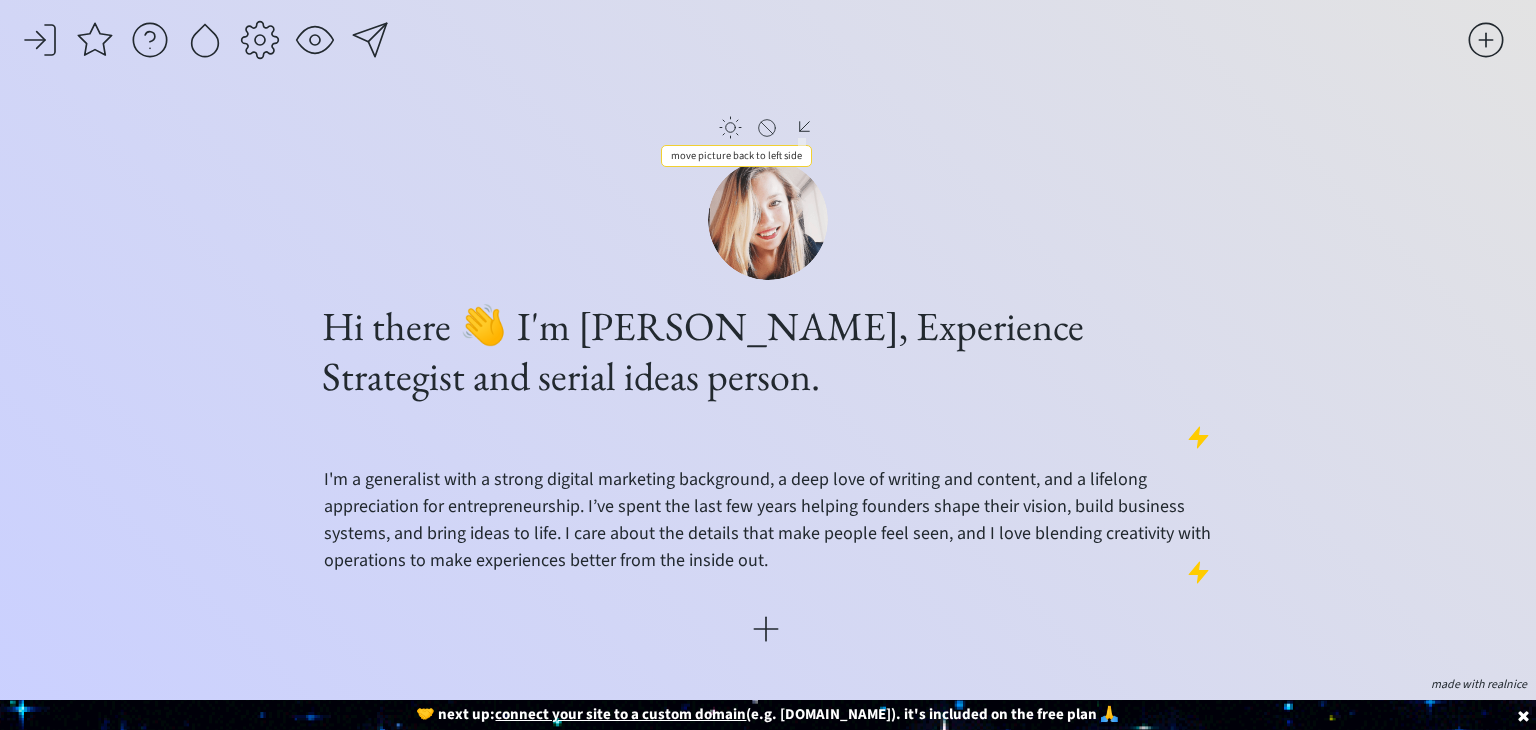 click at bounding box center (804, 126) 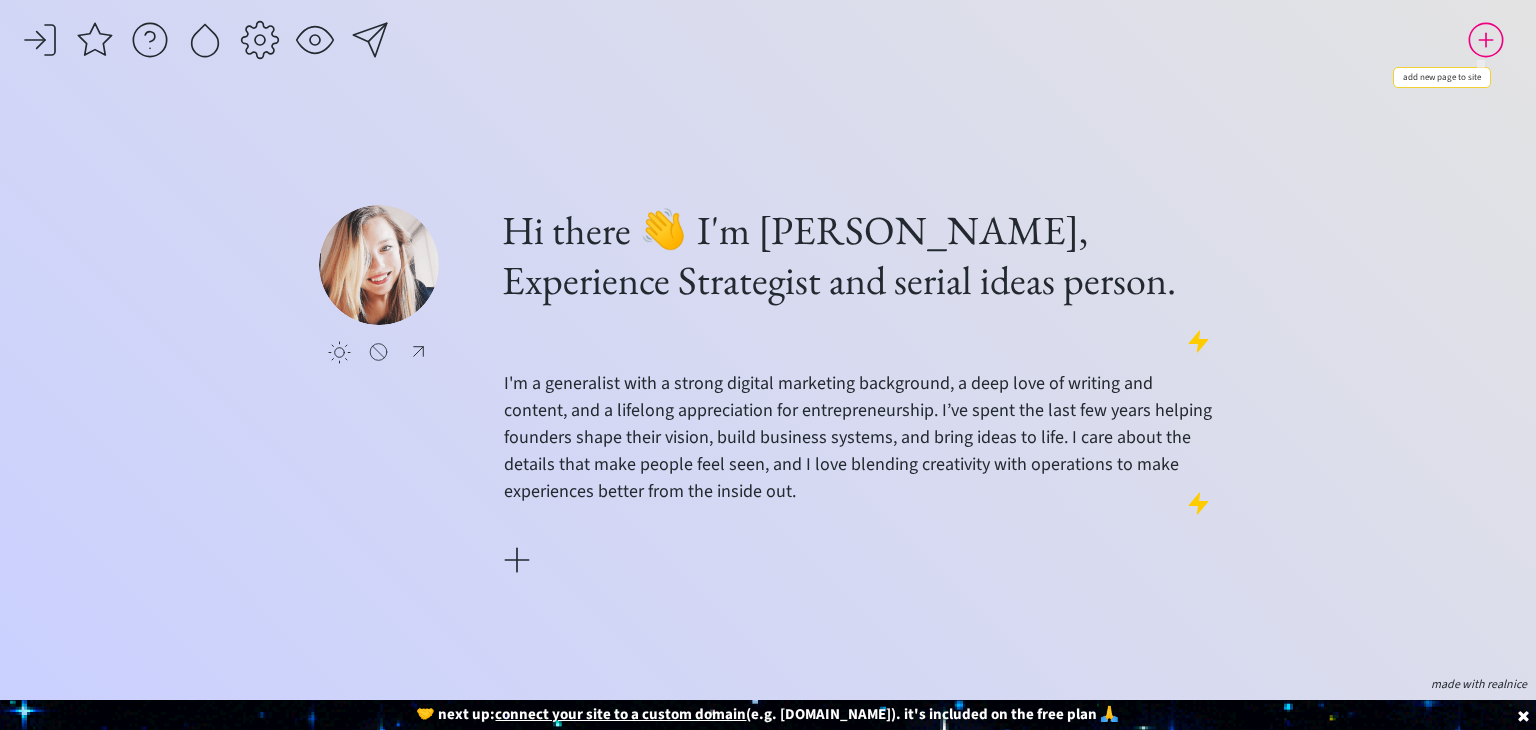click at bounding box center (1486, 40) 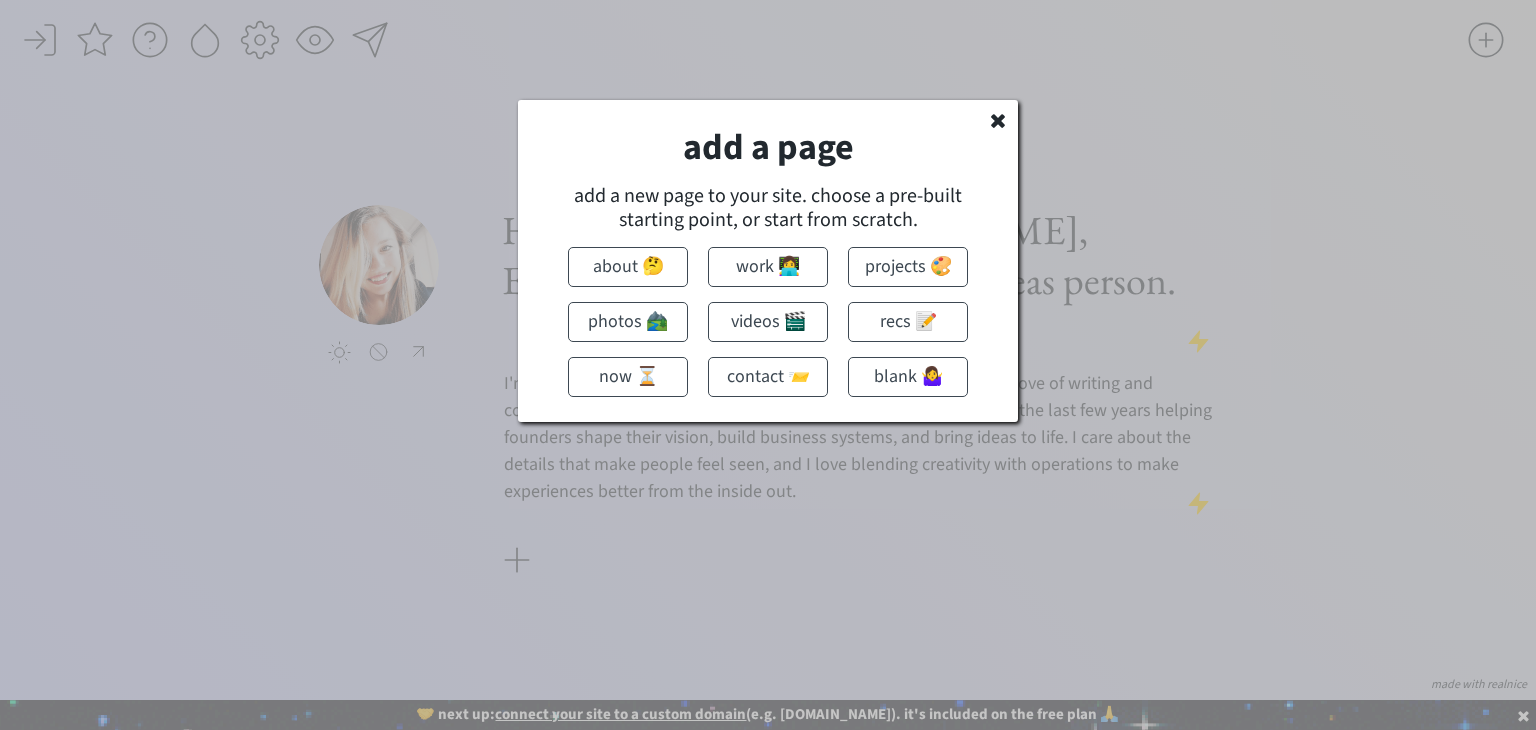 click 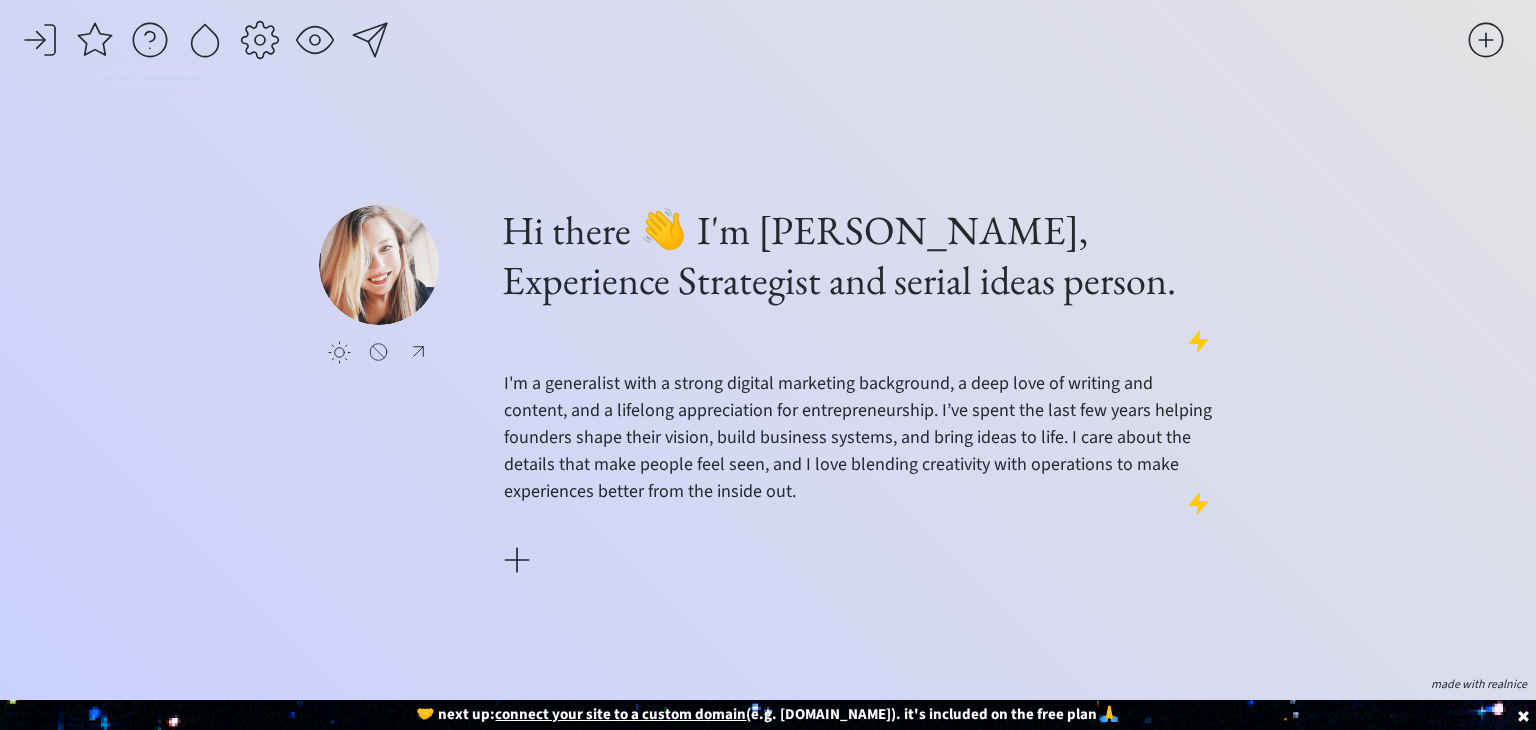 click at bounding box center (95, 40) 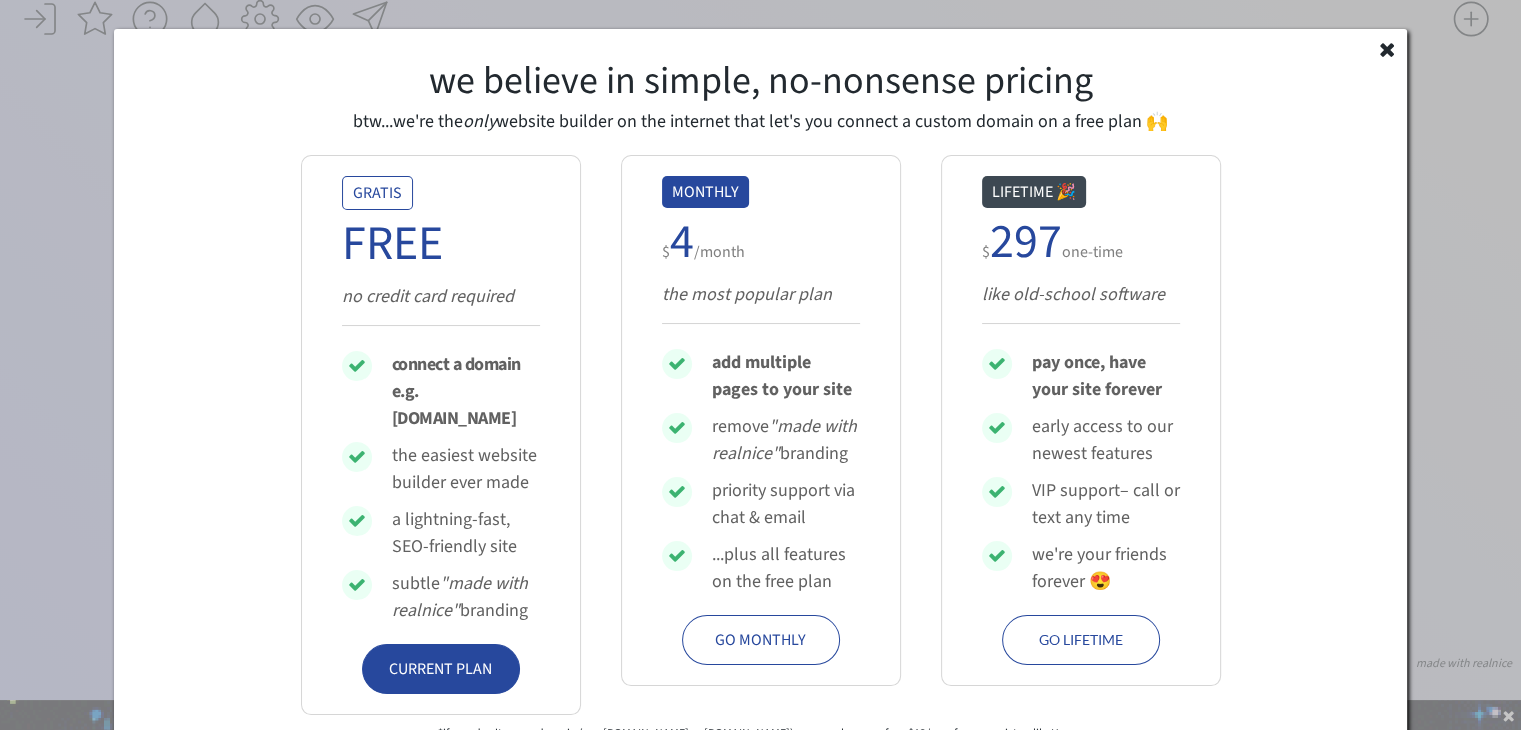 scroll, scrollTop: 33, scrollLeft: 0, axis: vertical 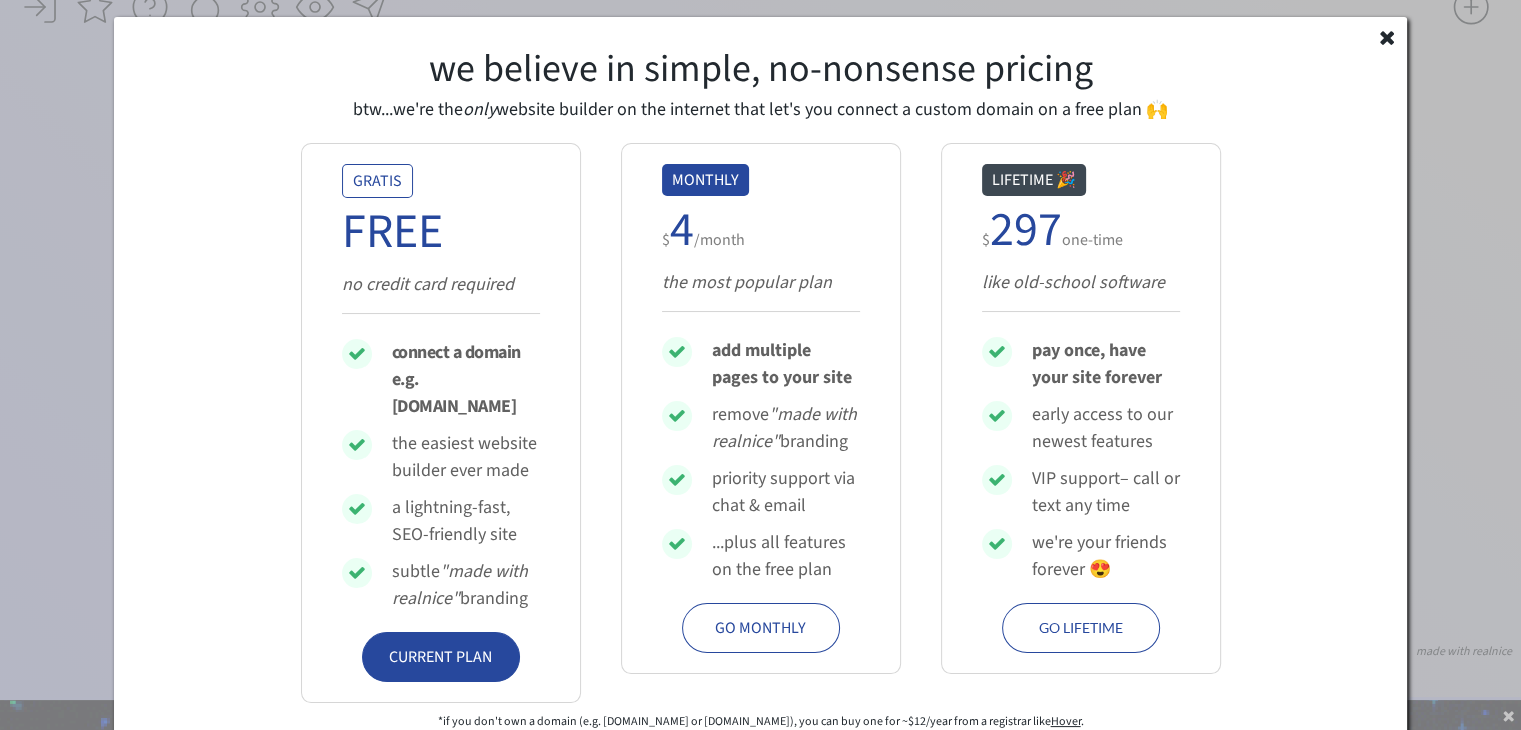 click 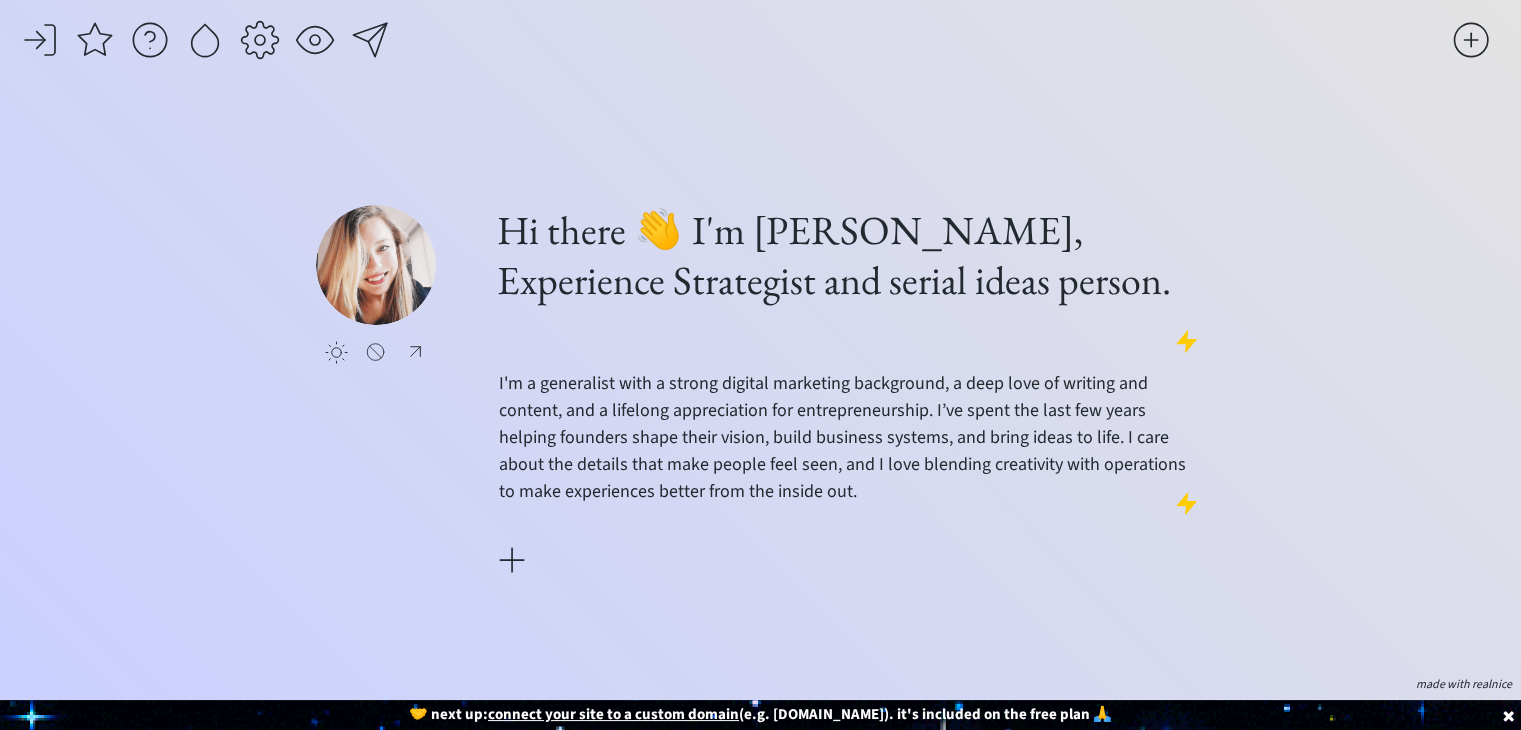 scroll, scrollTop: 33, scrollLeft: 0, axis: vertical 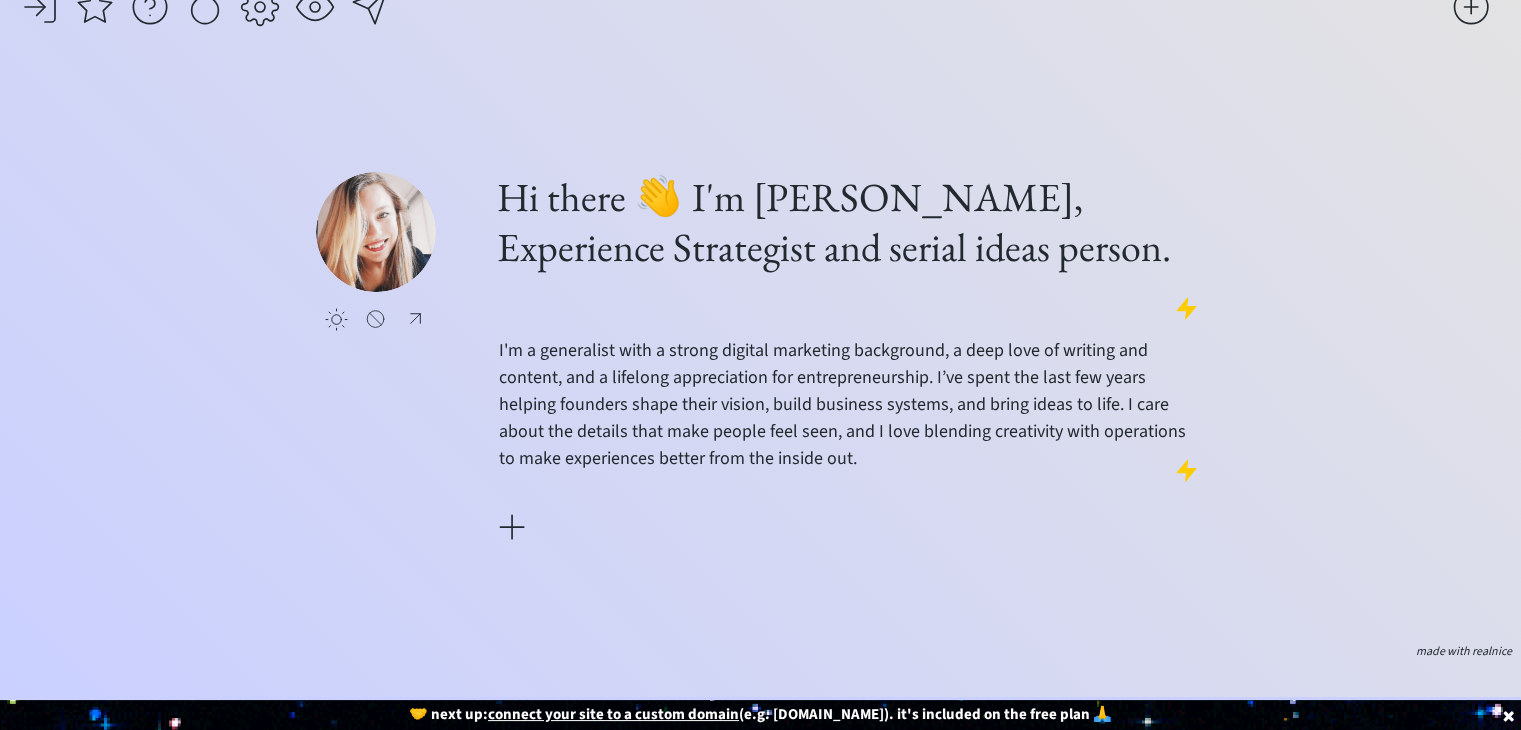 click on "connect your site to a custom domain" at bounding box center [613, 714] 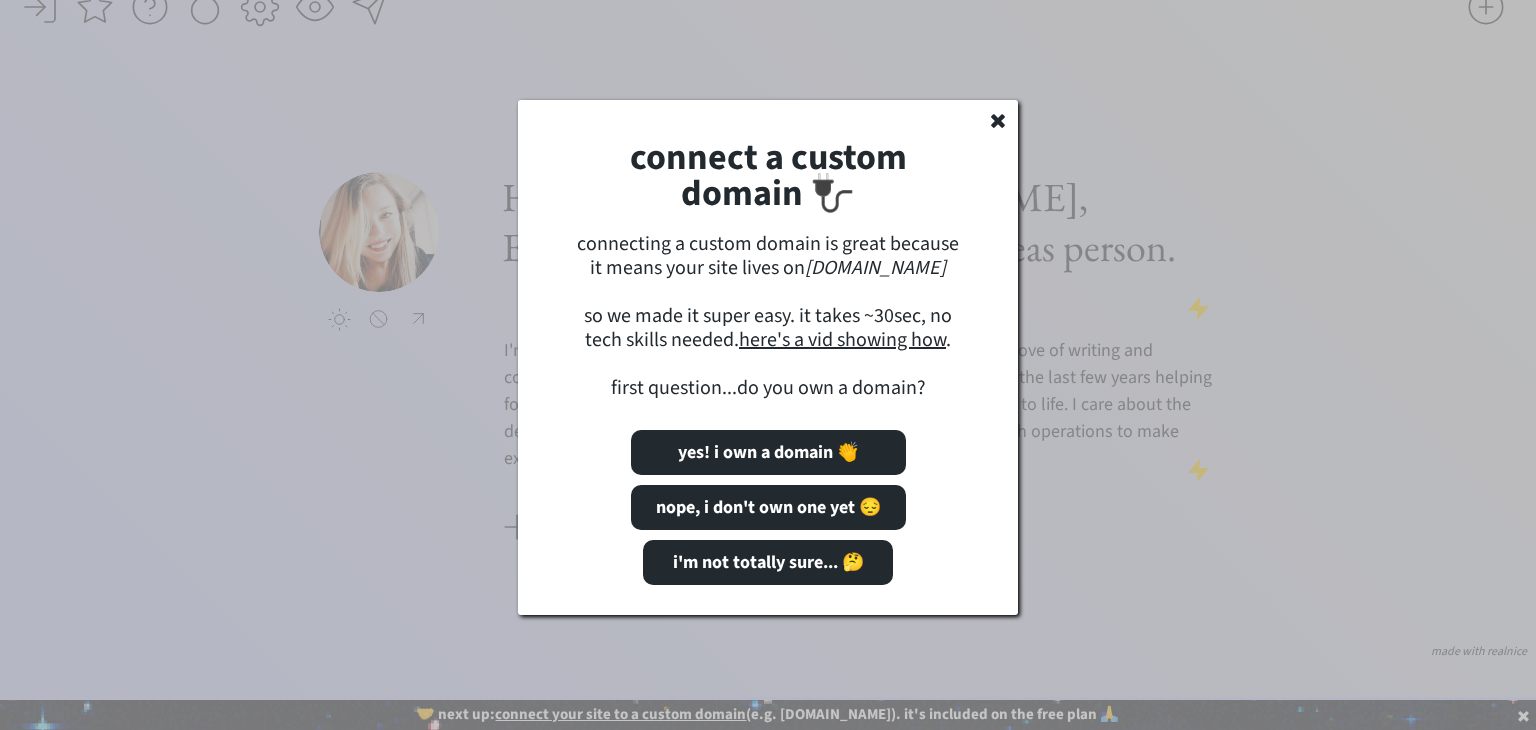 click at bounding box center (768, 365) 